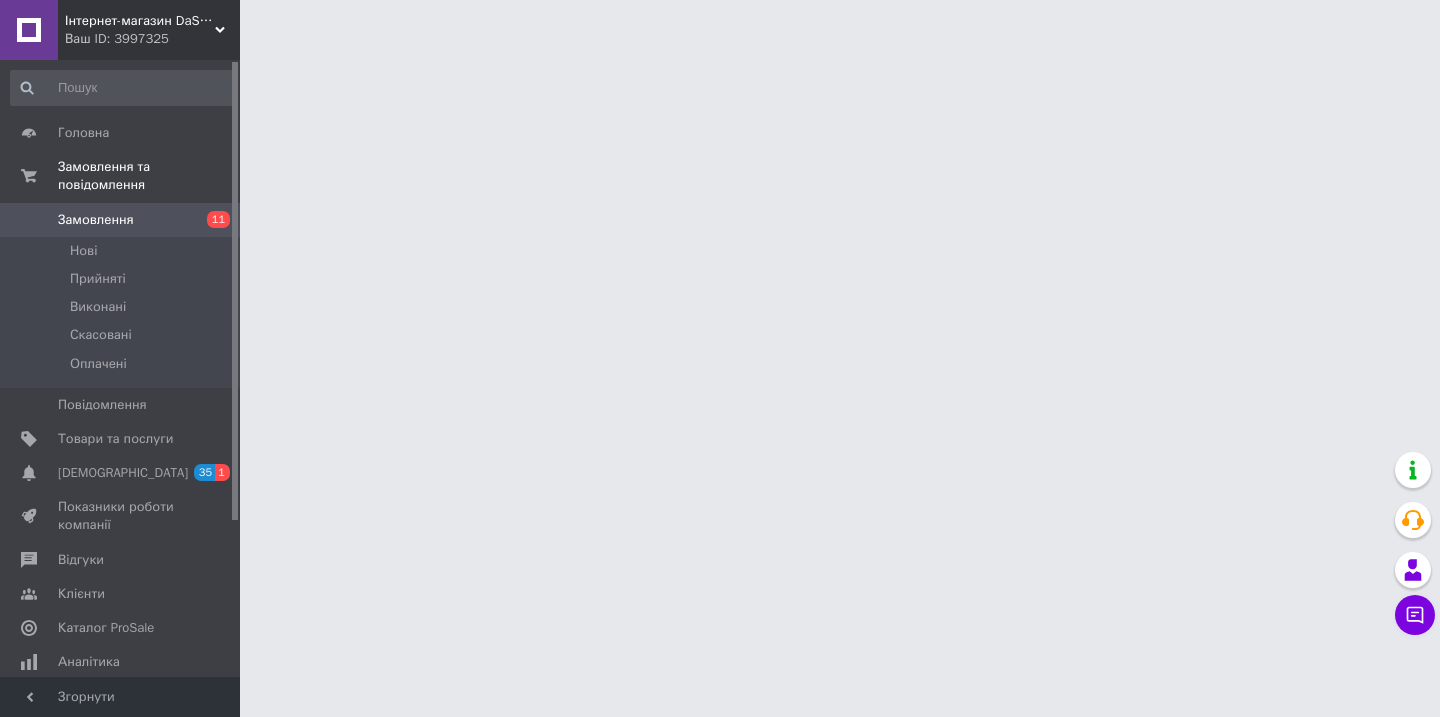 scroll, scrollTop: 0, scrollLeft: 0, axis: both 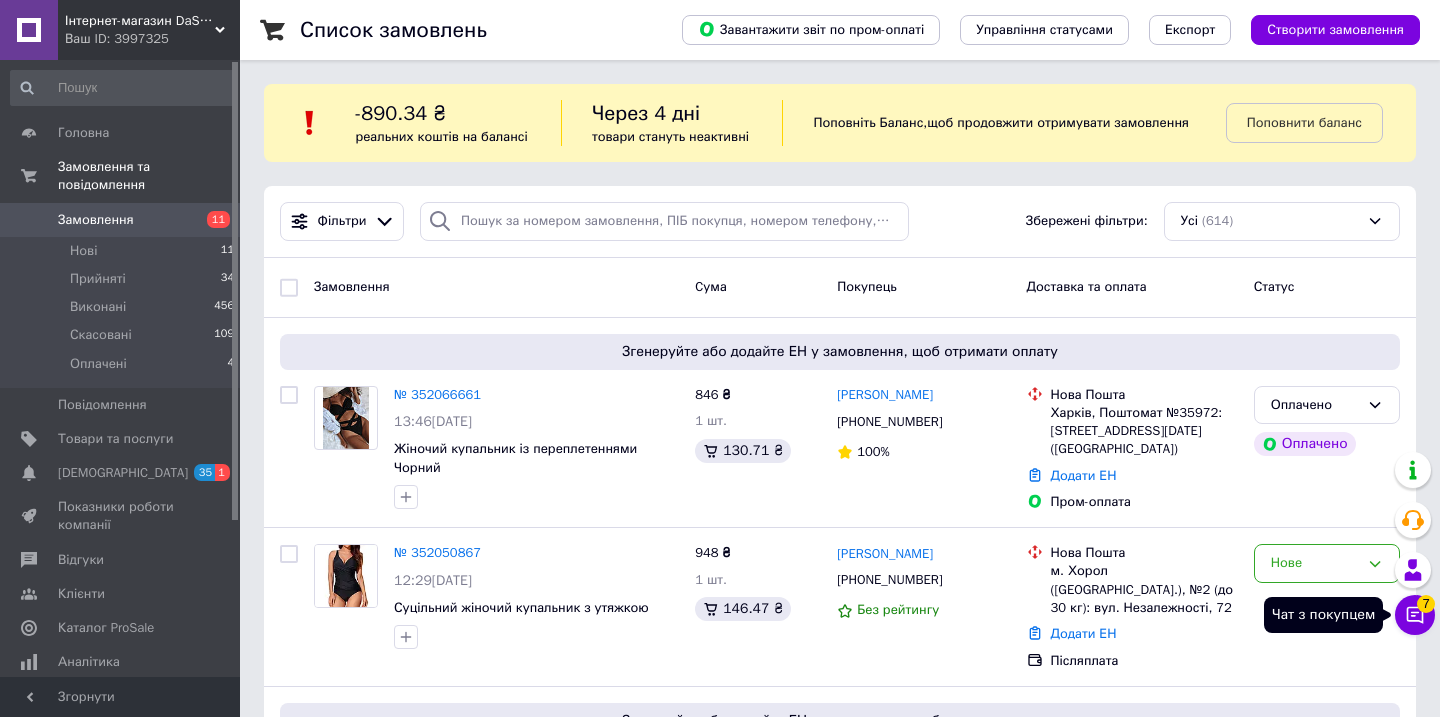 click 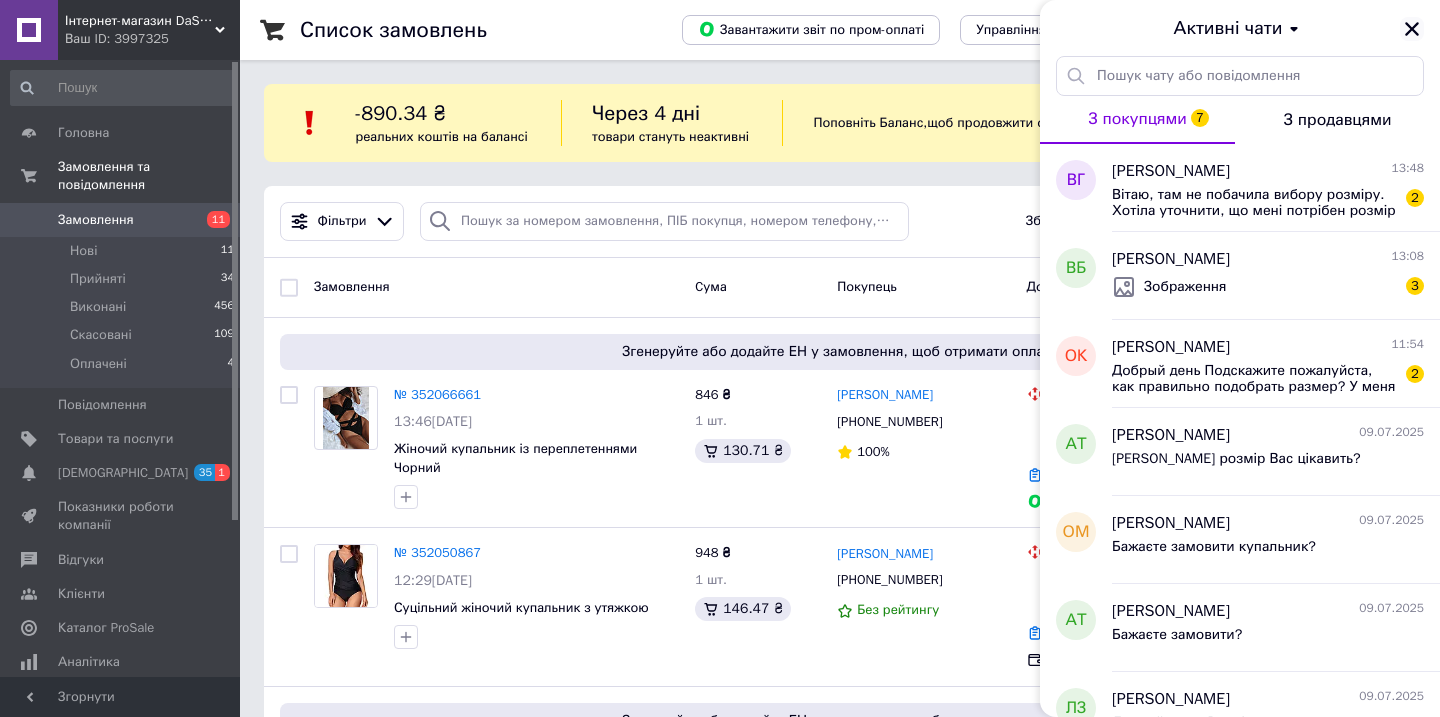 click 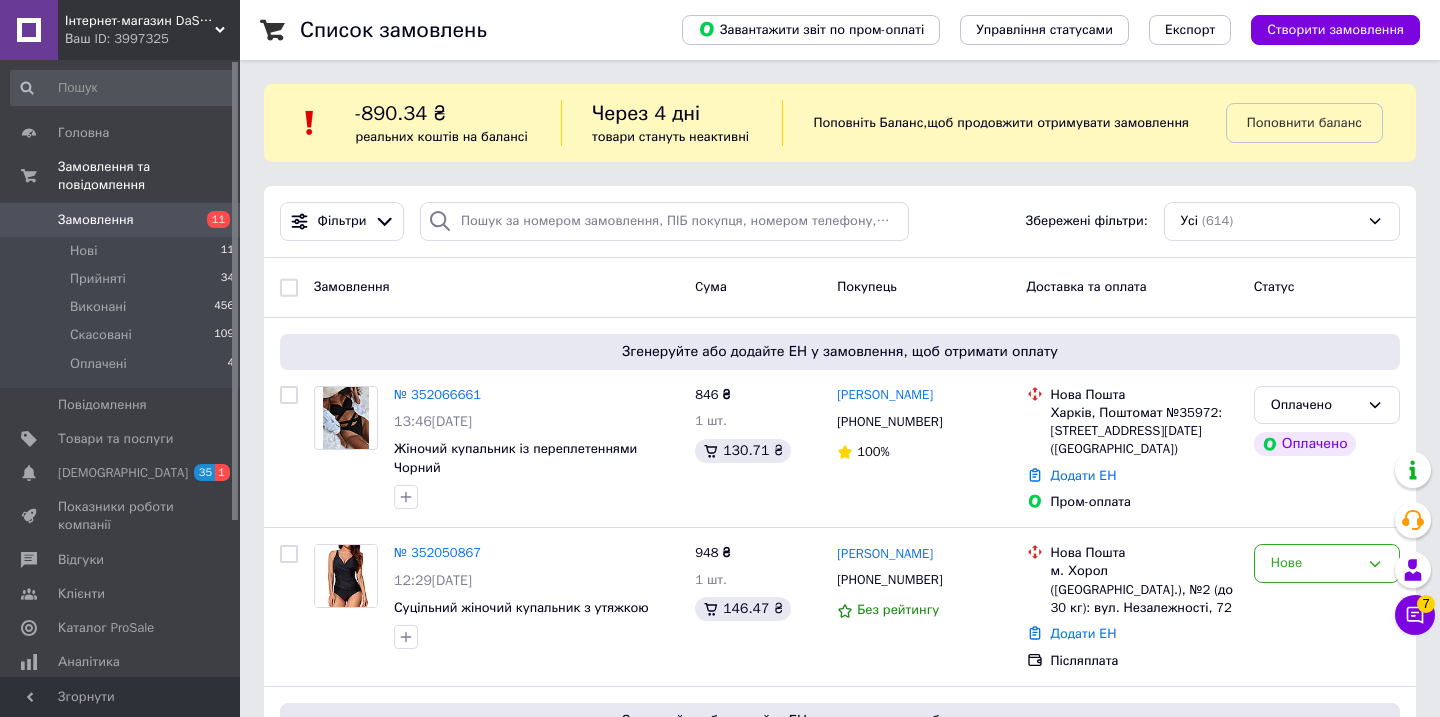 click on "Інтернет-магазин DaShop" at bounding box center [140, 21] 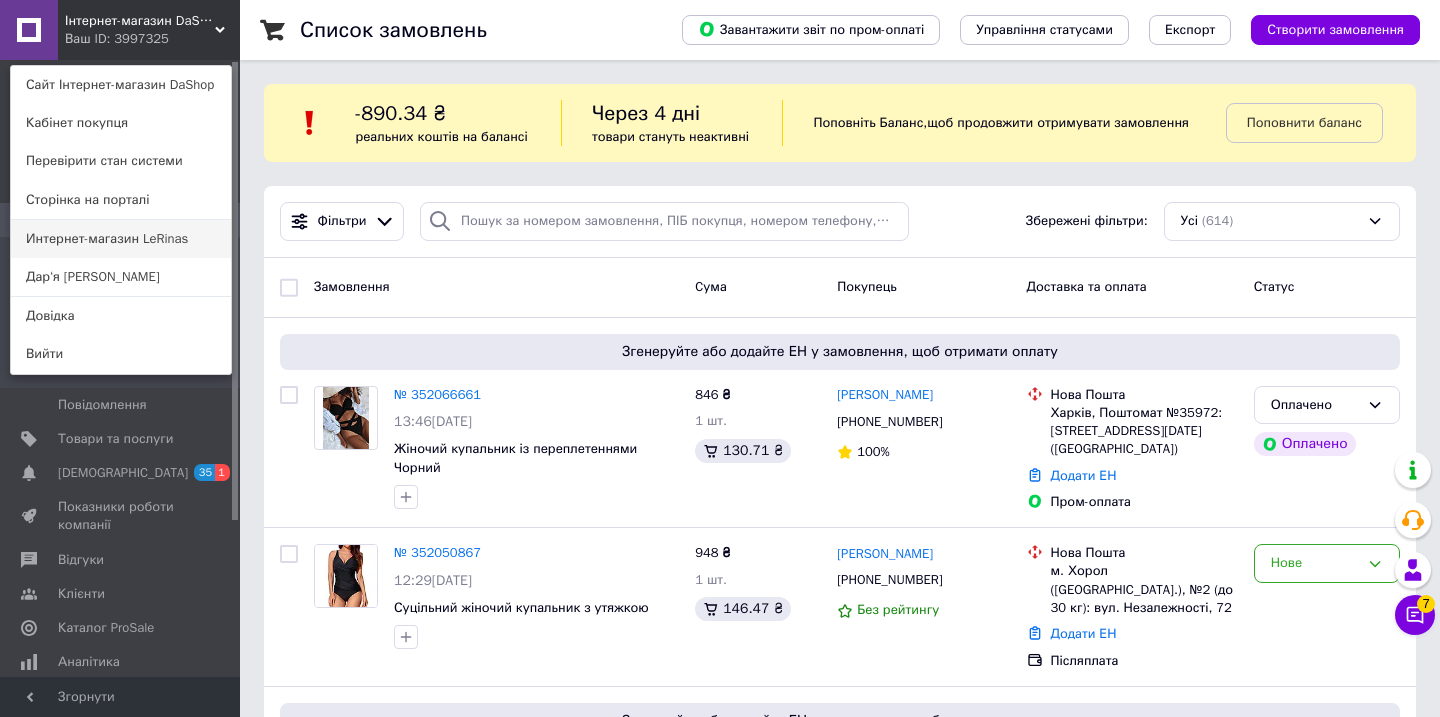 click on "Интернет-магазин LeRinas" at bounding box center [121, 239] 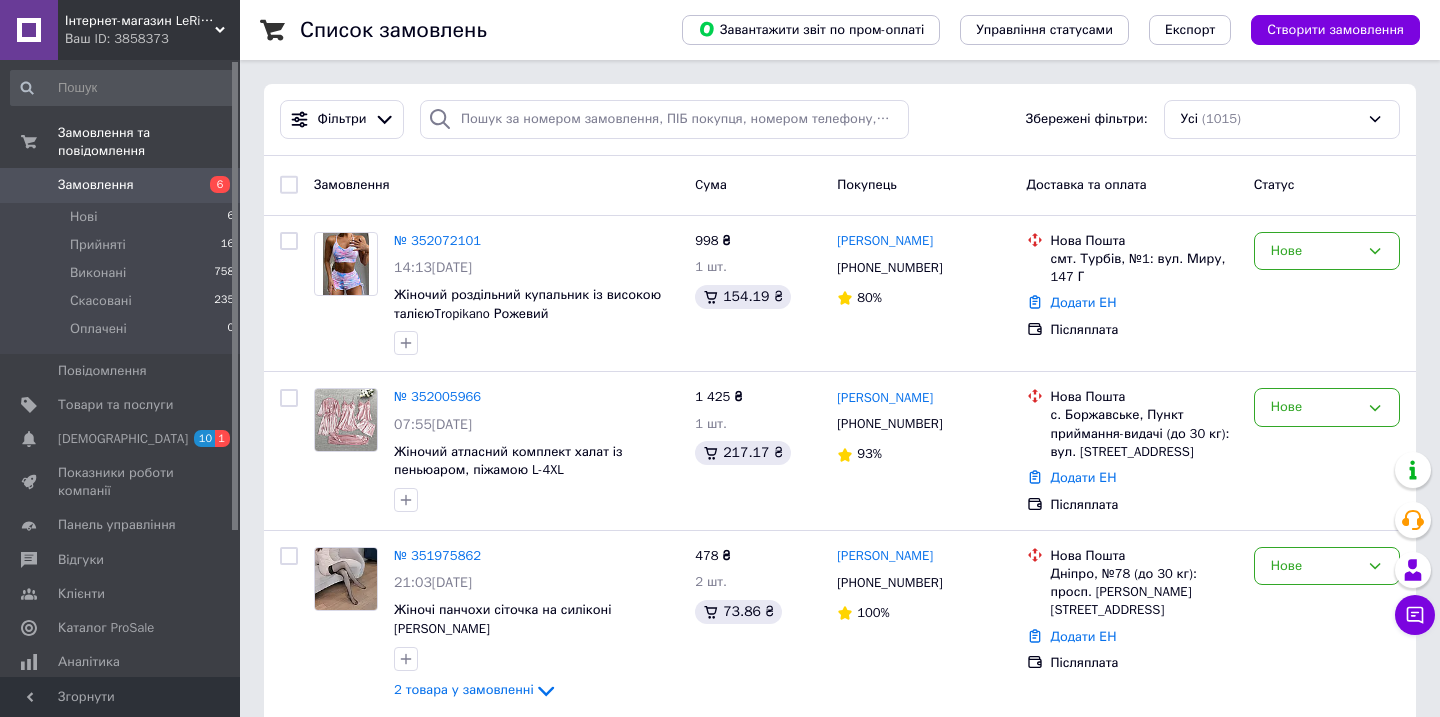 scroll, scrollTop: 102, scrollLeft: 0, axis: vertical 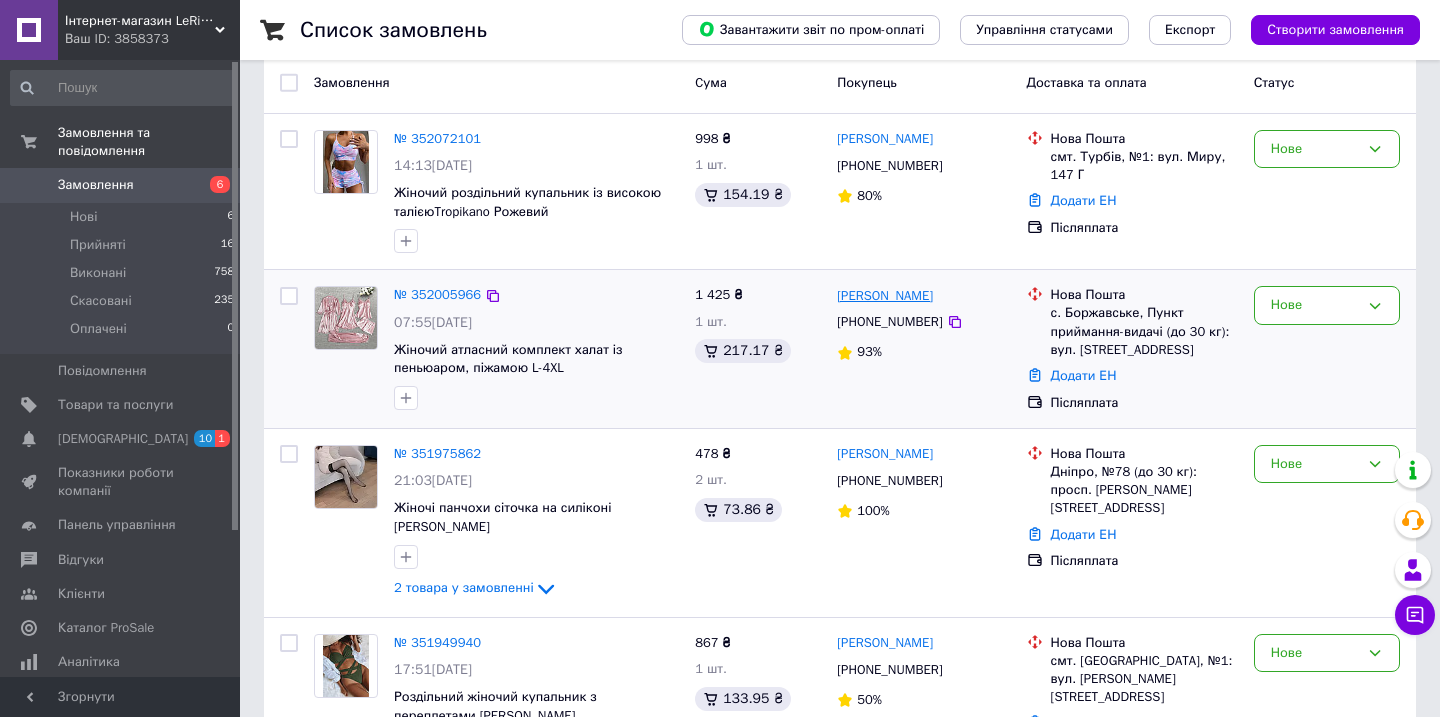 click on "Денис Тернинко" at bounding box center [885, 296] 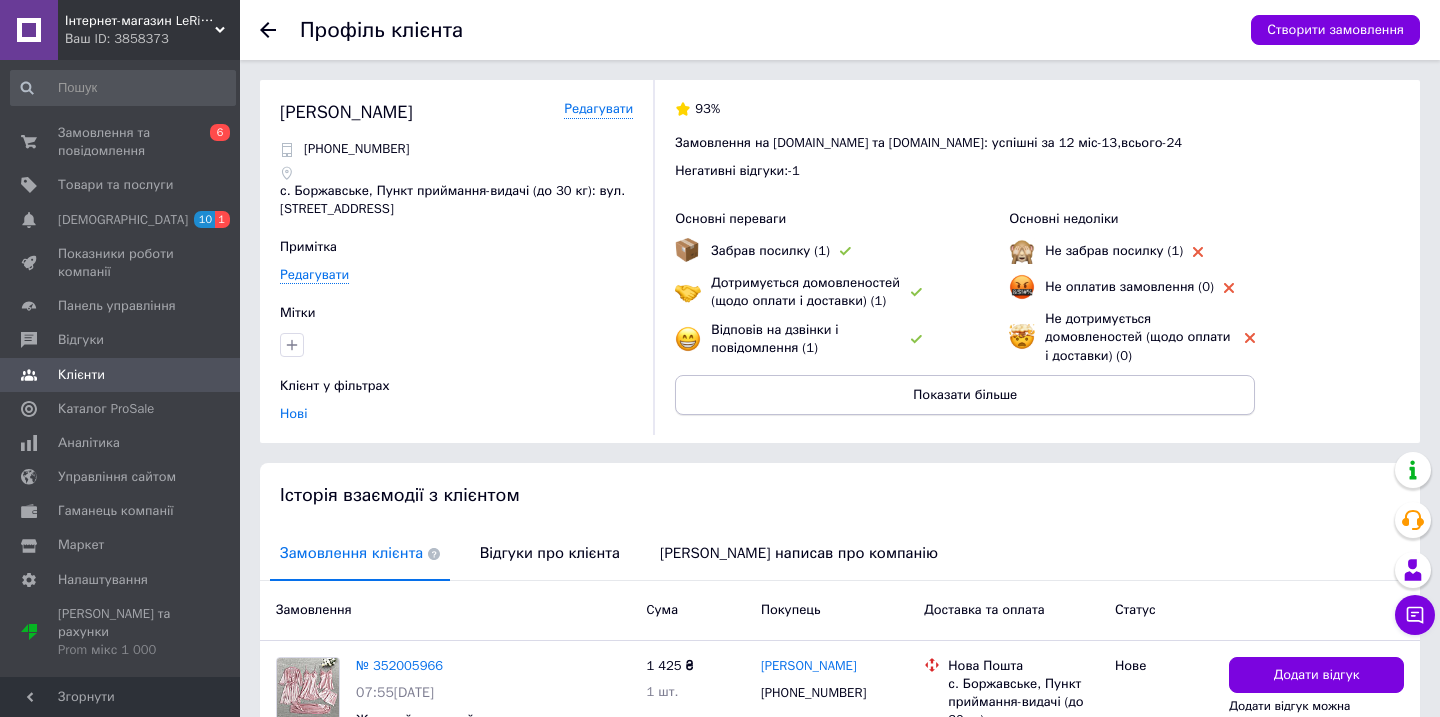 click on "Показати більше" at bounding box center [965, 395] 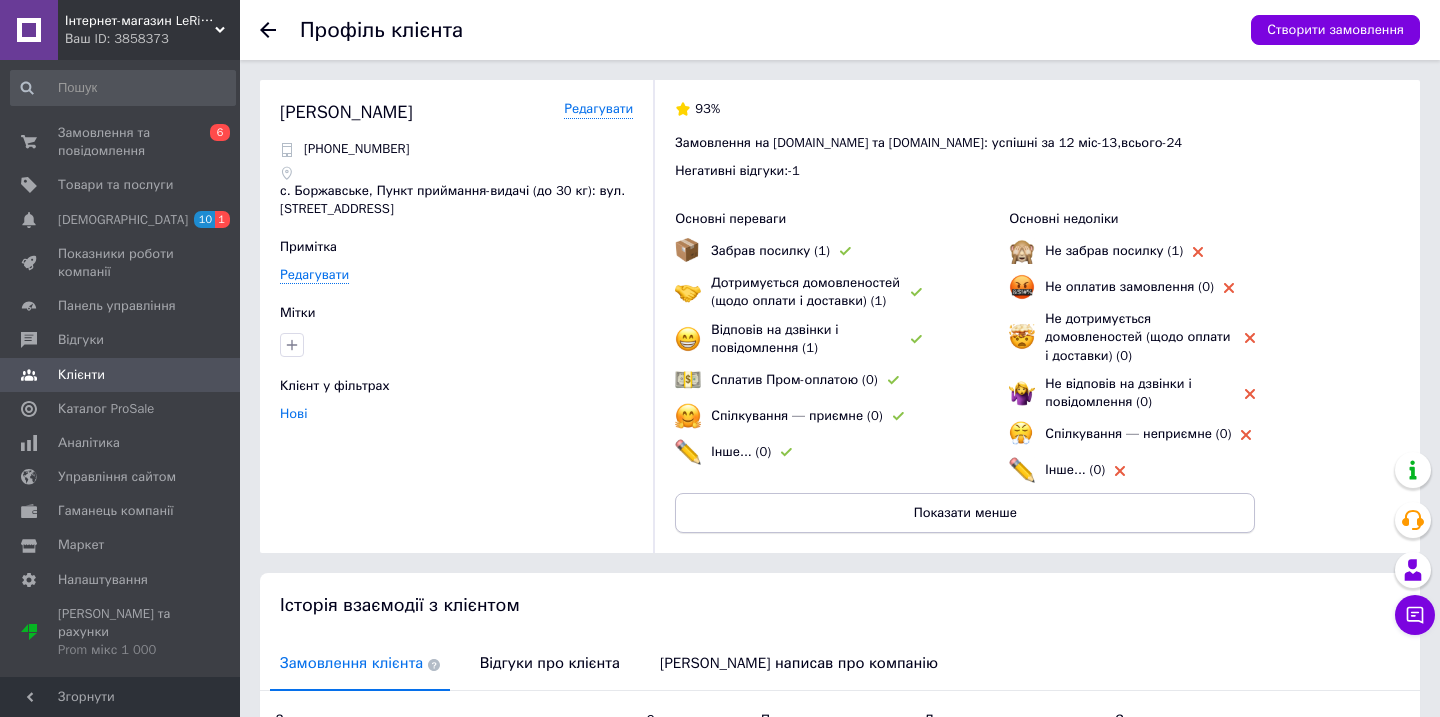 click on "Показати менше" at bounding box center (965, 513) 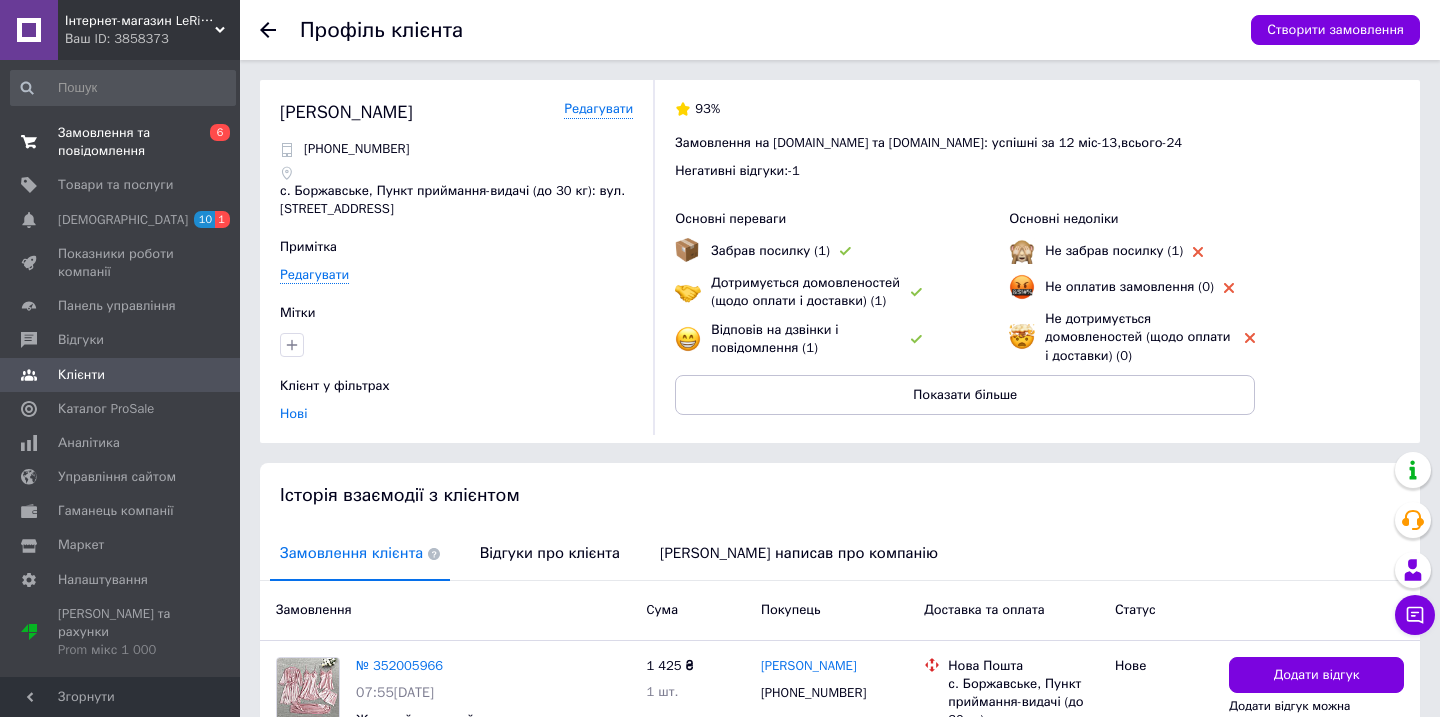 click on "Замовлення та повідомлення" at bounding box center [121, 142] 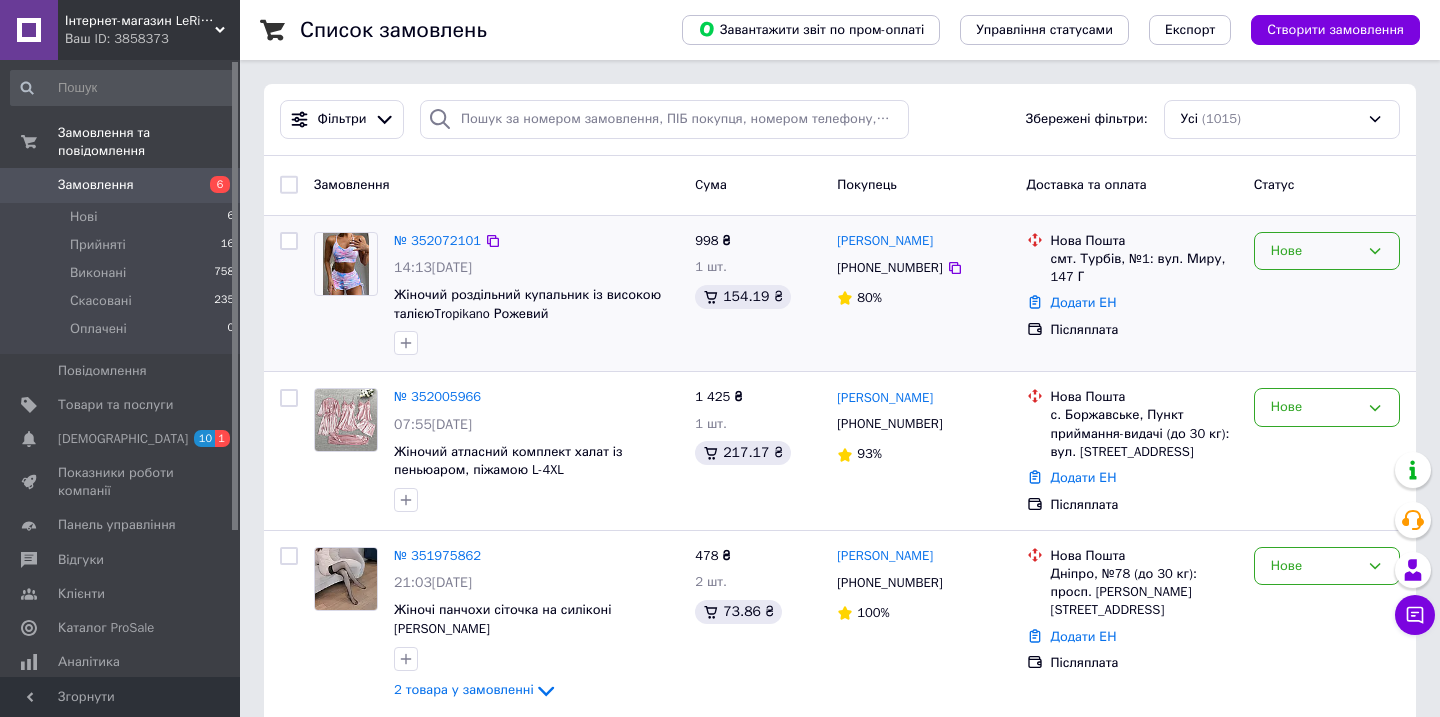 click on "Нове" at bounding box center [1315, 251] 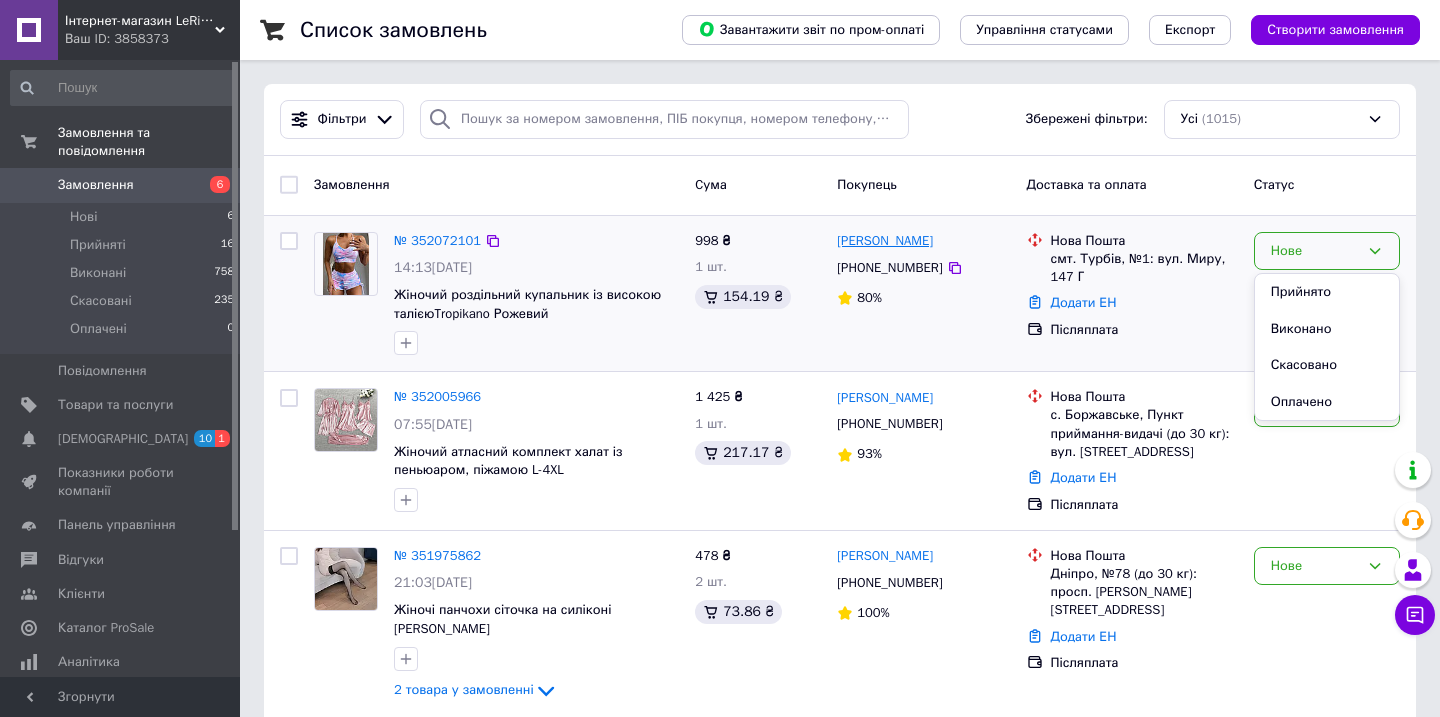click on "Катерина Кузьменко" at bounding box center (885, 241) 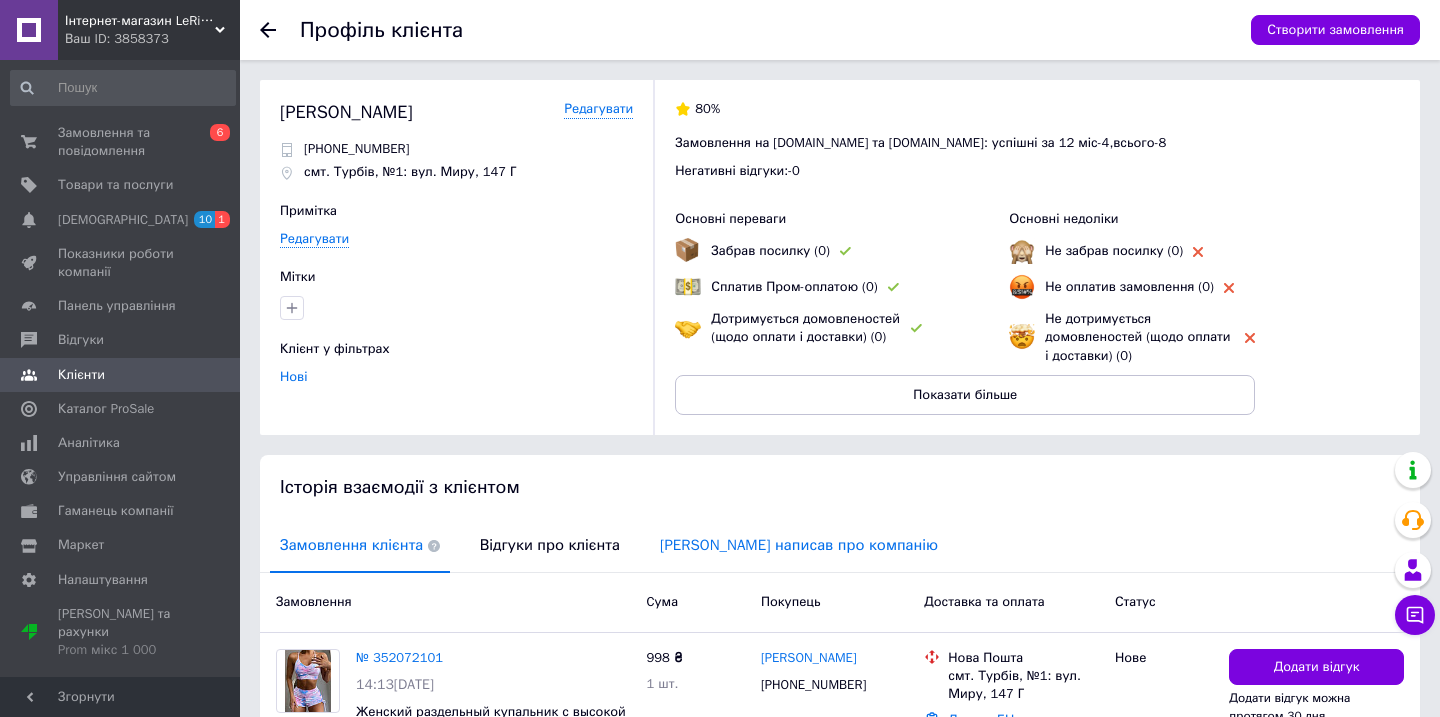 scroll, scrollTop: 151, scrollLeft: 0, axis: vertical 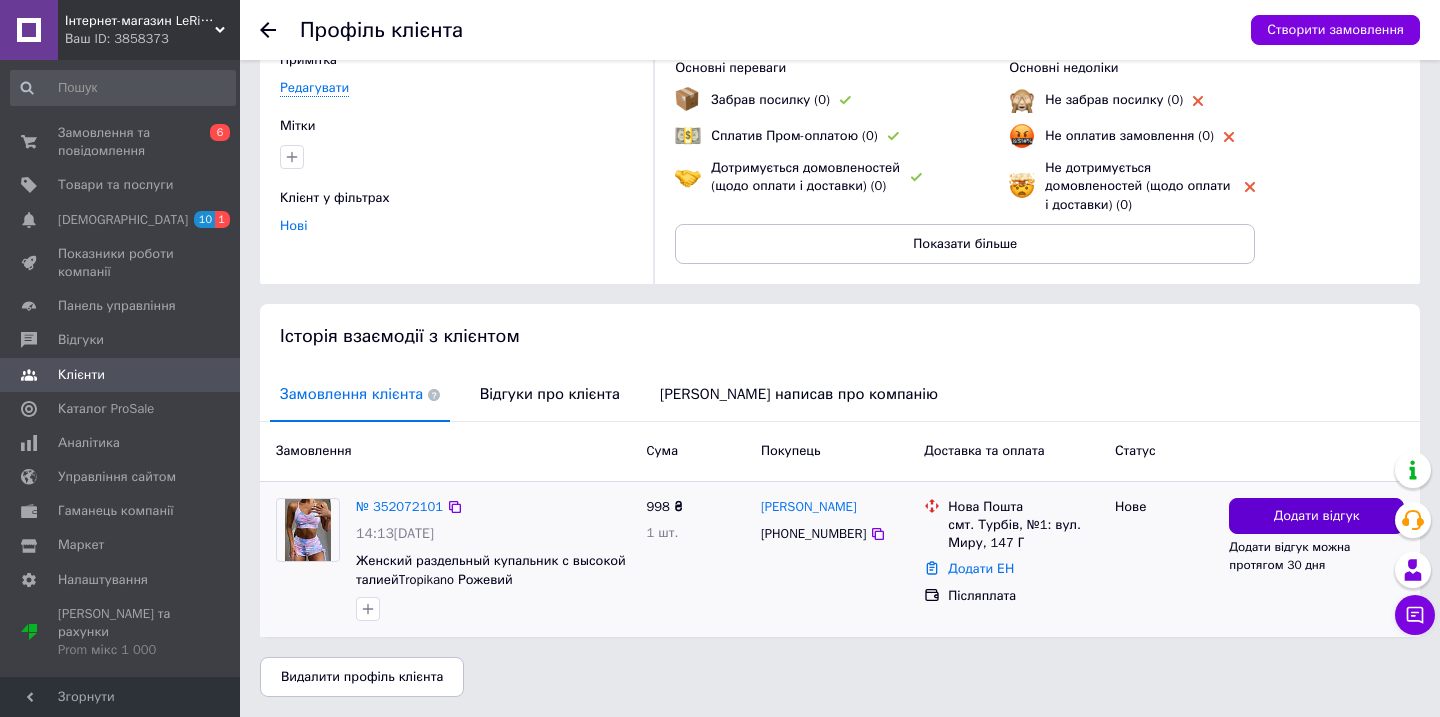 click on "Додати відгук" at bounding box center [1316, 516] 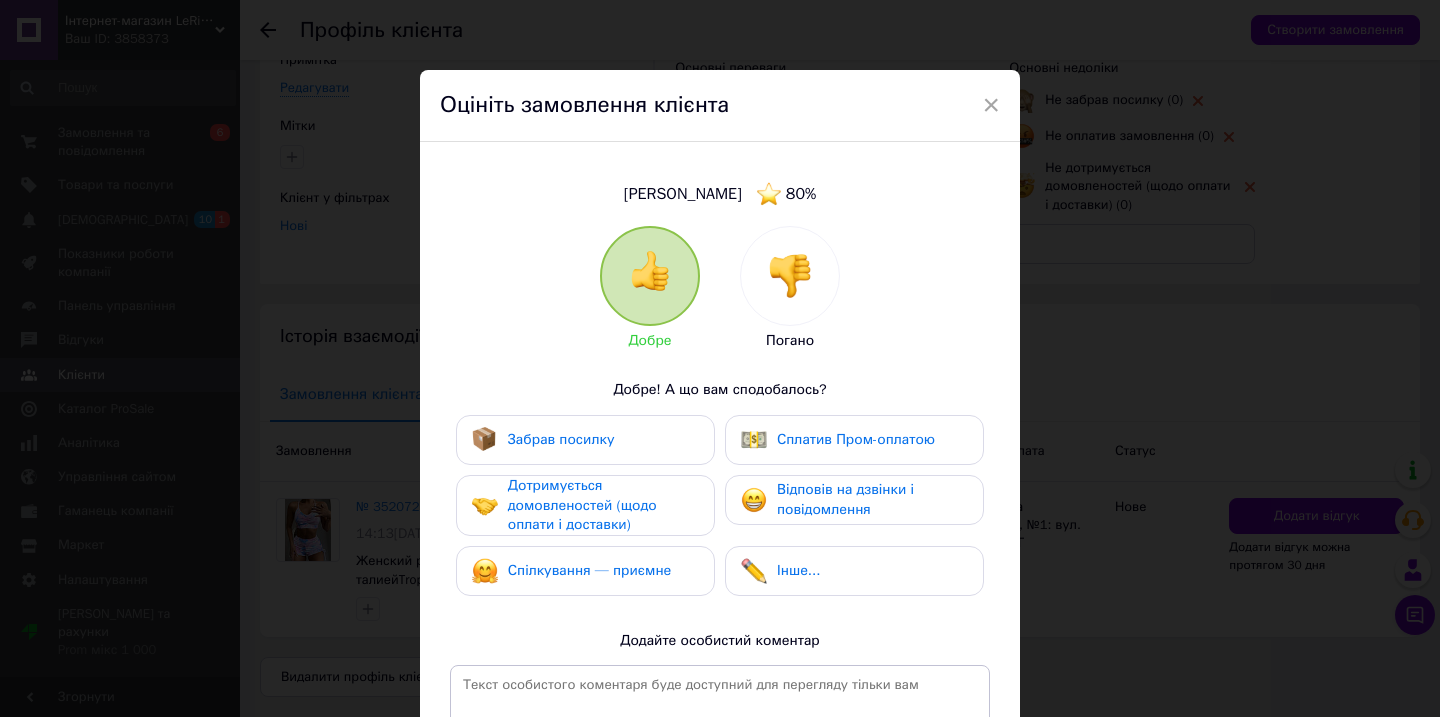 click at bounding box center [790, 276] 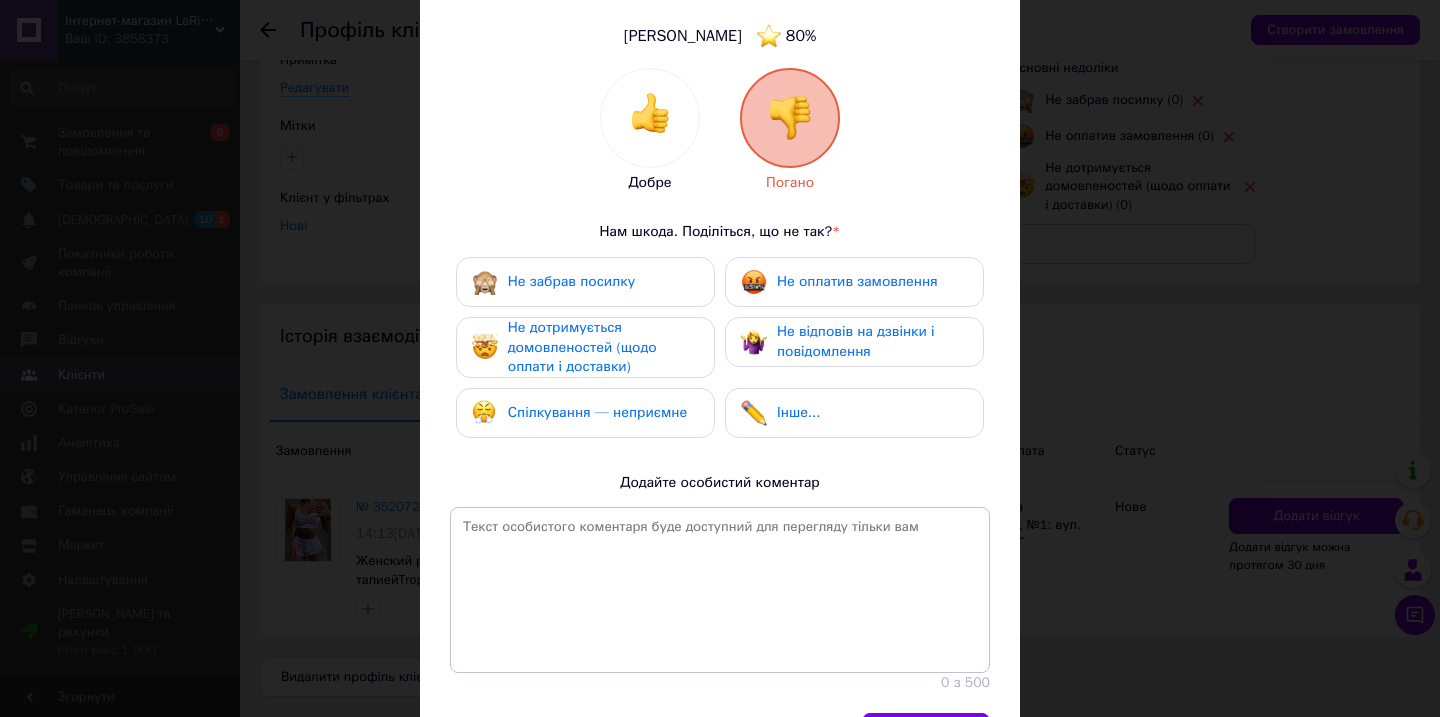scroll, scrollTop: 159, scrollLeft: 0, axis: vertical 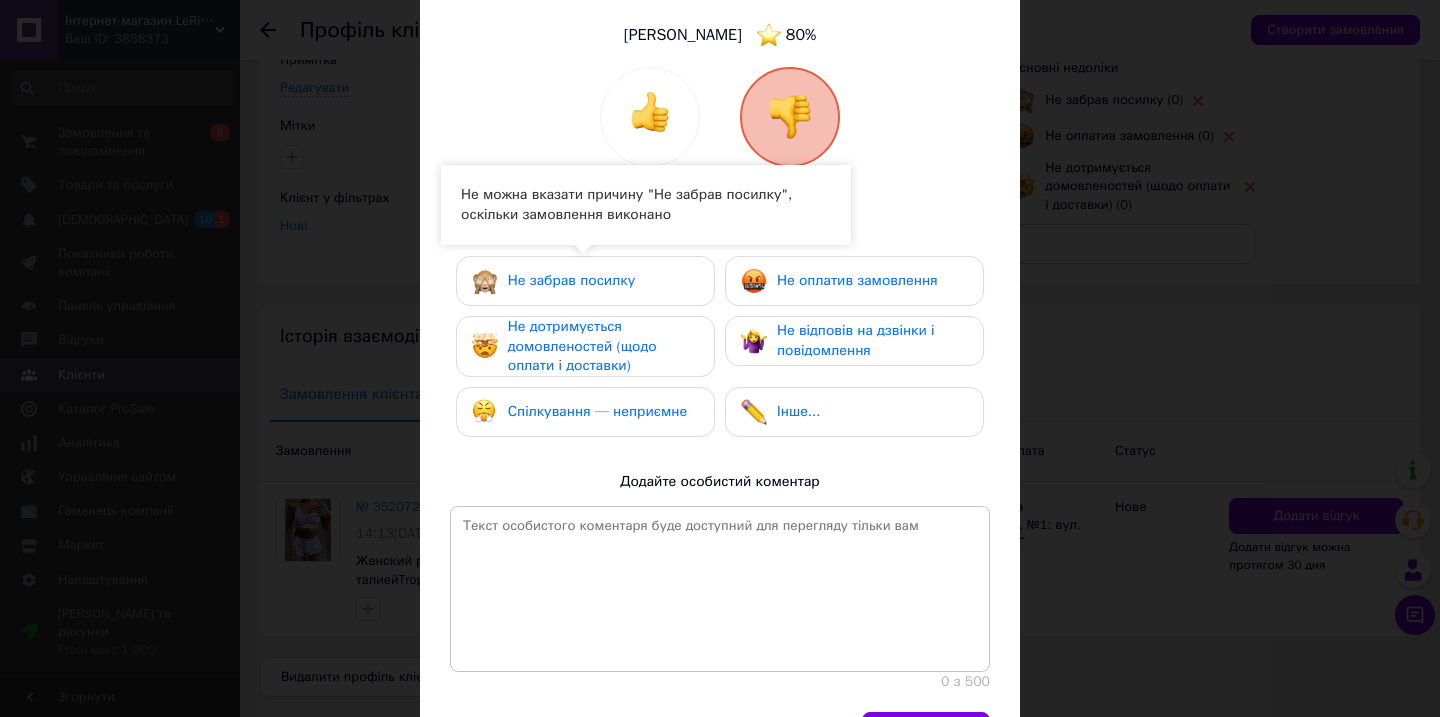 click on "Не дотримується домовленостей (щодо оплати і доставки)" at bounding box center (582, 346) 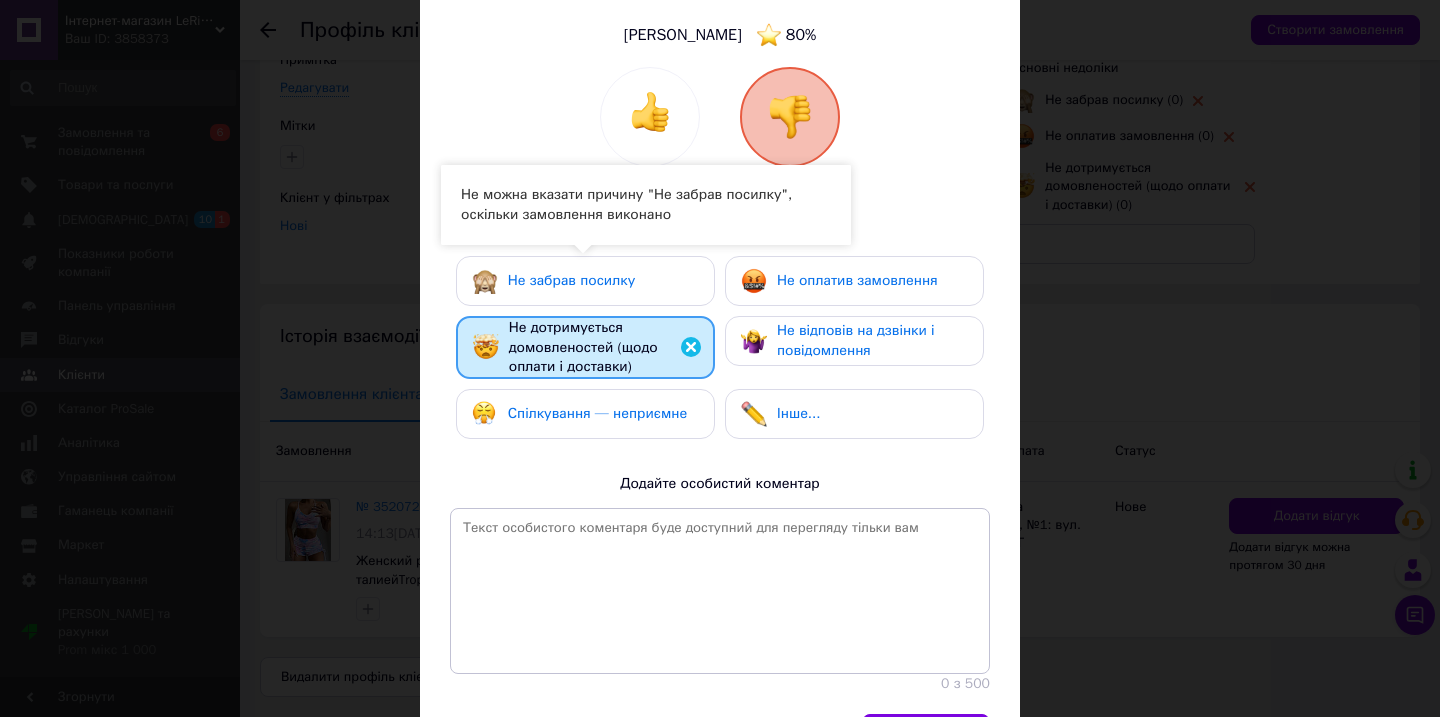click on "Спілкування — неприємне" at bounding box center [579, 414] 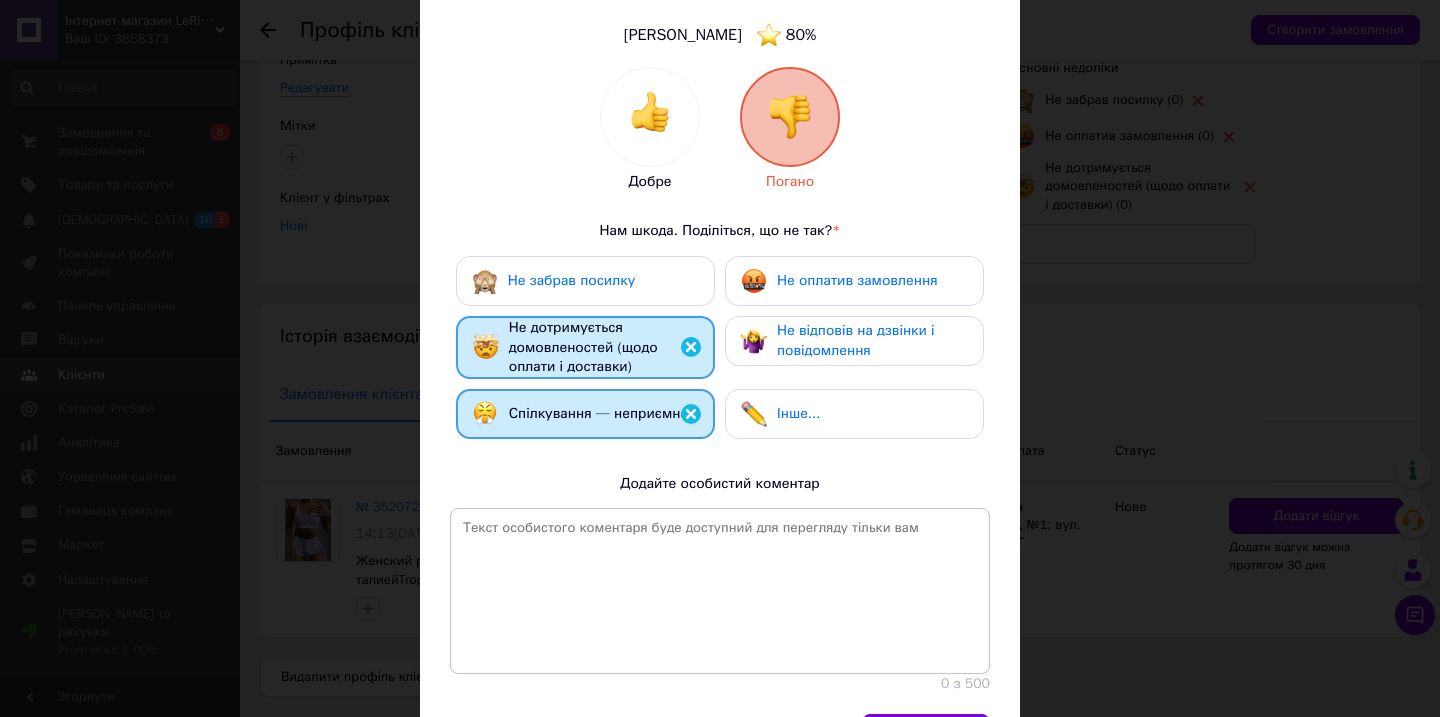 click on "Не оплатив замовлення" at bounding box center (854, 281) 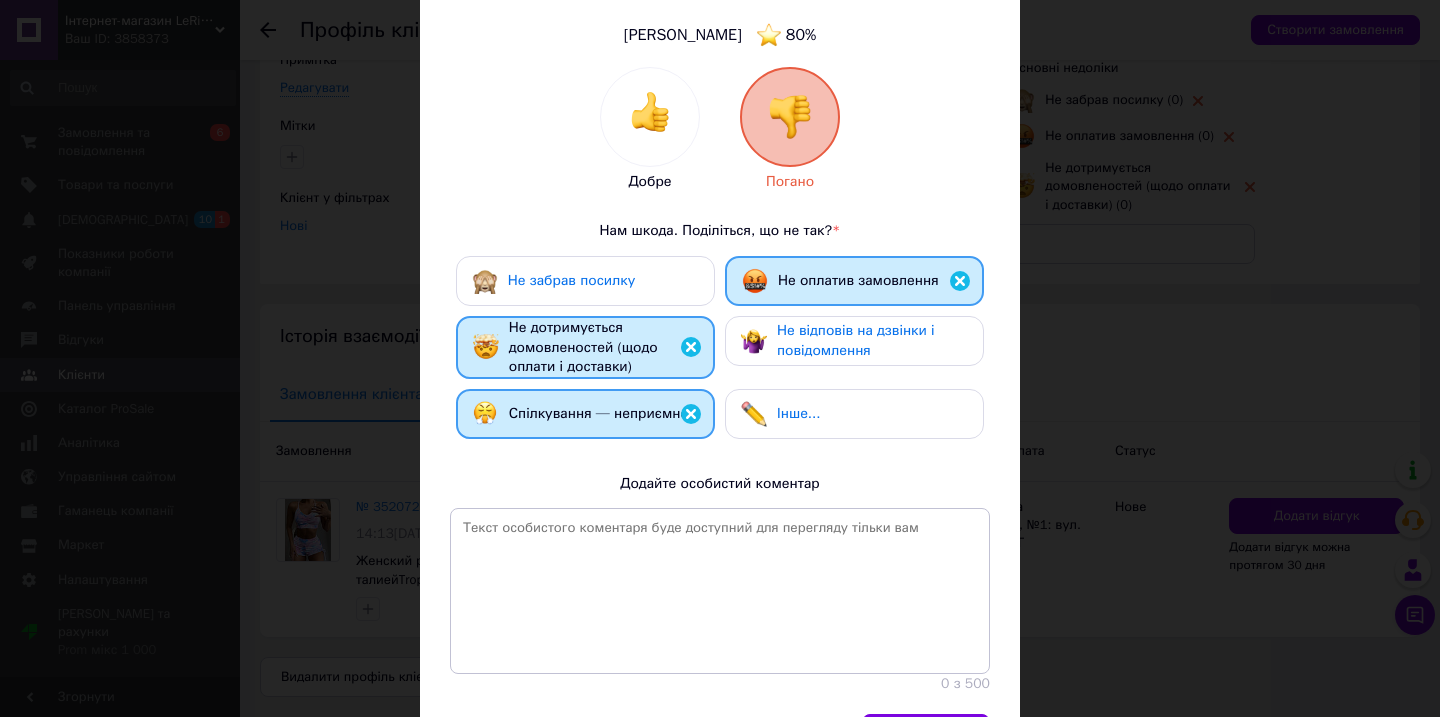 click on "Не відповів на дзвінки і повідомлення" at bounding box center (854, 341) 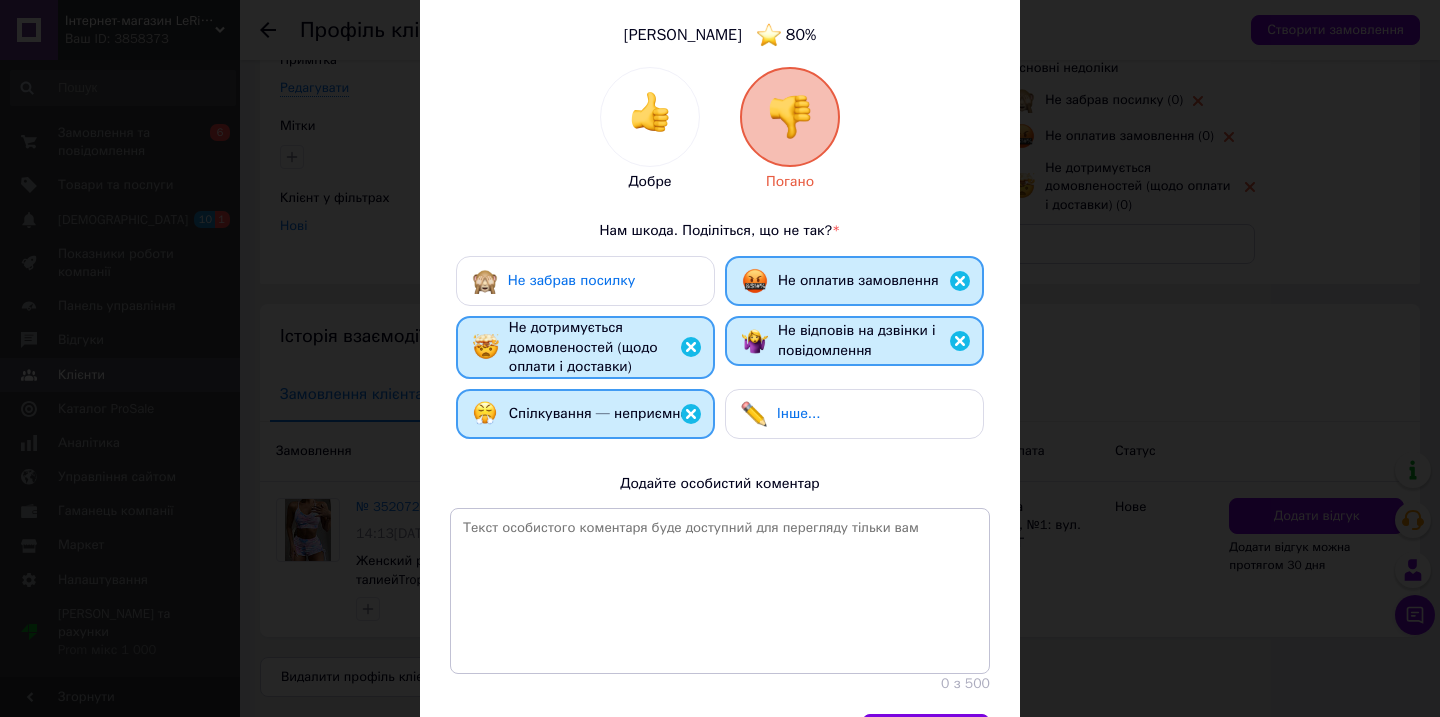 scroll, scrollTop: 270, scrollLeft: 0, axis: vertical 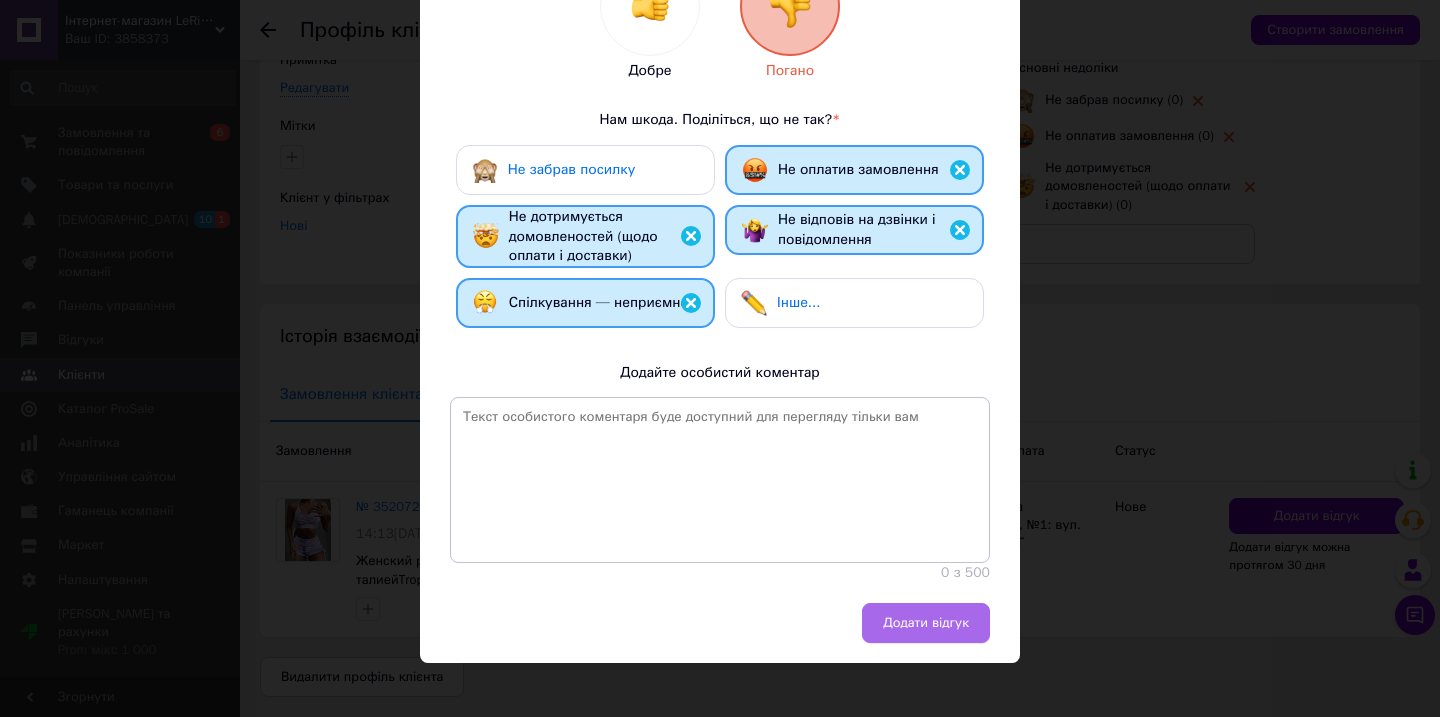 click on "Додати відгук" at bounding box center [926, 623] 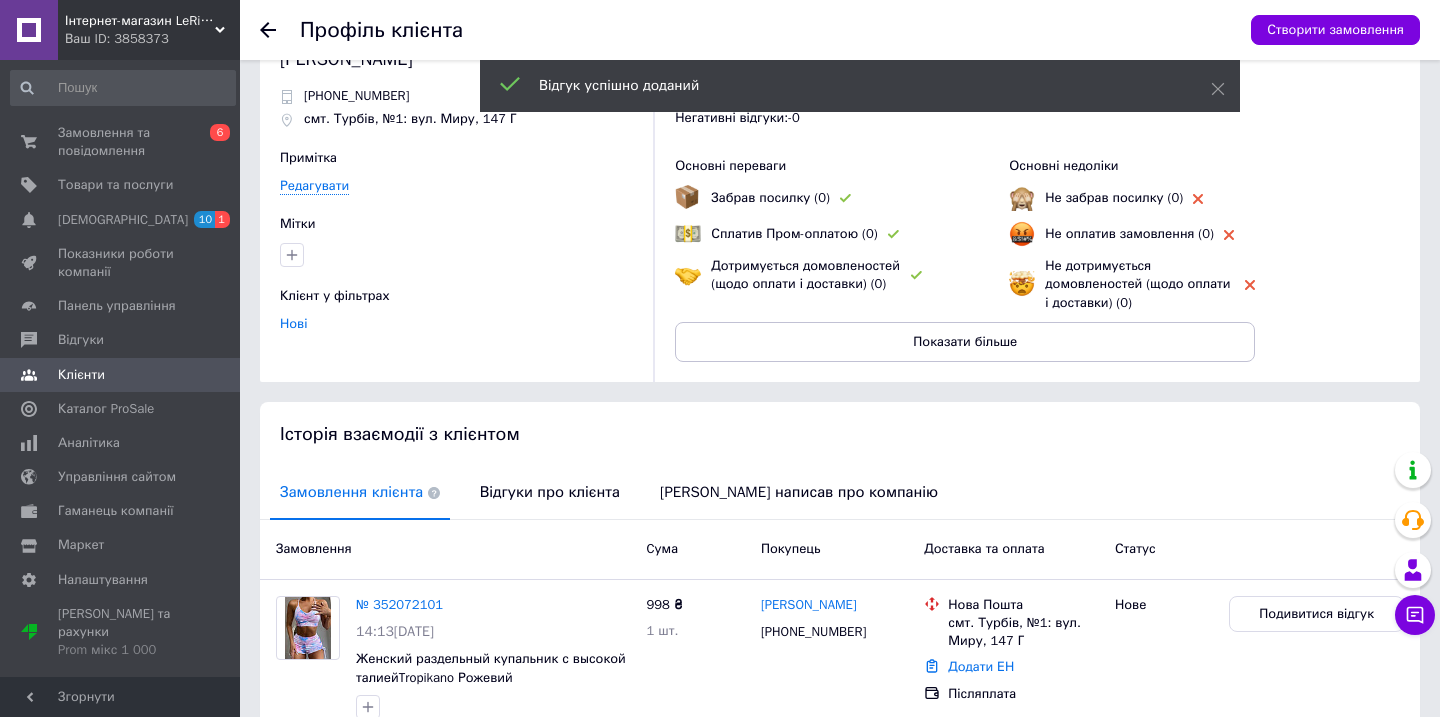 scroll, scrollTop: 0, scrollLeft: 0, axis: both 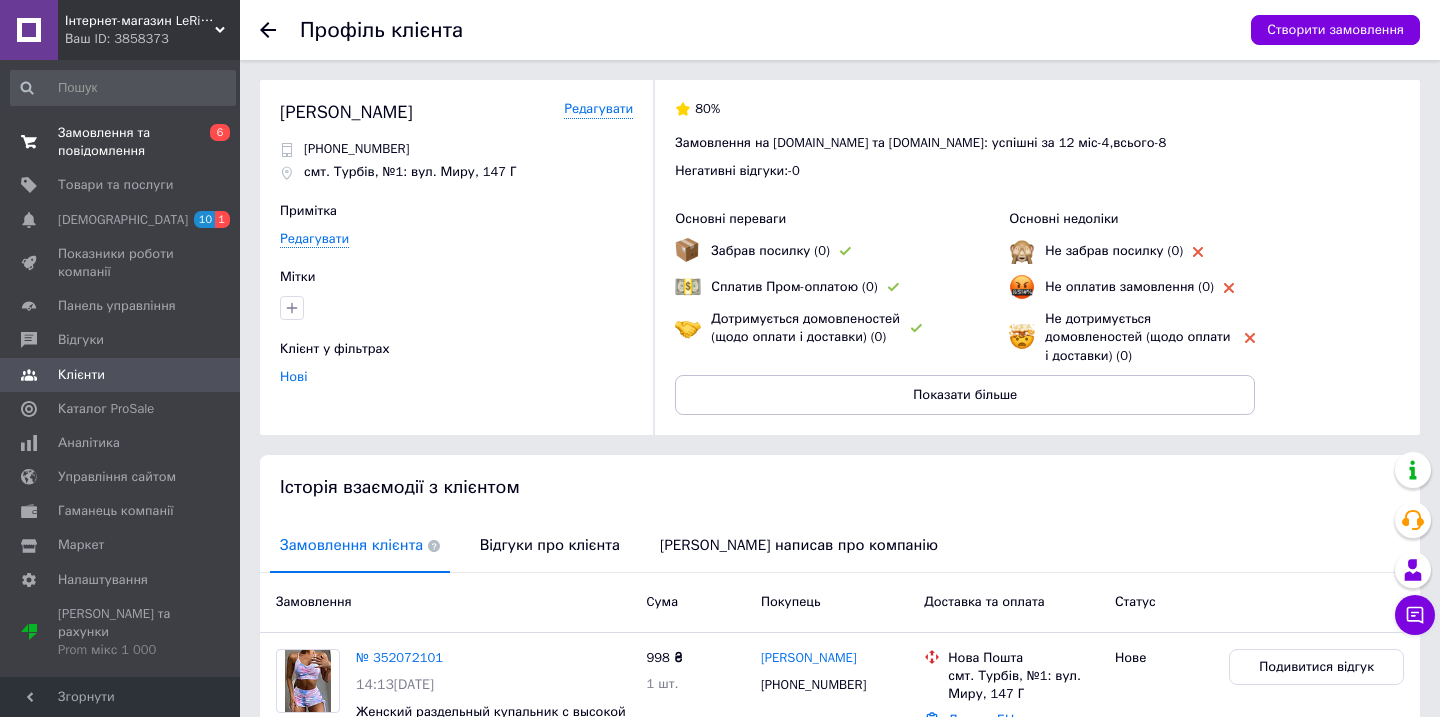 click on "Замовлення та повідомлення" at bounding box center [121, 142] 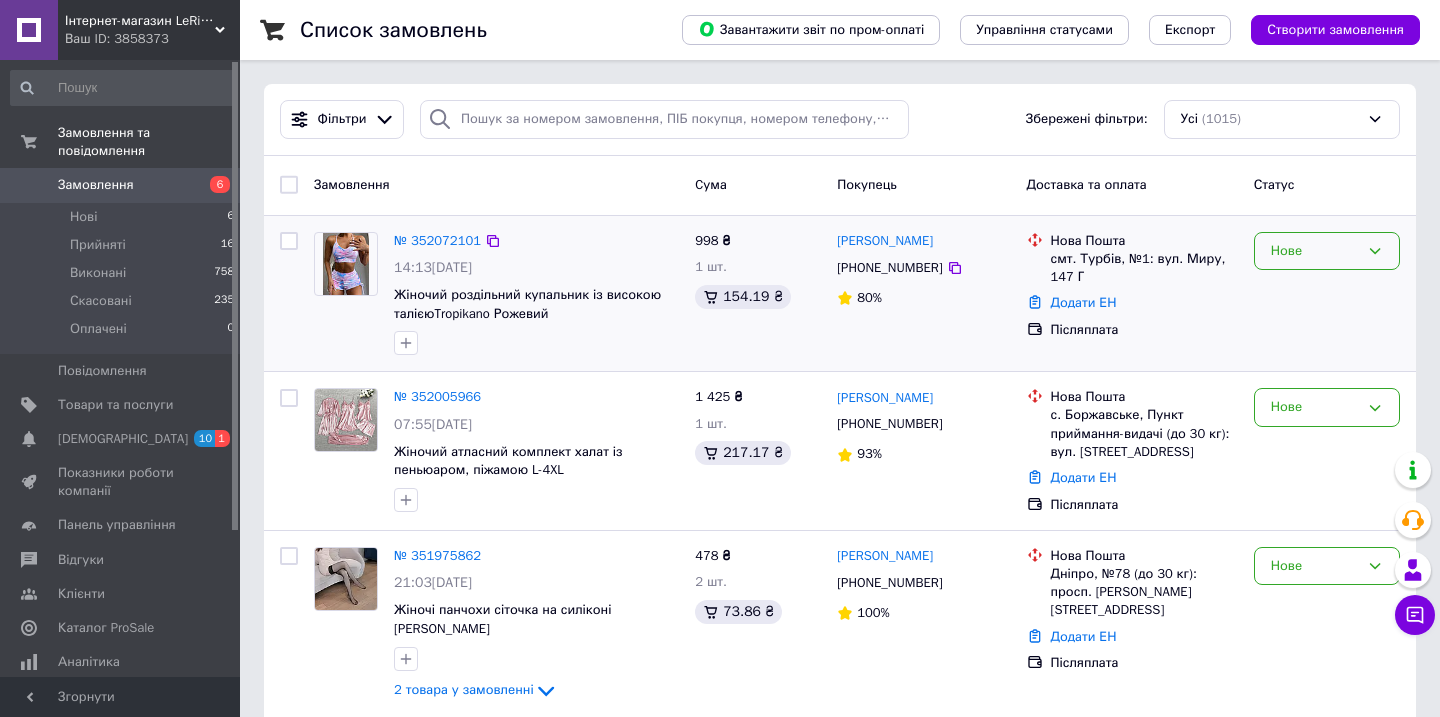 click on "Нове" at bounding box center [1315, 251] 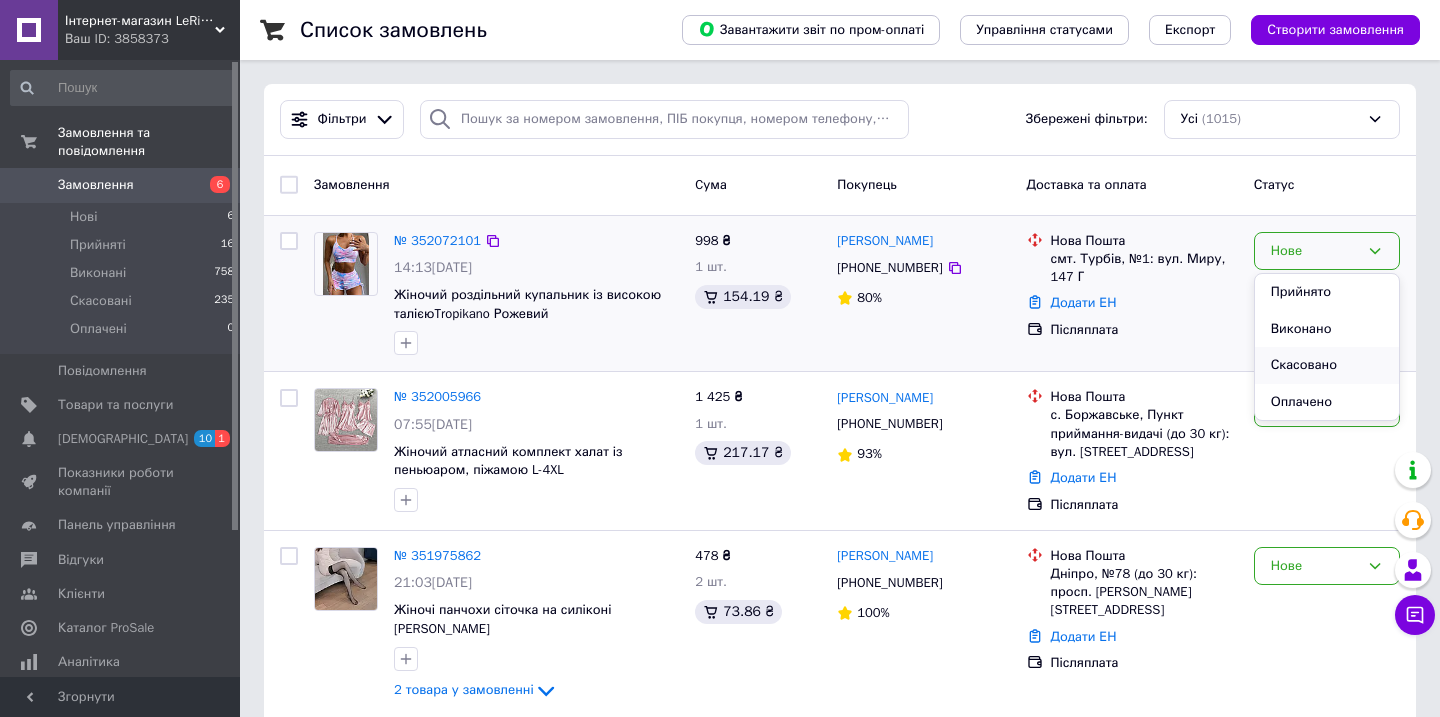 click on "Скасовано" at bounding box center [1327, 365] 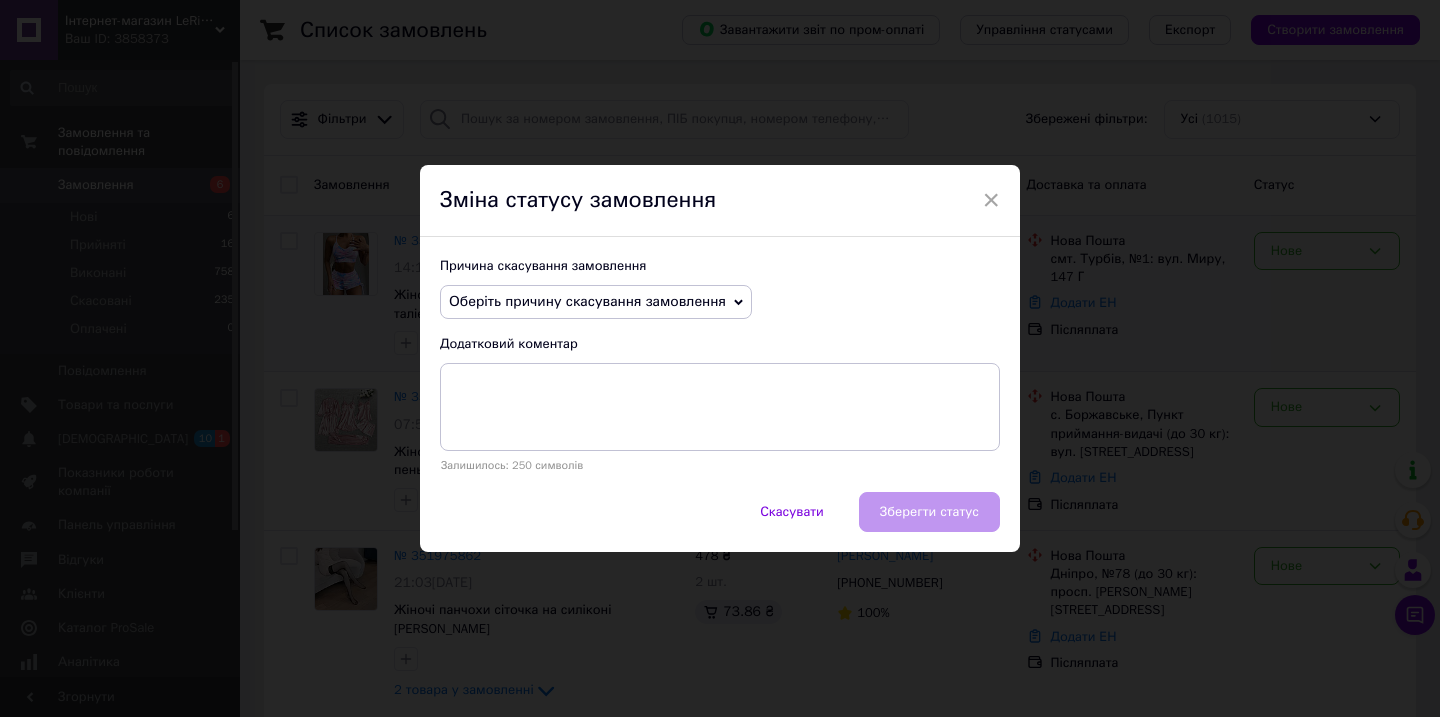 click on "Оберіть причину скасування замовлення" at bounding box center [596, 302] 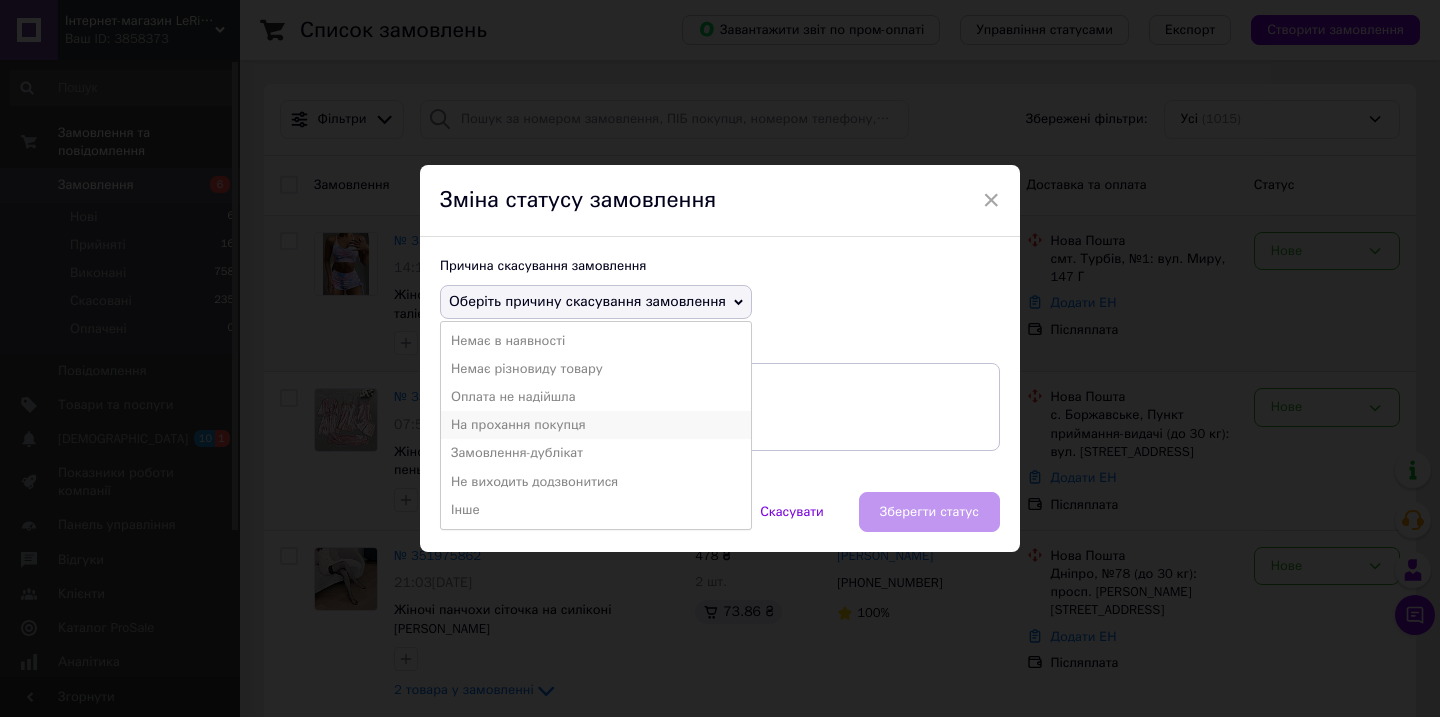 click on "На прохання покупця" at bounding box center [596, 425] 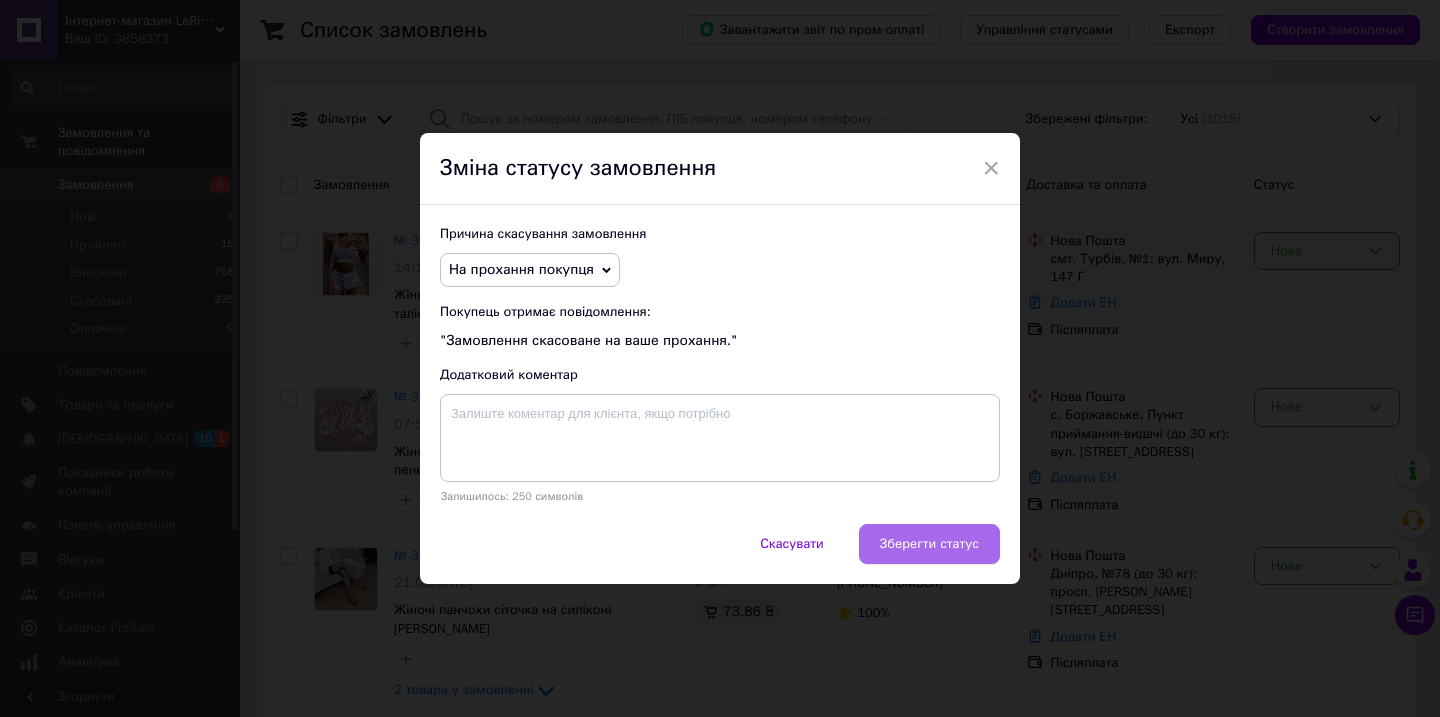 click on "Зберегти статус" at bounding box center [929, 544] 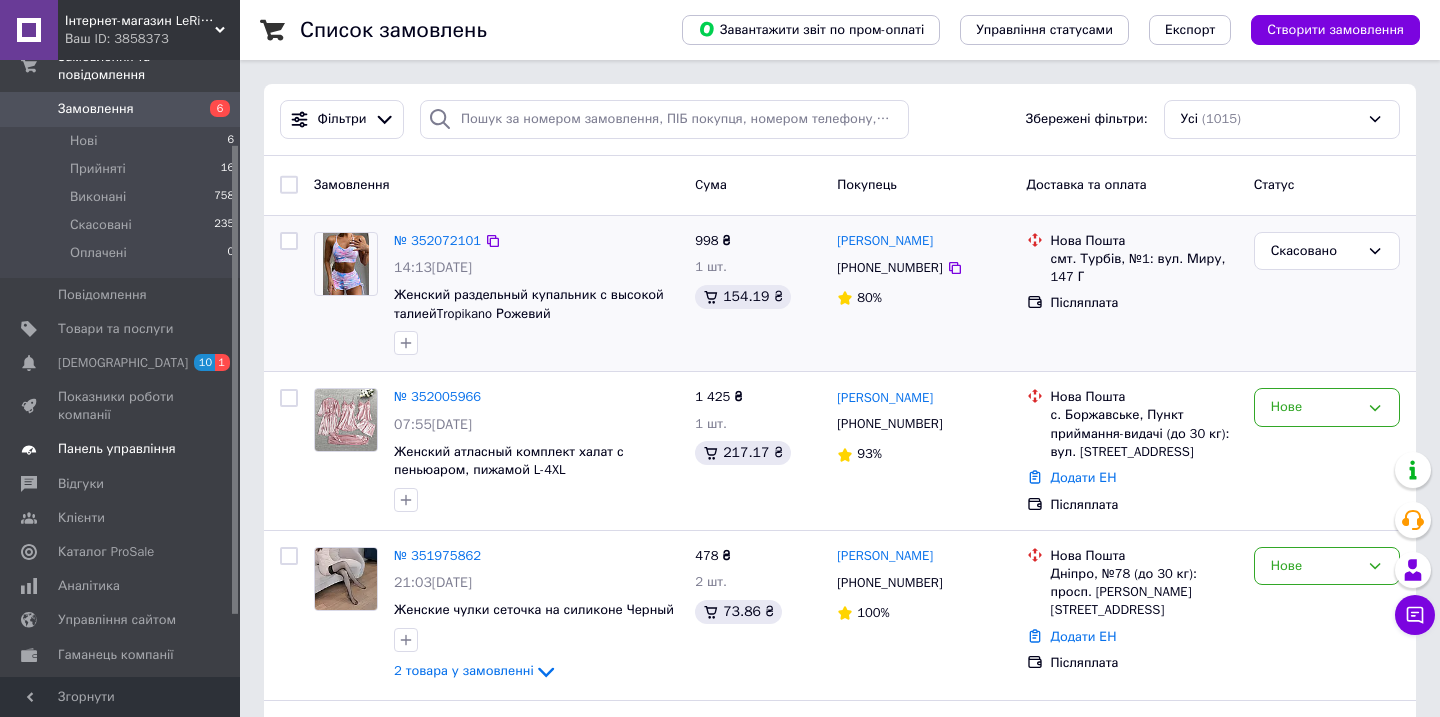 scroll, scrollTop: 112, scrollLeft: 0, axis: vertical 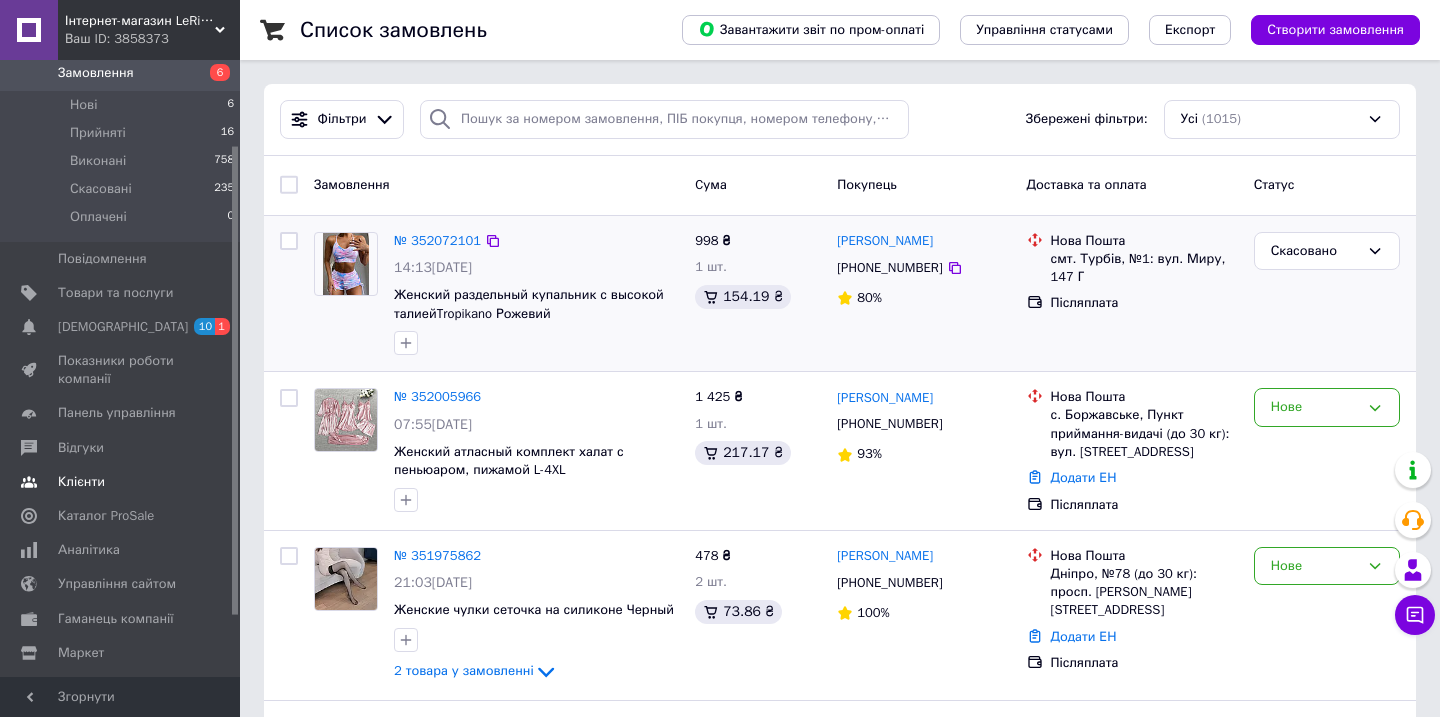 click on "Клієнти" at bounding box center [121, 482] 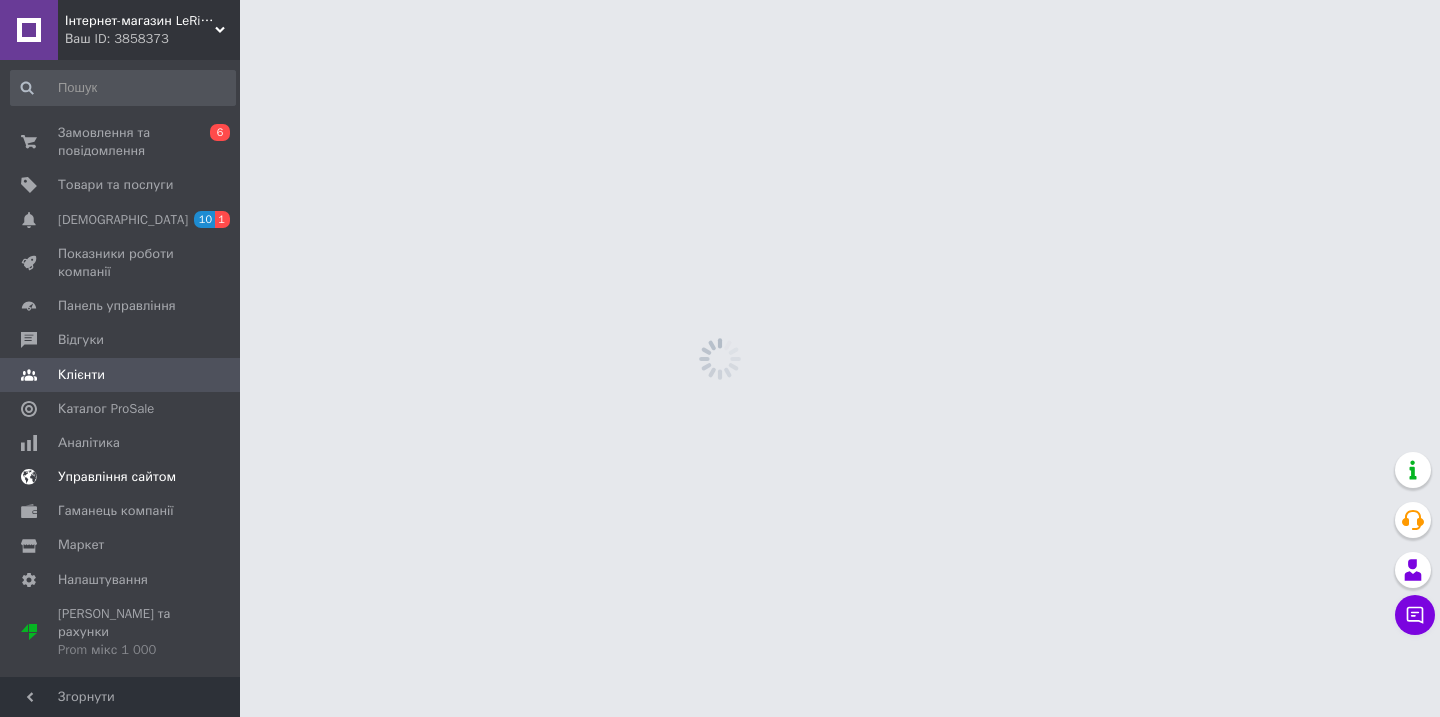 scroll, scrollTop: 0, scrollLeft: 0, axis: both 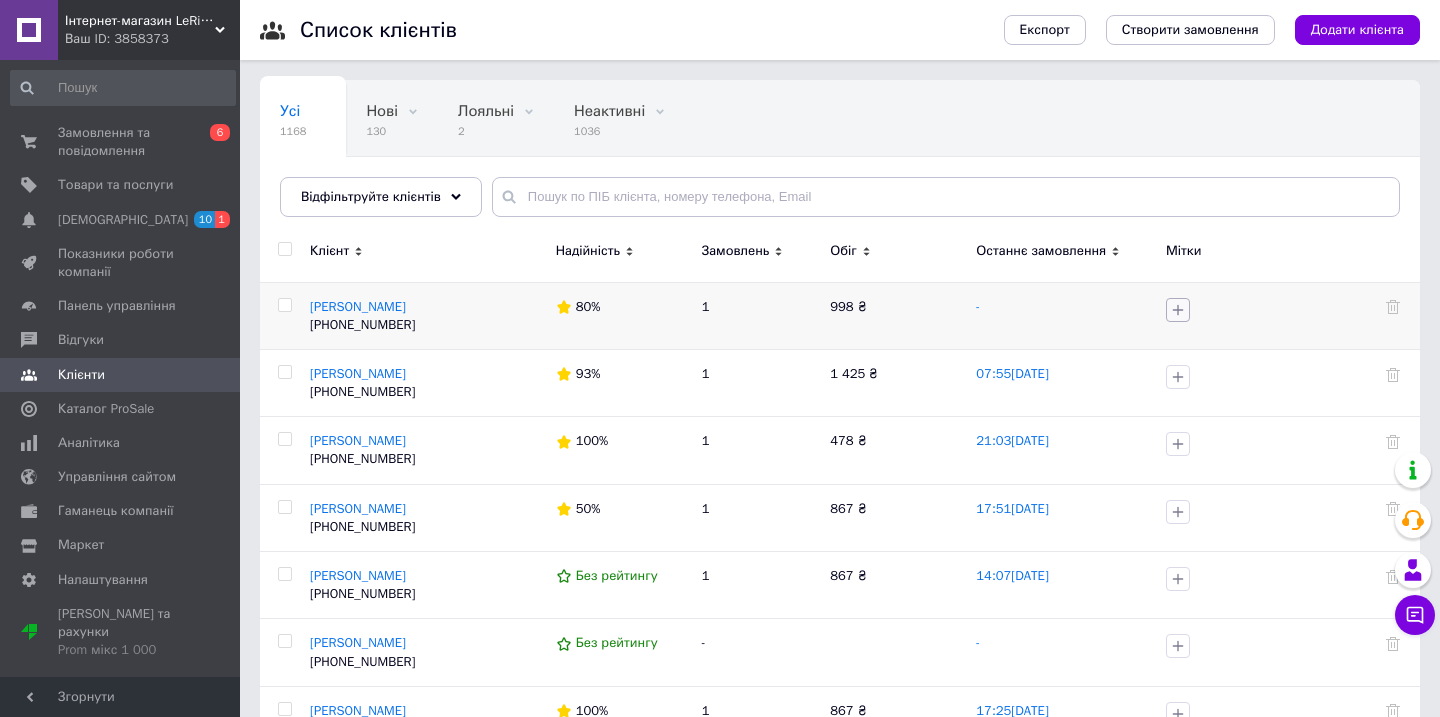 click at bounding box center [1178, 310] 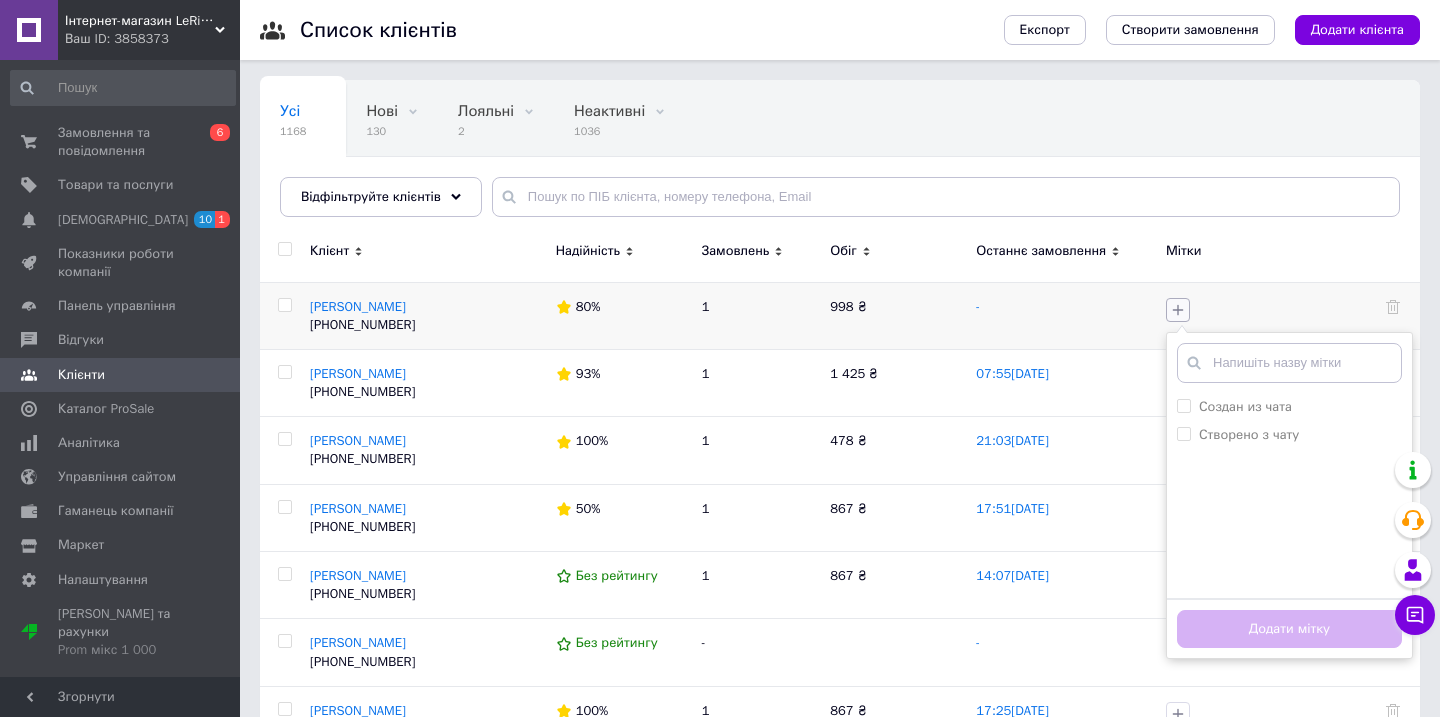 click 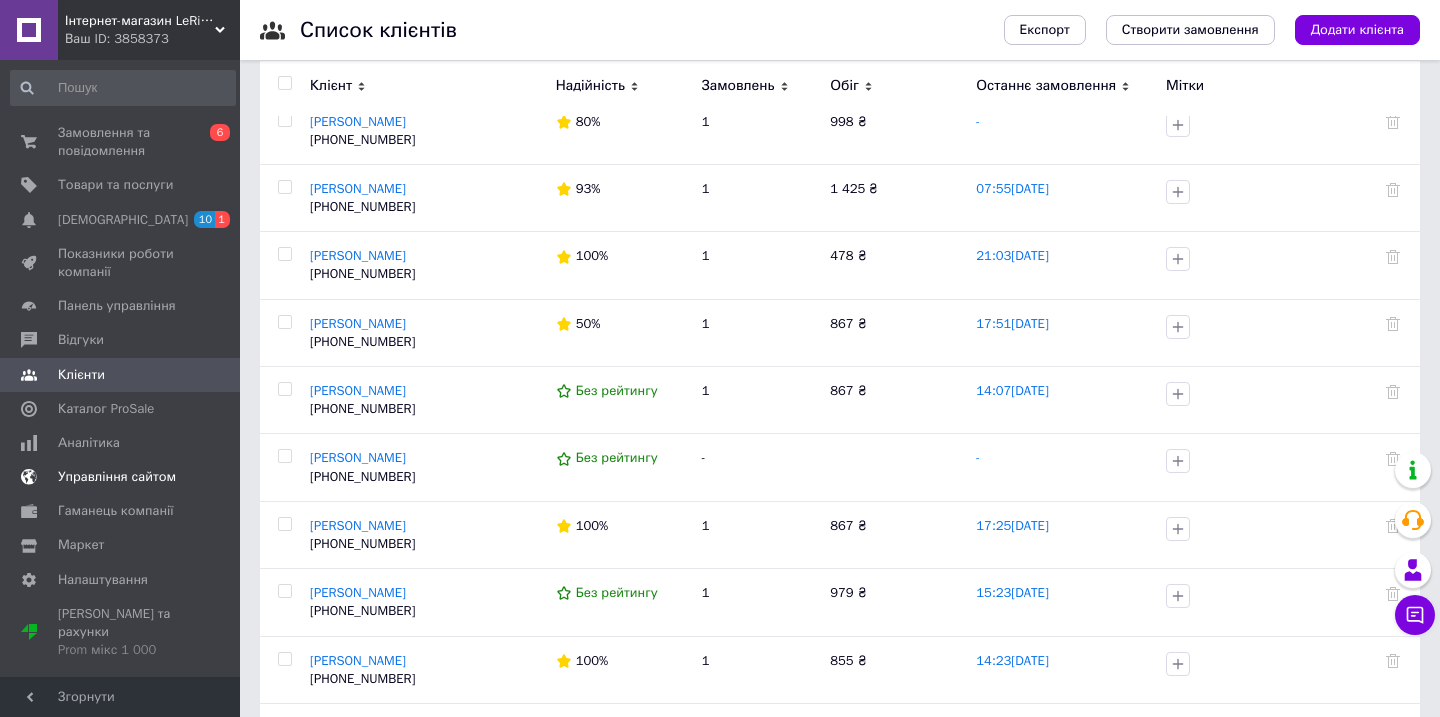 scroll, scrollTop: 0, scrollLeft: 0, axis: both 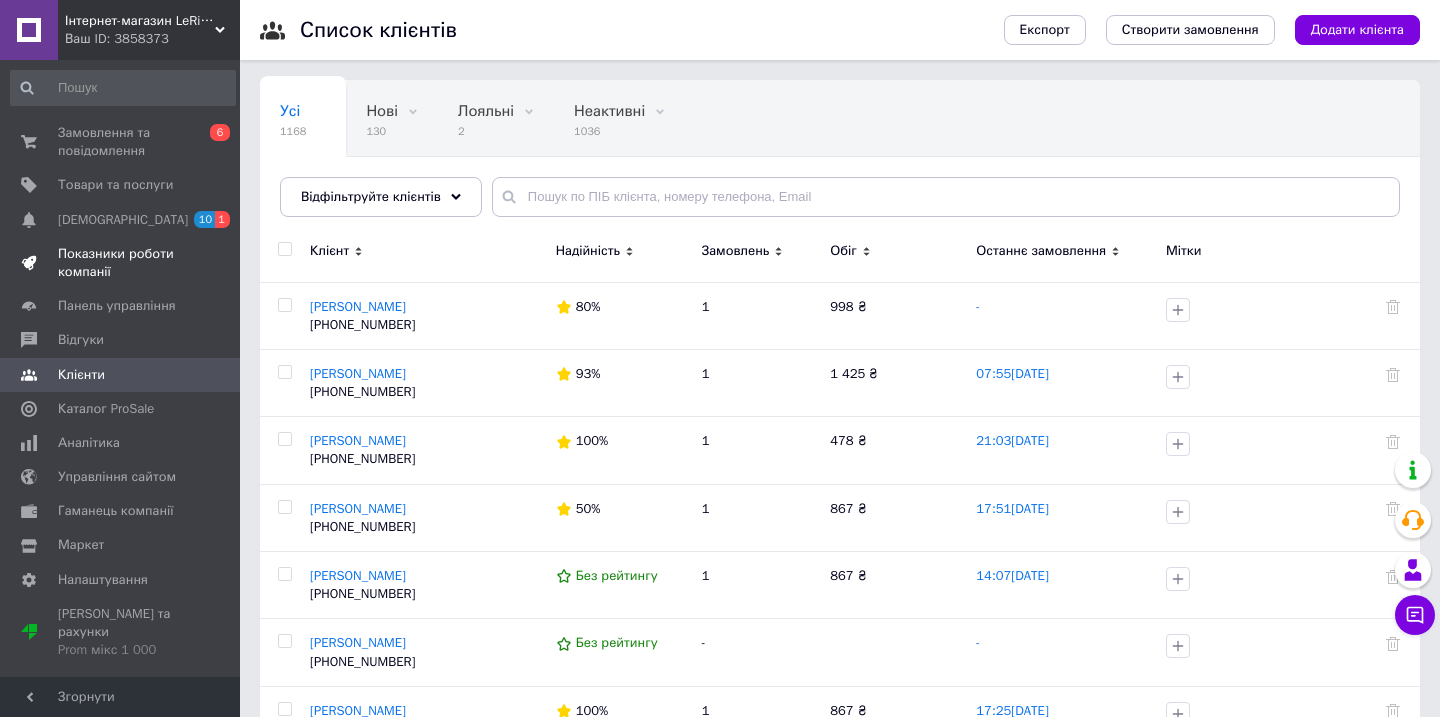 click on "Показники роботи компанії" at bounding box center (121, 263) 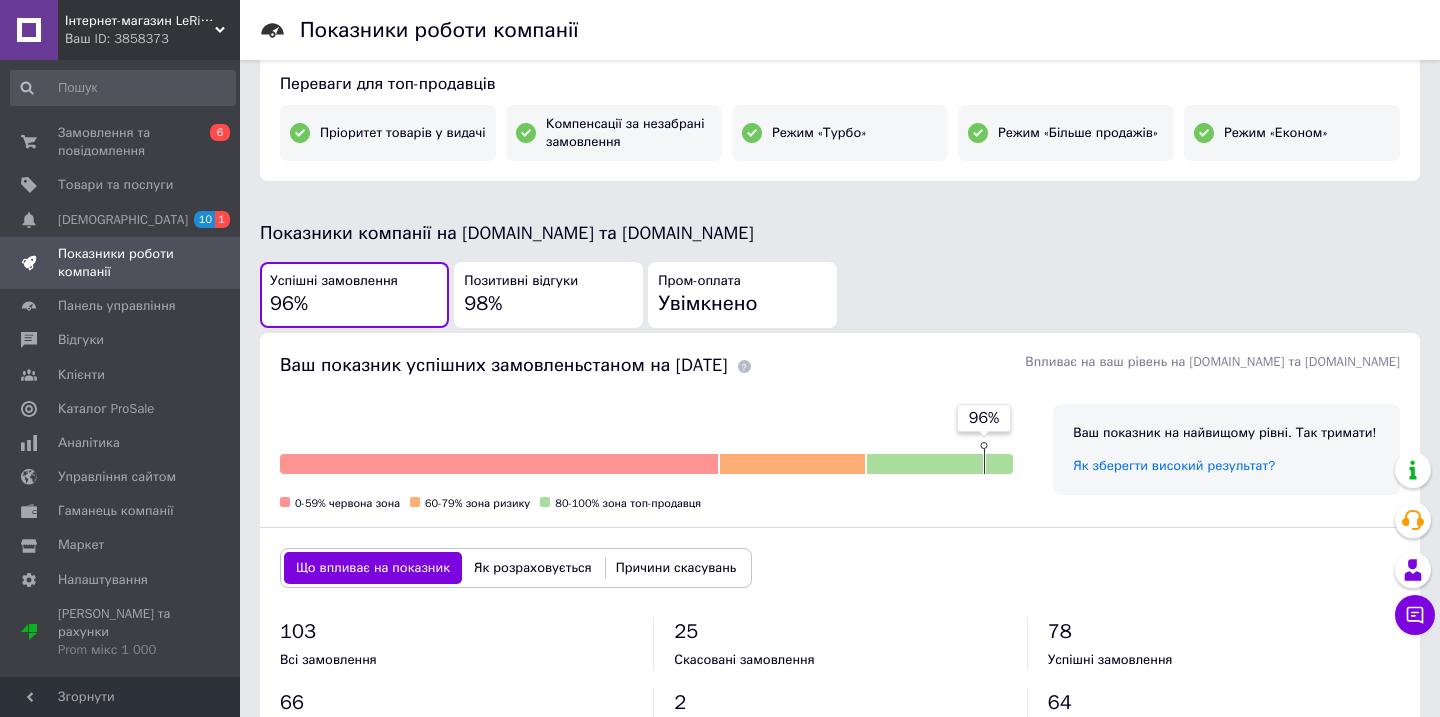 scroll, scrollTop: 612, scrollLeft: 0, axis: vertical 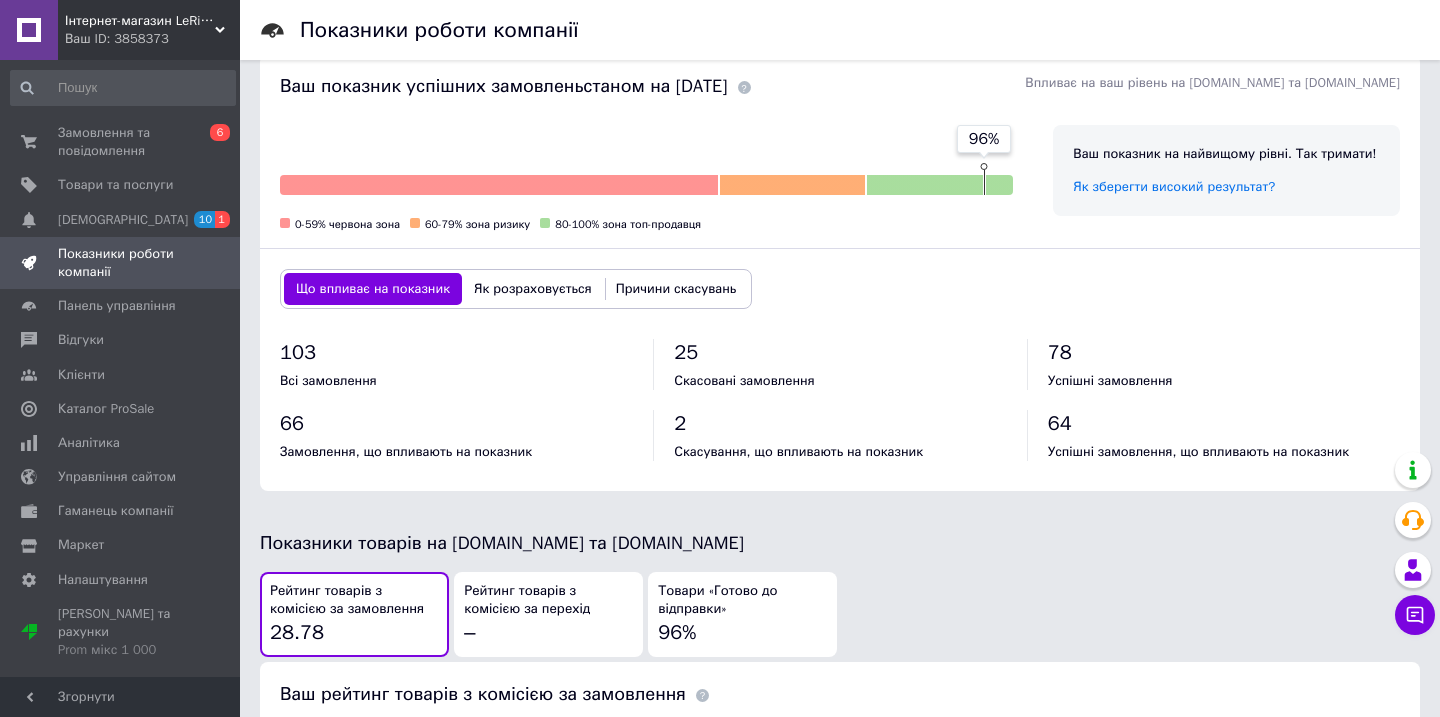 click on "Причини скасувань" at bounding box center (676, 289) 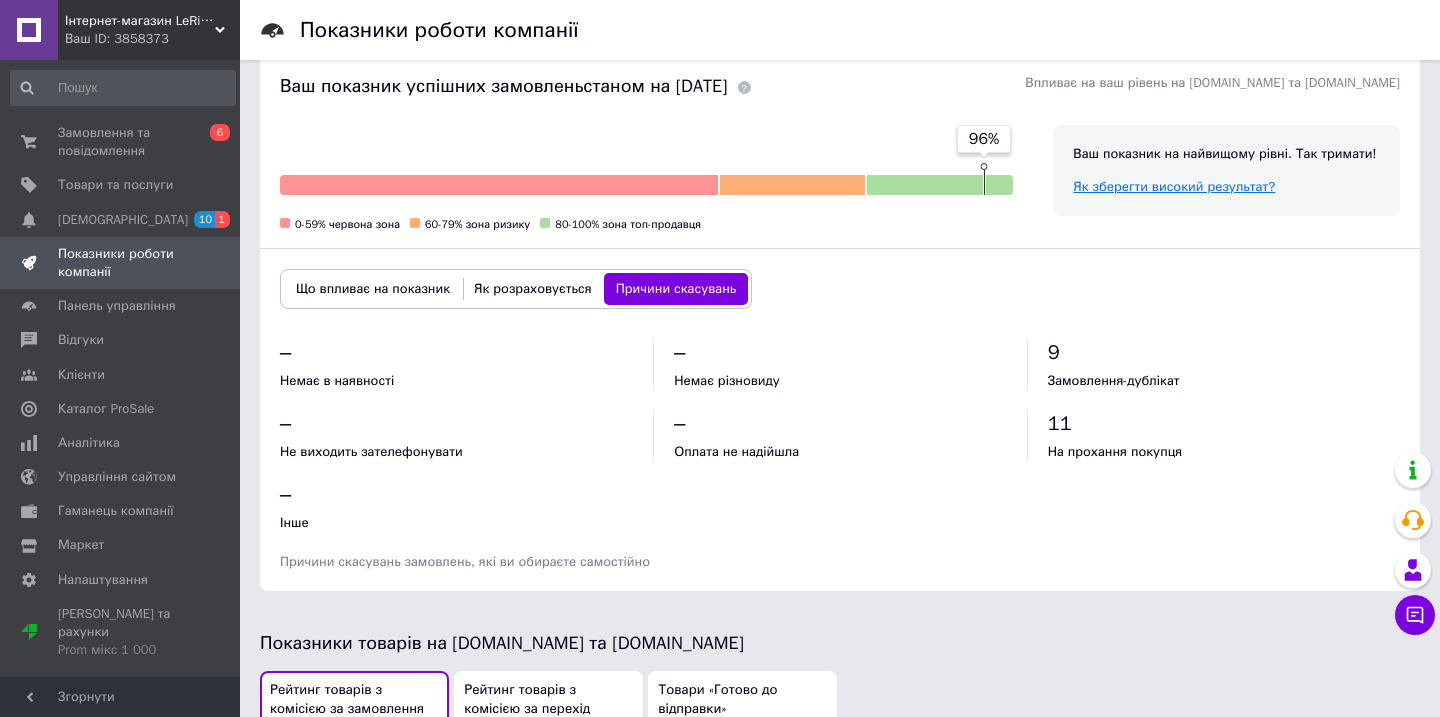 click on "Як зберегти високий результат?" at bounding box center [1174, 186] 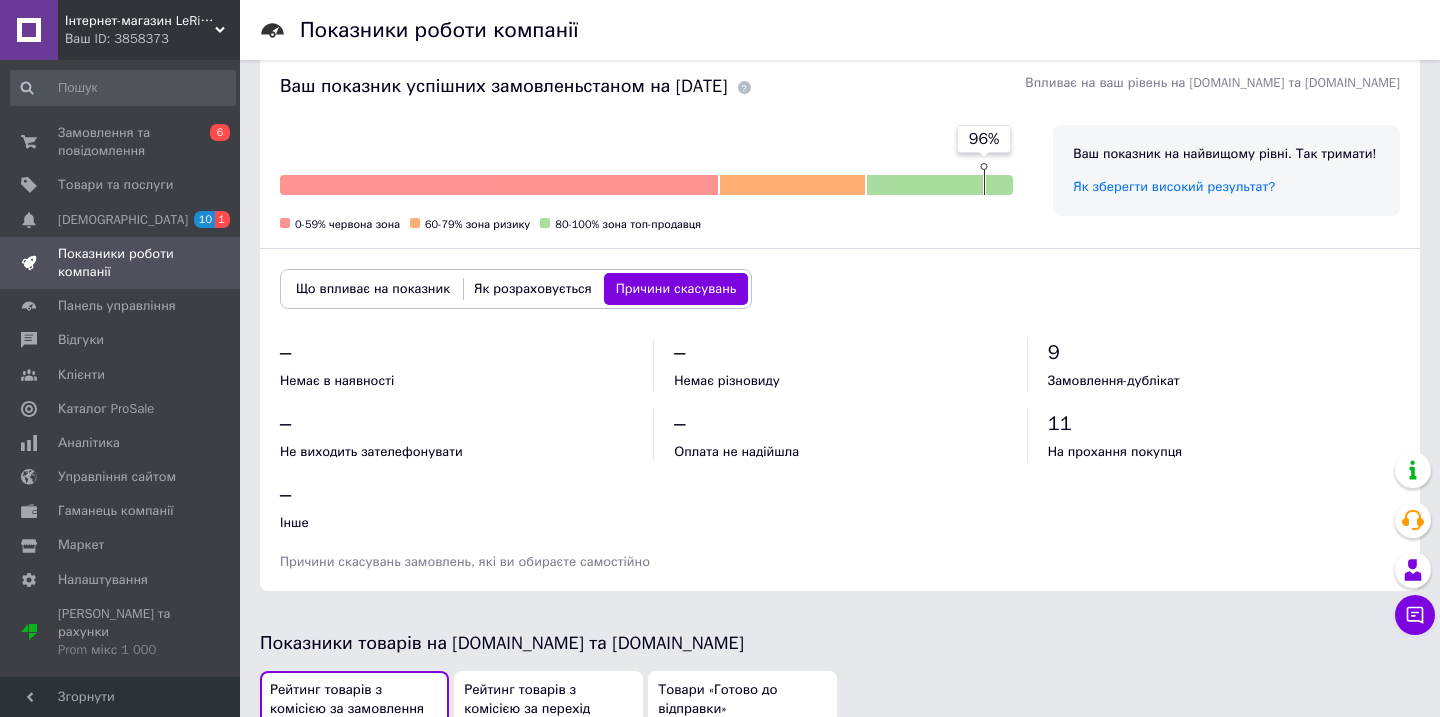 click on "Як розраховується" at bounding box center (533, 289) 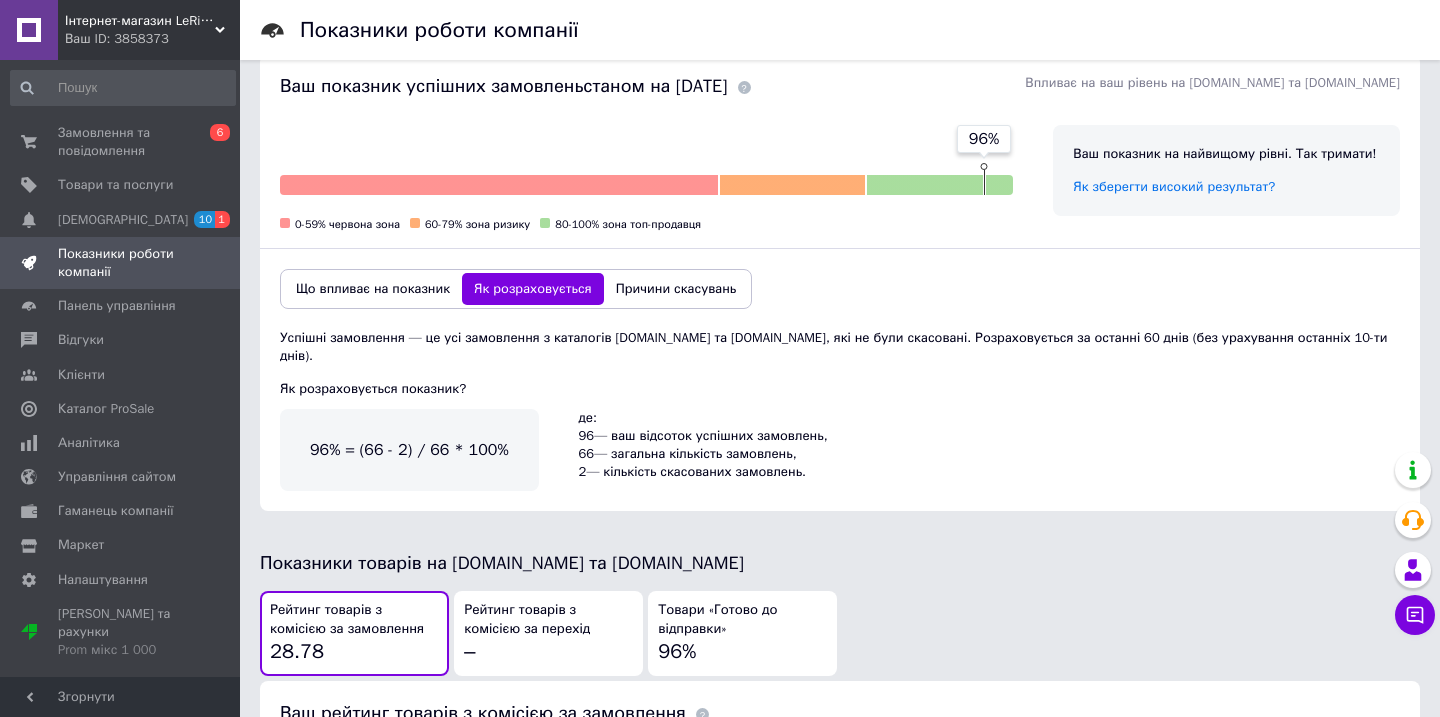click on "Що впливає на показник" at bounding box center [373, 289] 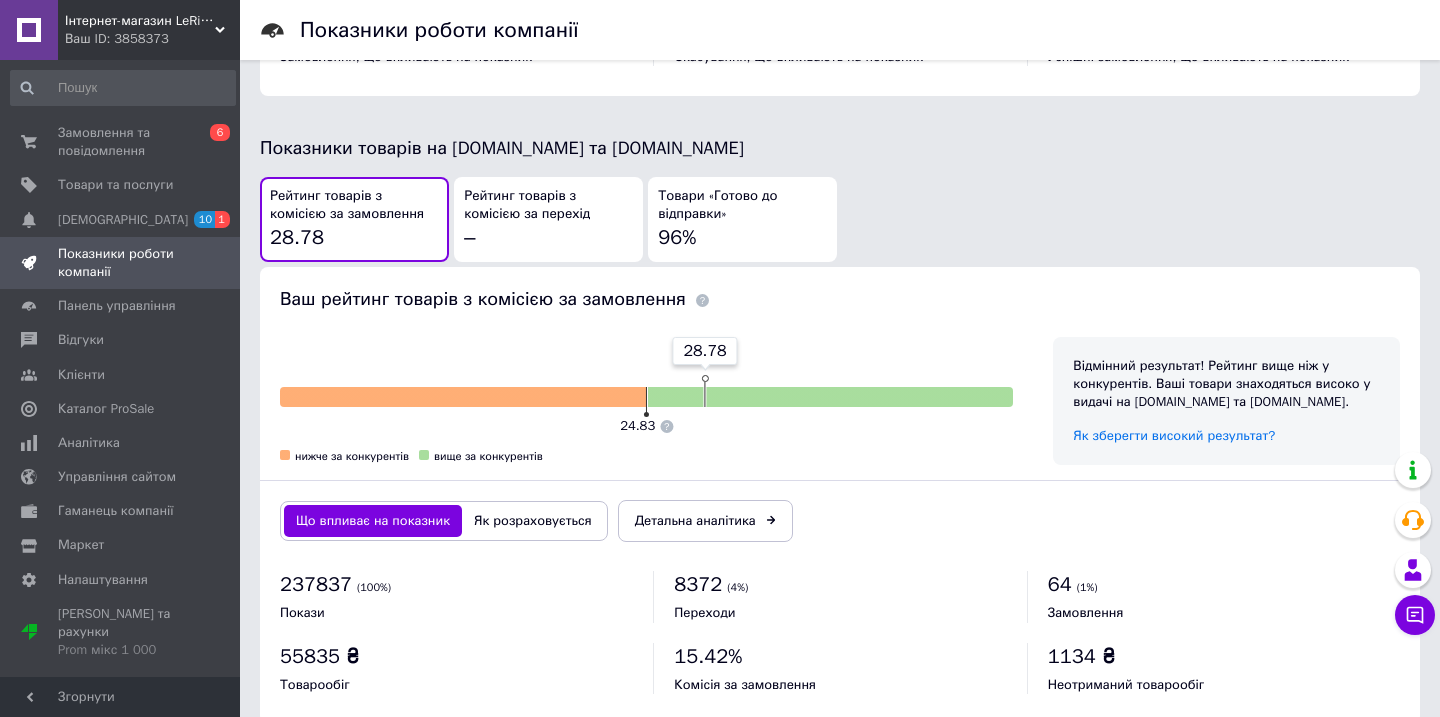 scroll, scrollTop: 1054, scrollLeft: 0, axis: vertical 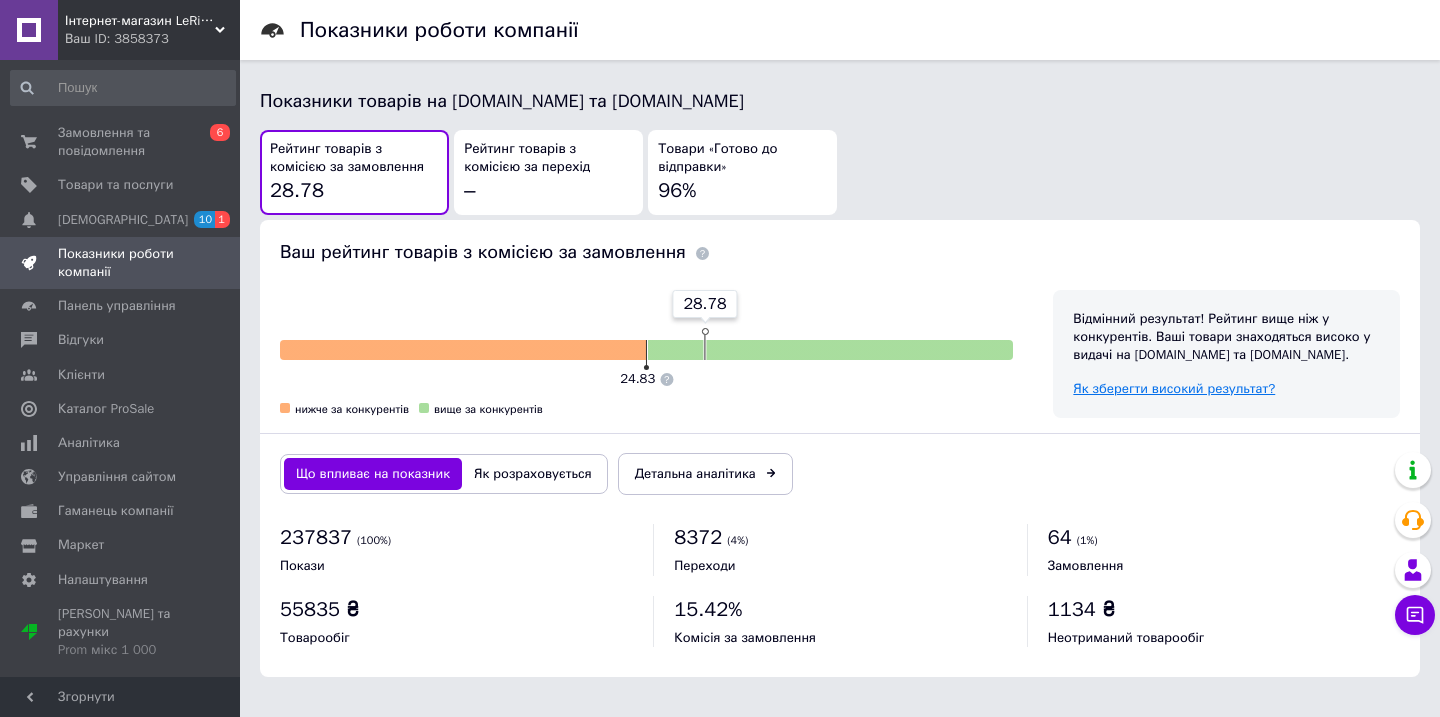 click on "Як зберегти високий результат?" at bounding box center (1174, 388) 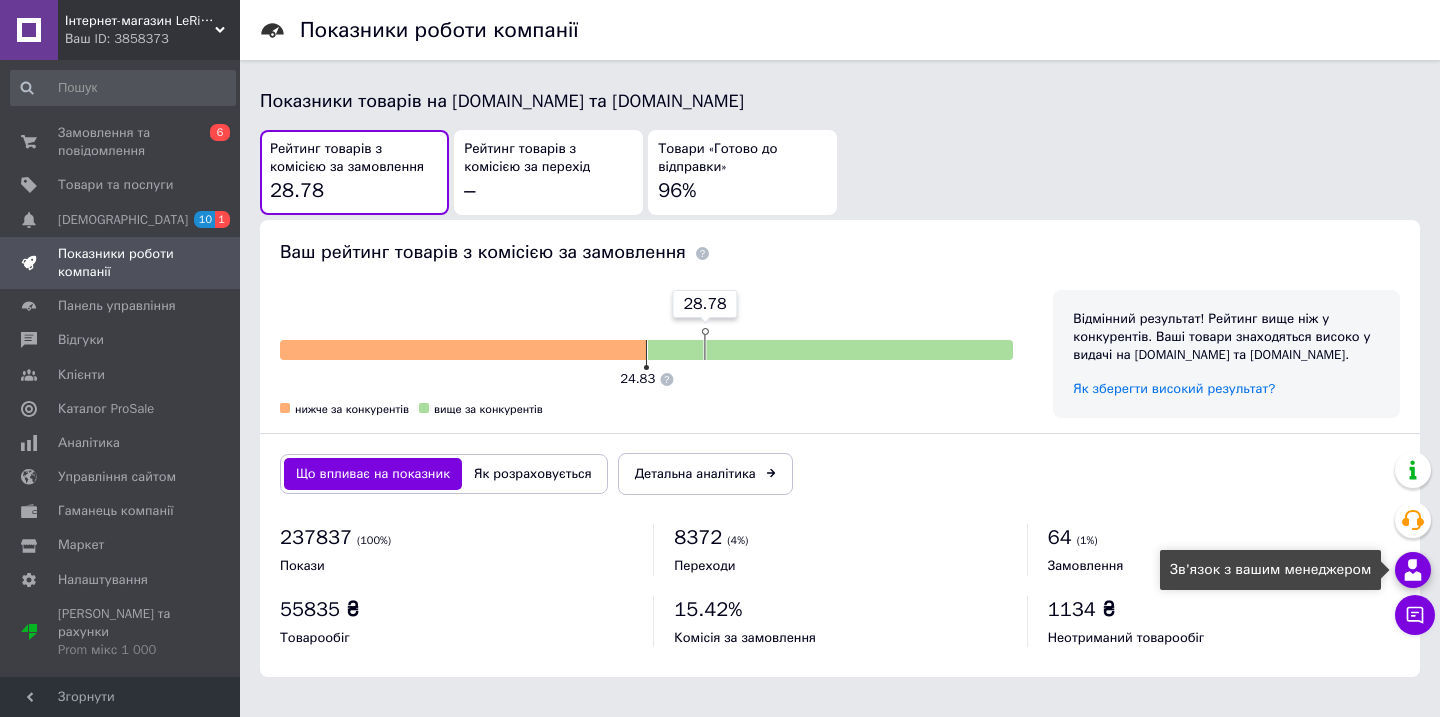 click 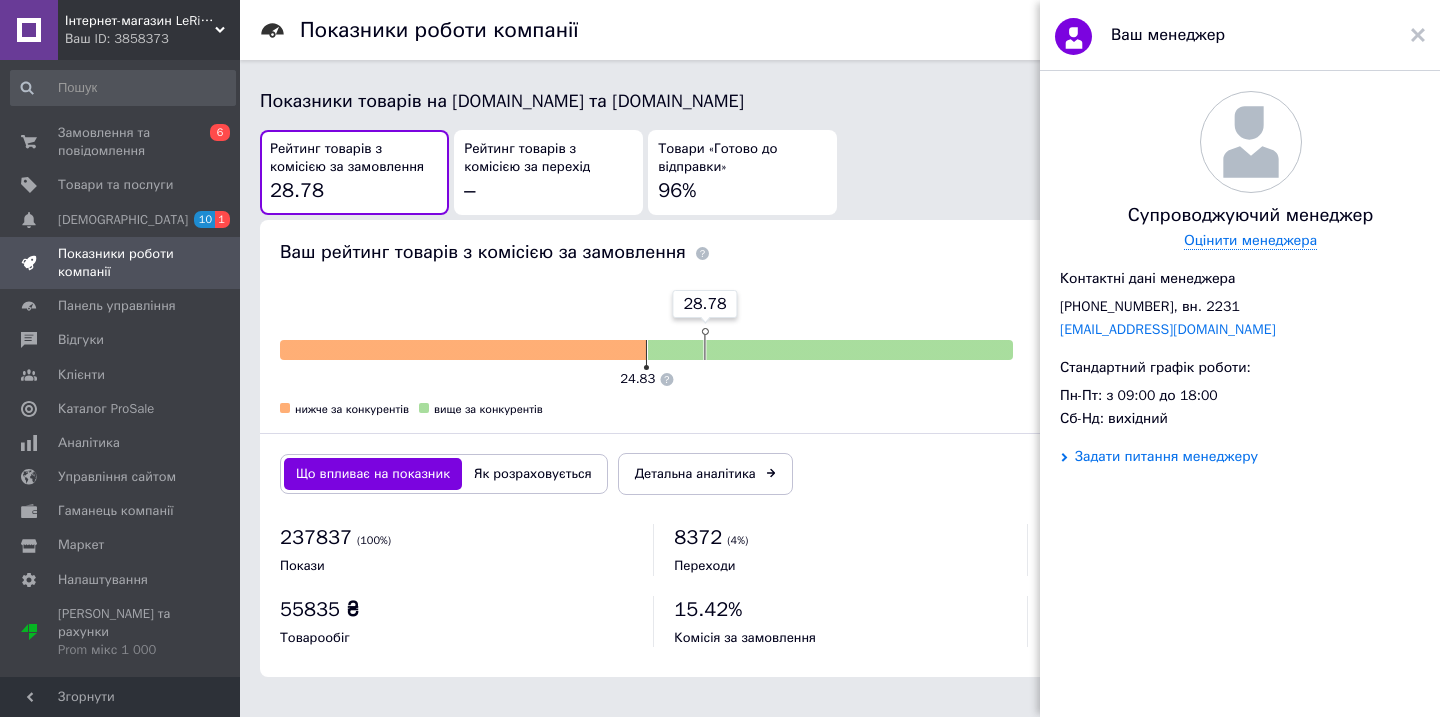 click on "Задати питання менеджеру" at bounding box center (1166, 457) 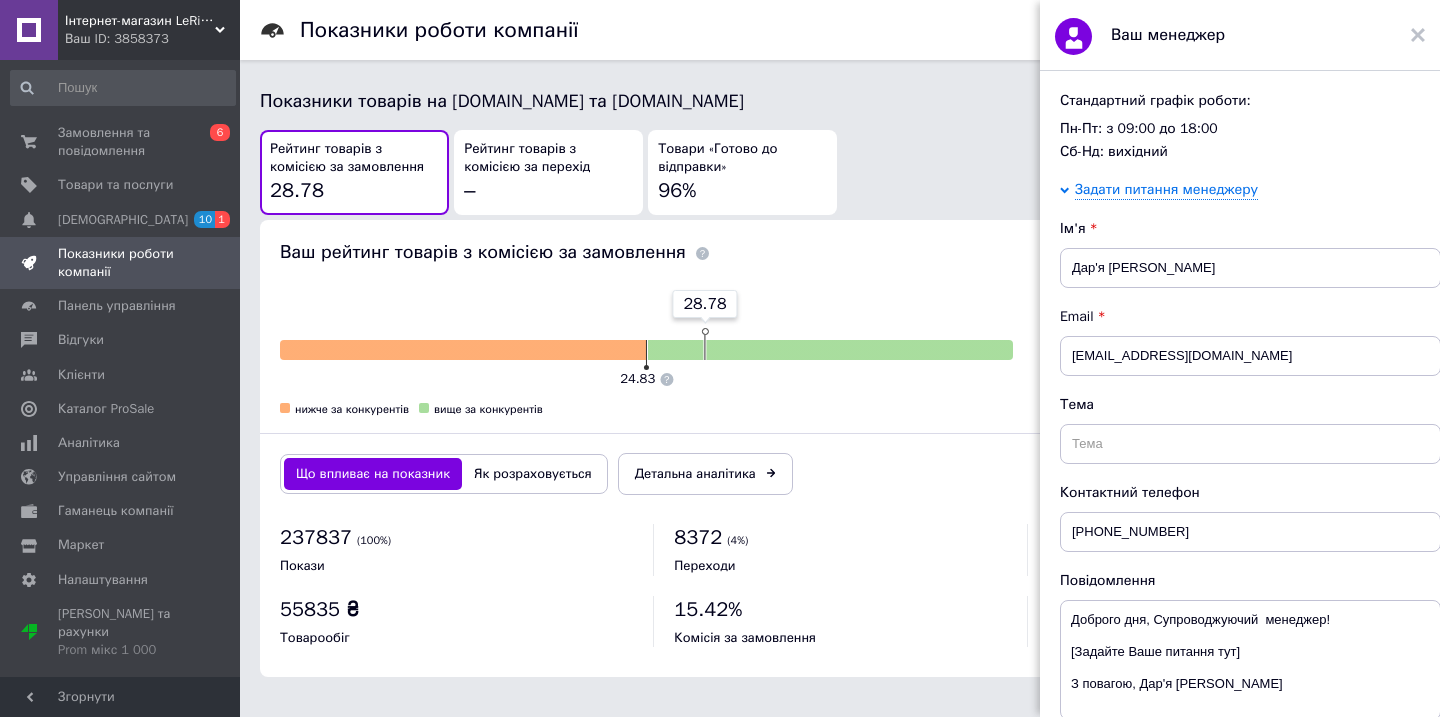 scroll, scrollTop: 386, scrollLeft: 0, axis: vertical 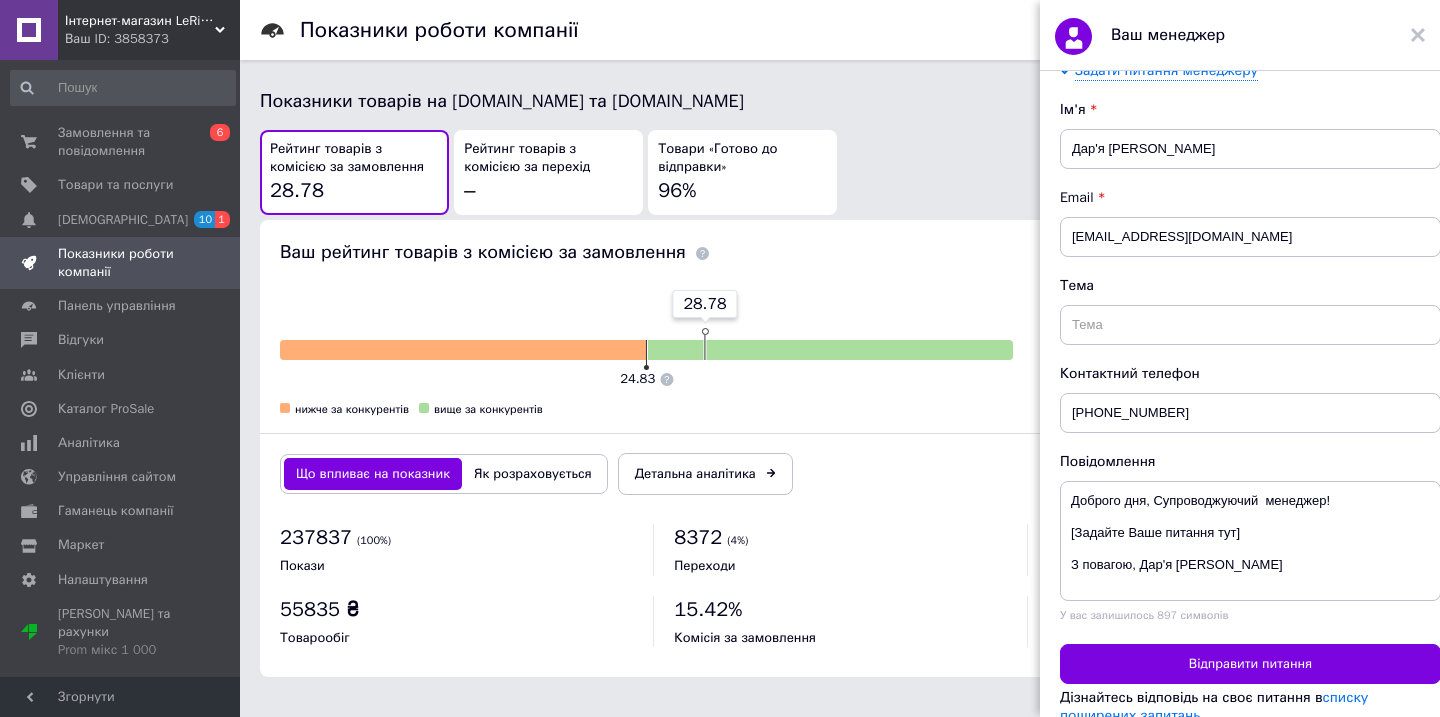 click on "Ваш ID: 3858373" at bounding box center [152, 39] 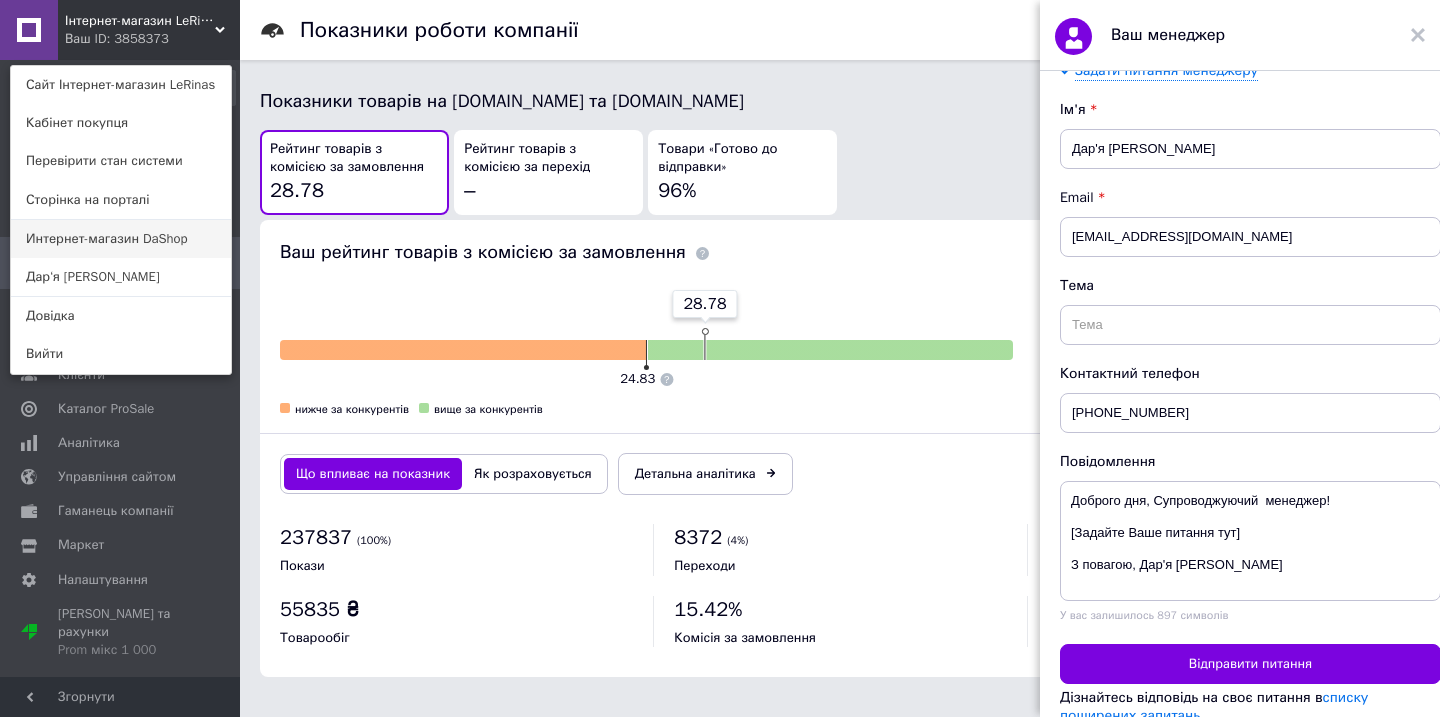 click on "Интернет-магазин DaShop" at bounding box center (121, 239) 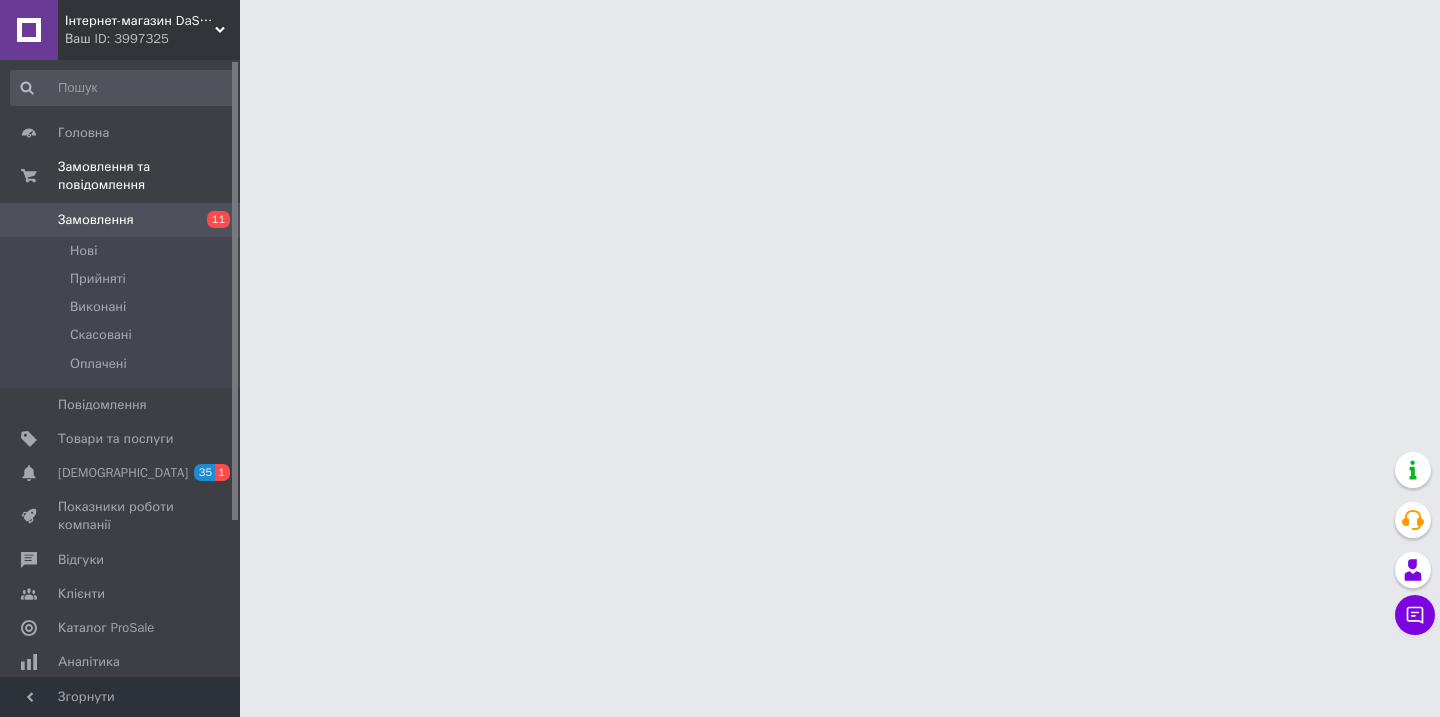 scroll, scrollTop: 0, scrollLeft: 0, axis: both 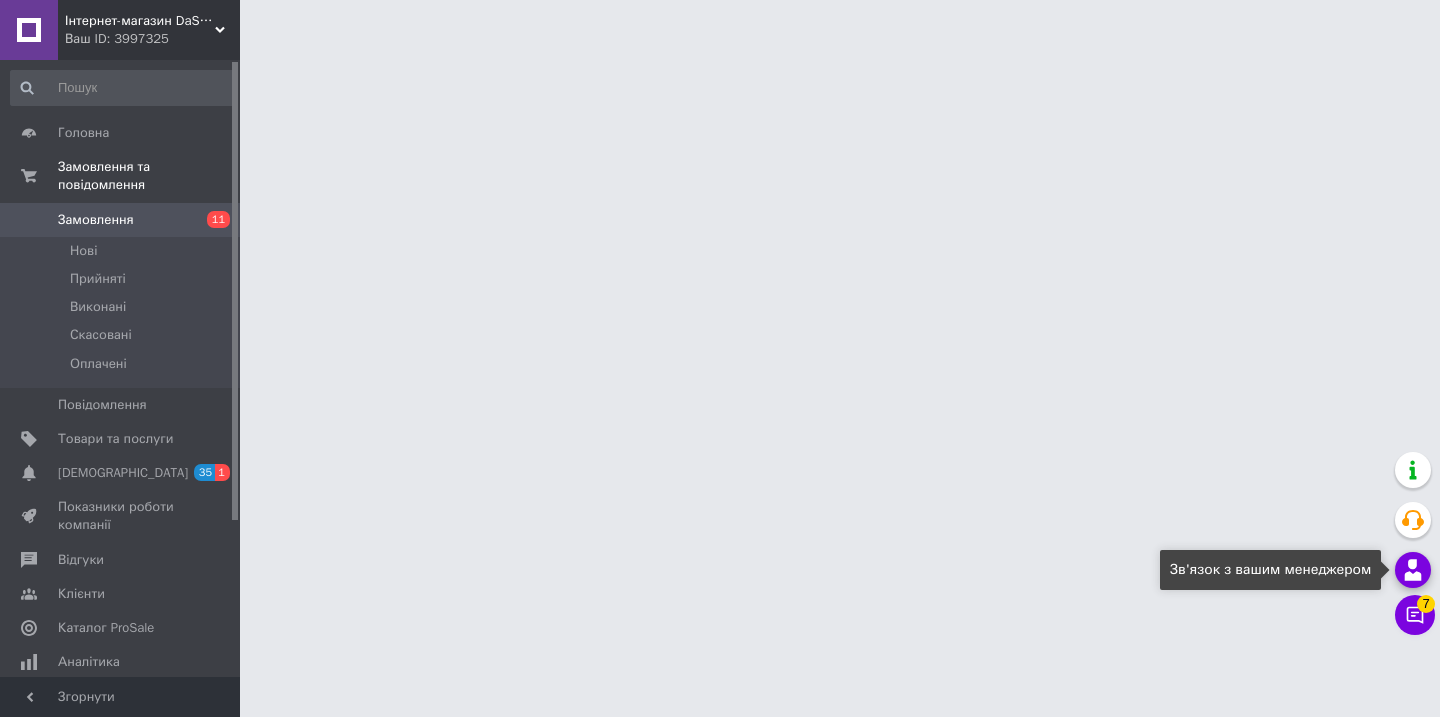 click 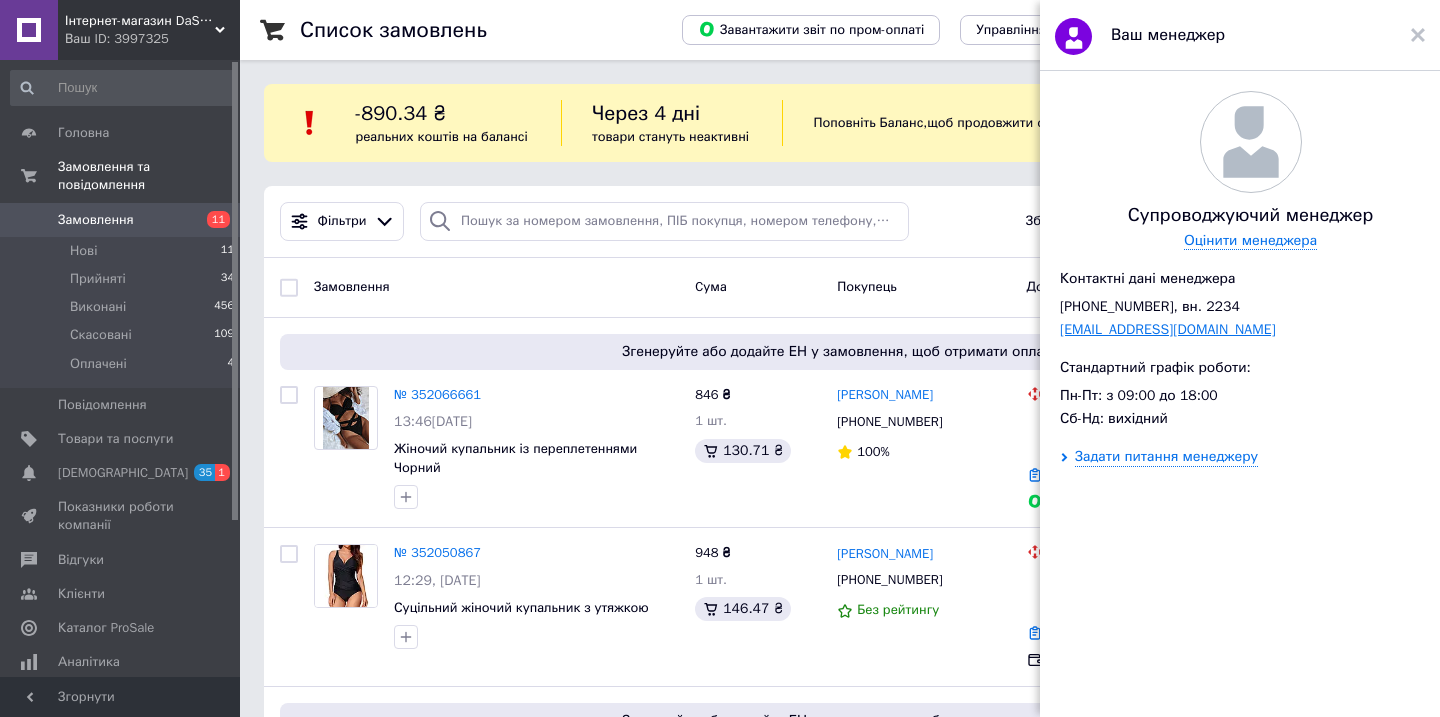 click on "[EMAIL_ADDRESS][DOMAIN_NAME]" at bounding box center [1168, 329] 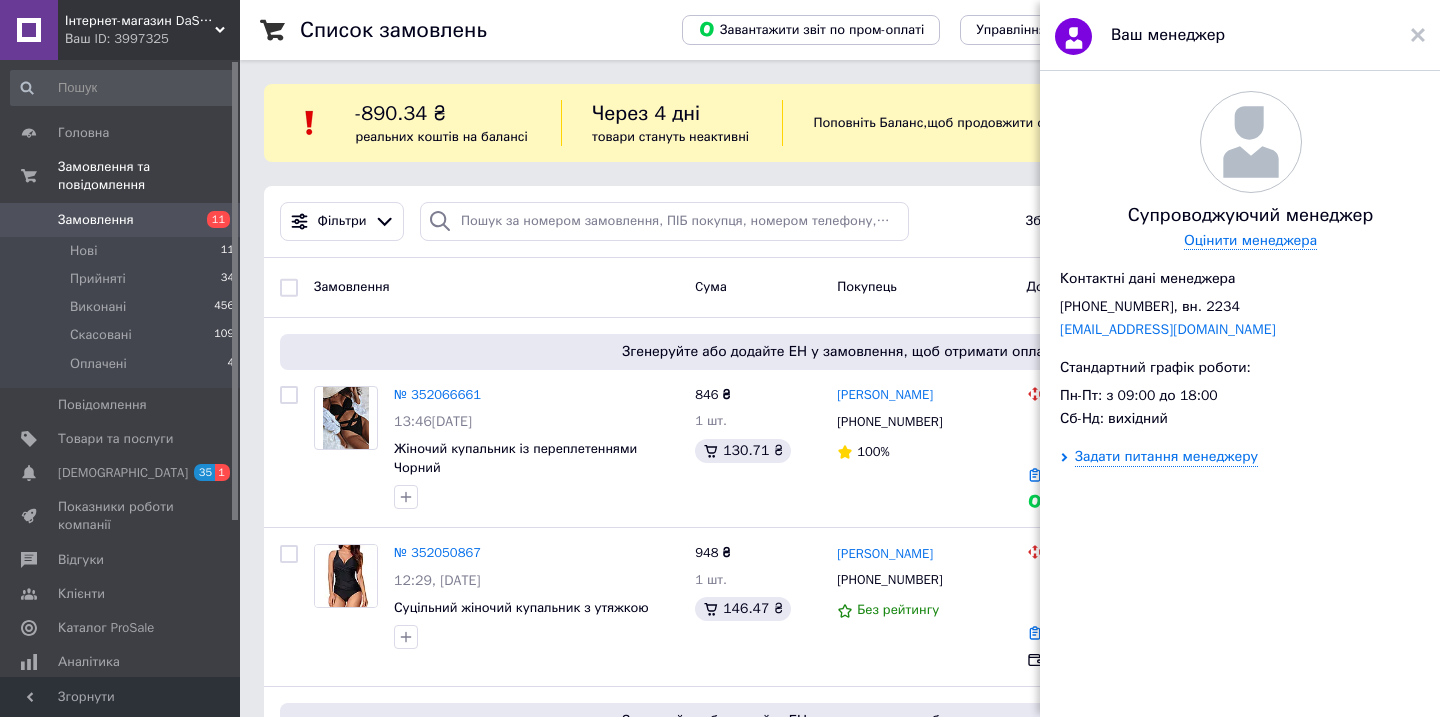 click on "Супроводжуючий менеджер Оцінити менеджера Контактні дані менеджера [PHONE_NUMBER], вн. 2234 [EMAIL_ADDRESS][DOMAIN_NAME] Стандартний графік роботи: Пн-Пт: з 09:00 до 18:00 Сб-Нд: вихідний Задати питання менеджеру" at bounding box center (1250, 397) 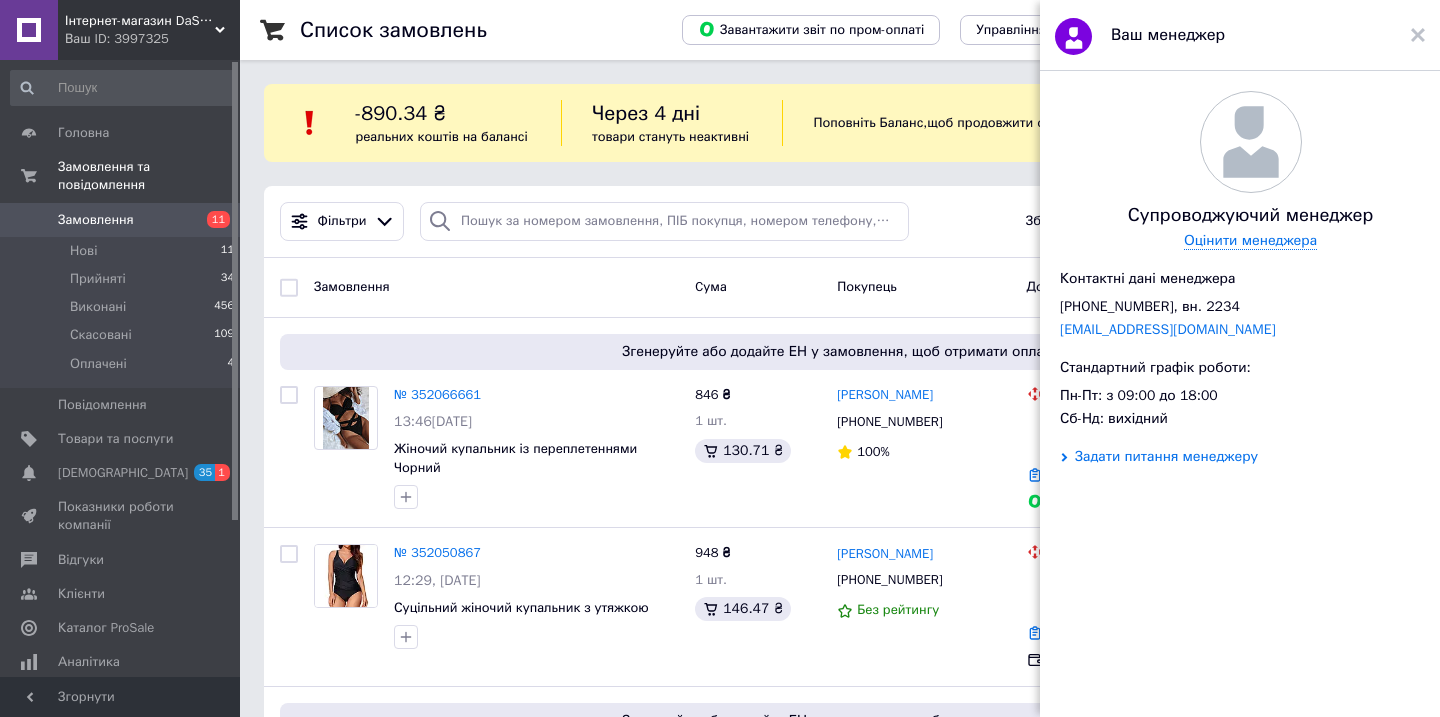 click on "Задати питання менеджеру" at bounding box center (1166, 457) 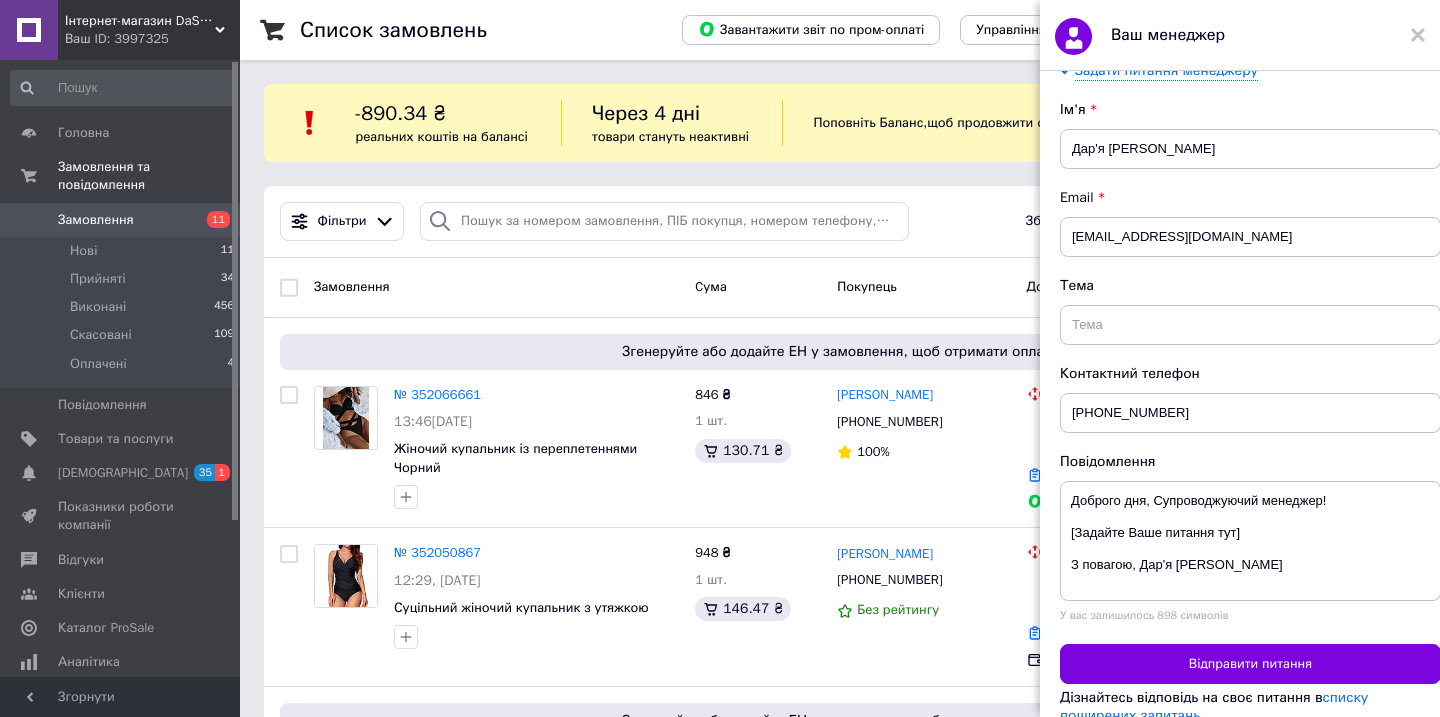 scroll, scrollTop: 386, scrollLeft: 0, axis: vertical 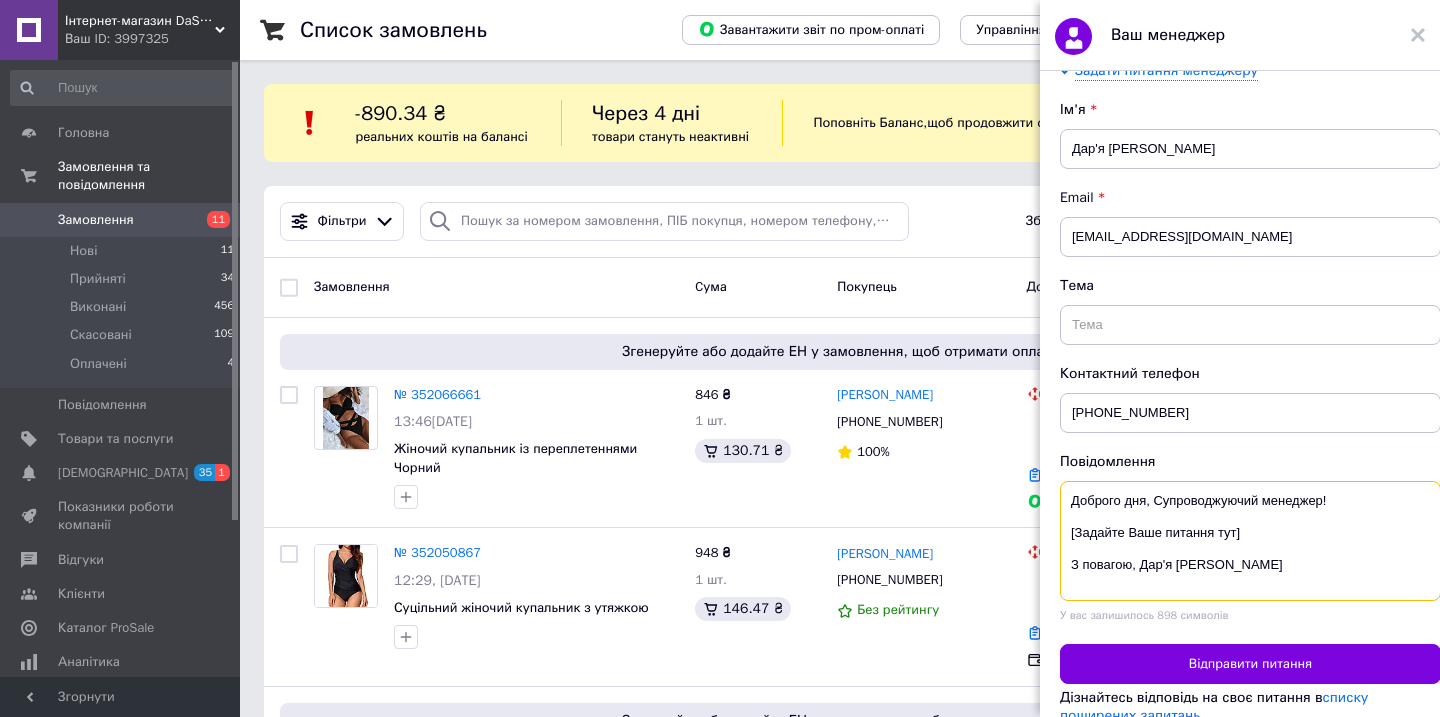 drag, startPoint x: 1066, startPoint y: 511, endPoint x: 1316, endPoint y: 511, distance: 250 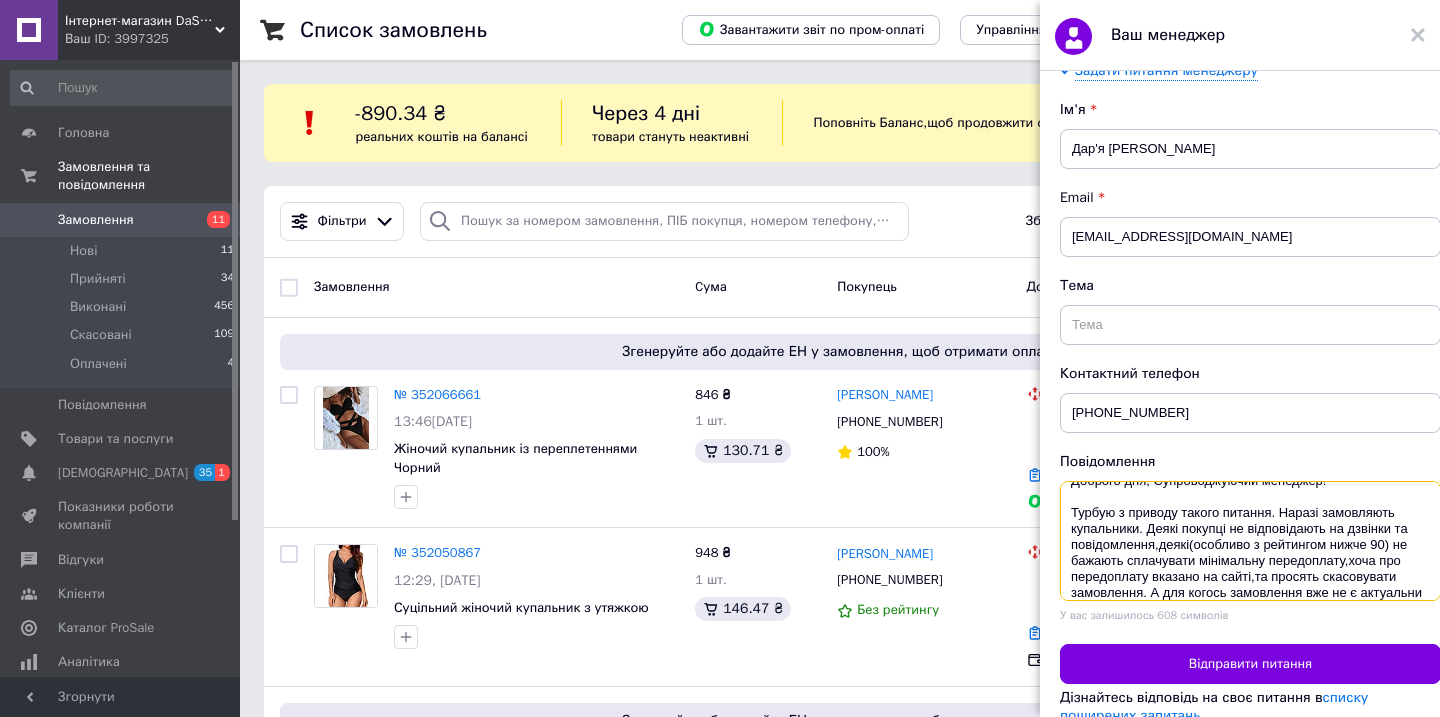 scroll, scrollTop: 36, scrollLeft: 0, axis: vertical 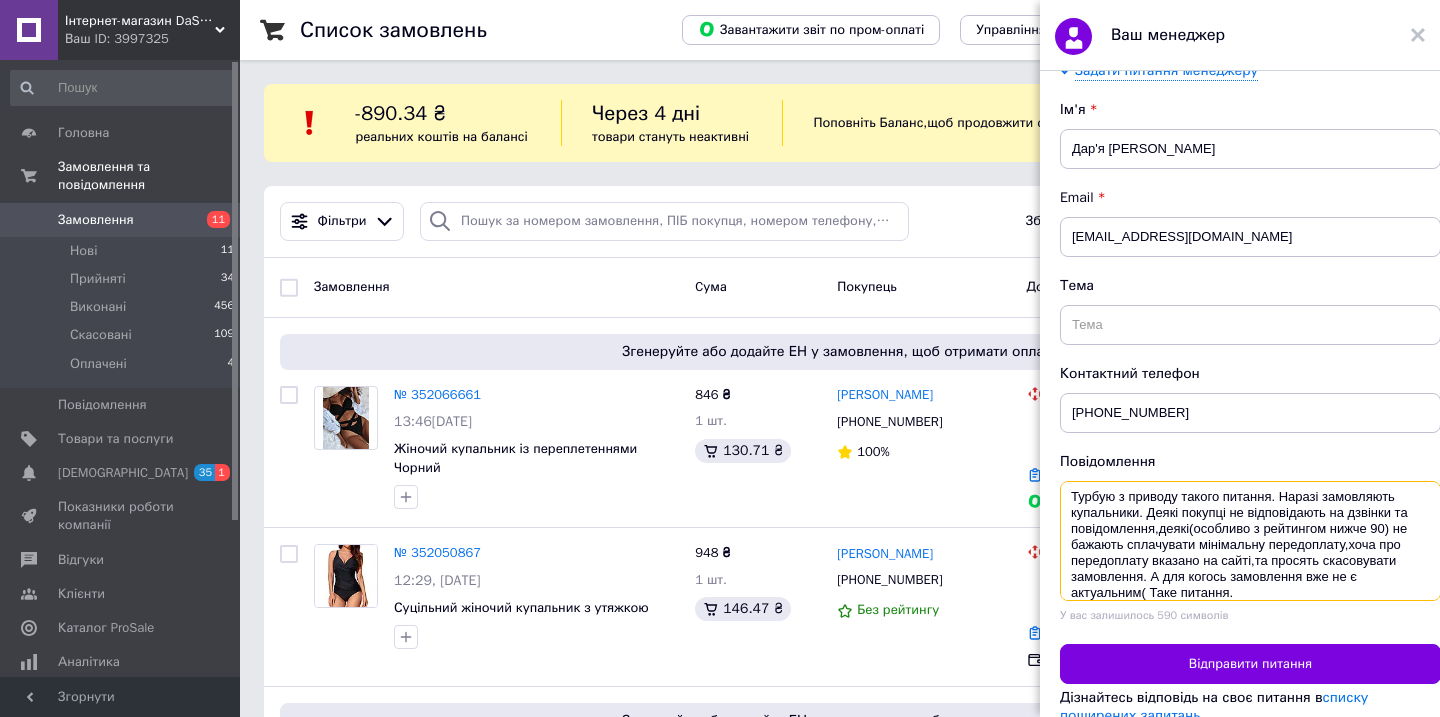 click on "Доброго дня, Супроводжуючий менеджер!
Турбую з приводу такого питання. Наразі замовляють купальники. Деякі покупці не відповідають на дзвінки та повідомлення,деякі(особливо з рейтингом нижче 90) не бажають сплачувати мінімальну передоплату,хоча про передоплату вказано на сайті,та просять скасовувати замовлення. А для когось замовлення вже не є актуальним( Таке питання.
З повагою, Дар'я [PERSON_NAME]" at bounding box center (1250, 541) 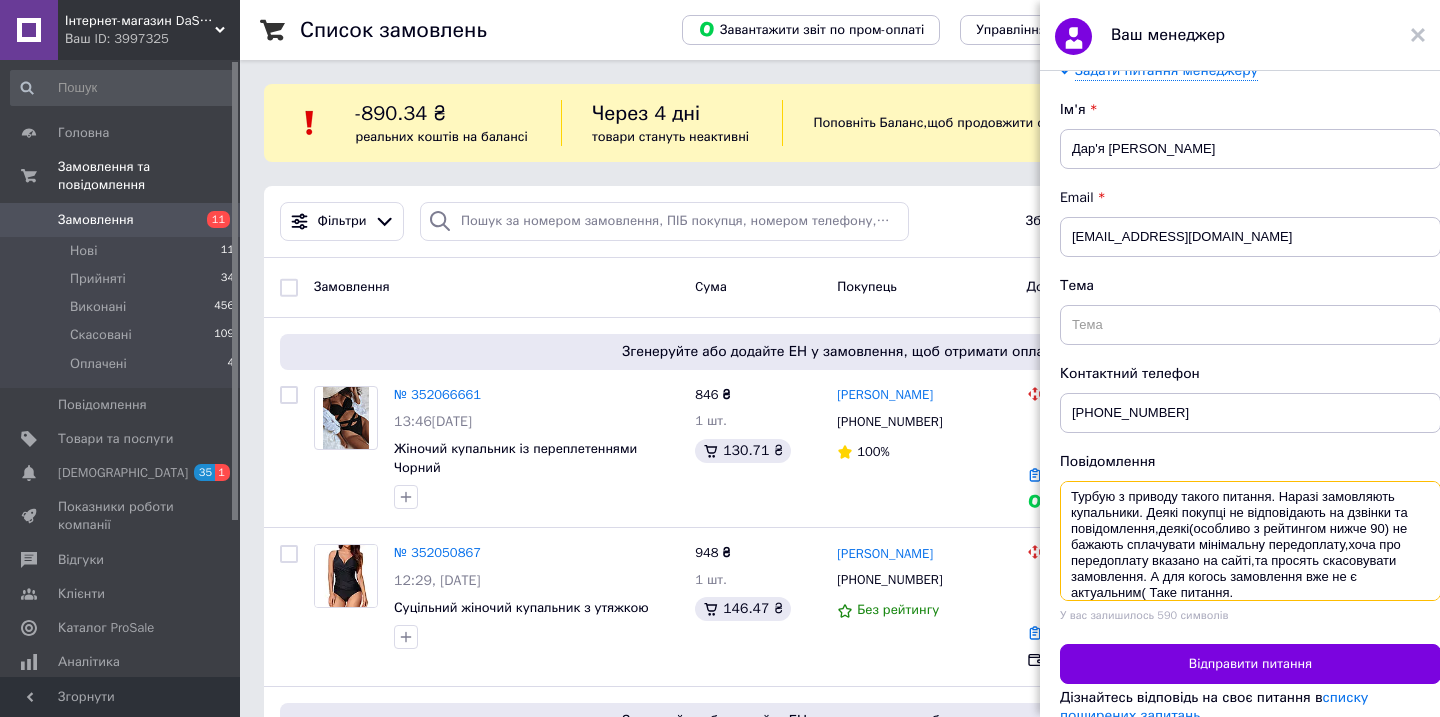 click on "Доброго дня, Супроводжуючий менеджер!
Турбую з приводу такого питання. Наразі замовляють купальники. Деякі покупці не відповідають на дзвінки та повідомлення,деякі(особливо з рейтингом нижче 90) не бажають сплачувати мінімальну передоплату,хоча про передоплату вказано на сайті,та просять скасовувати замовлення. А для когось замовлення вже не є актуальним( Таке питання.
З повагою, Дар'я [PERSON_NAME]" at bounding box center [1250, 541] 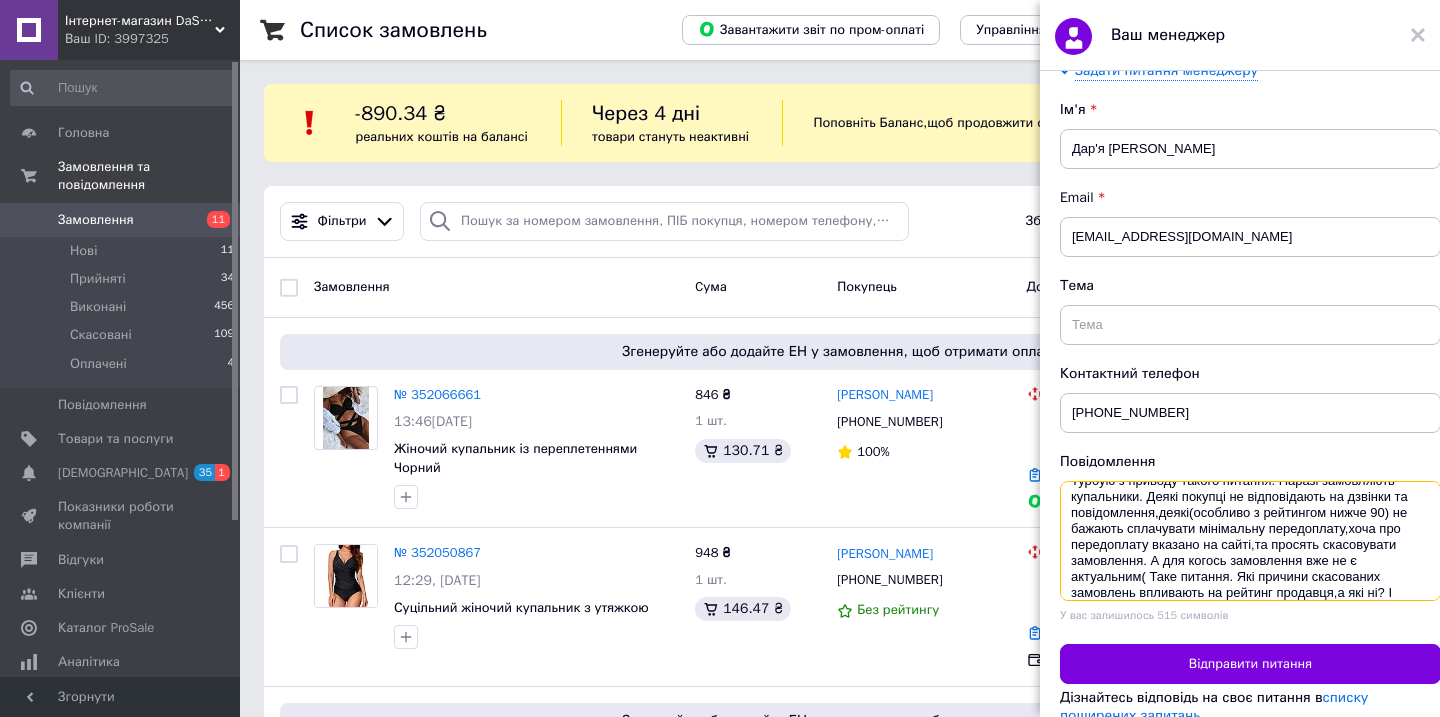 scroll, scrollTop: 112, scrollLeft: 0, axis: vertical 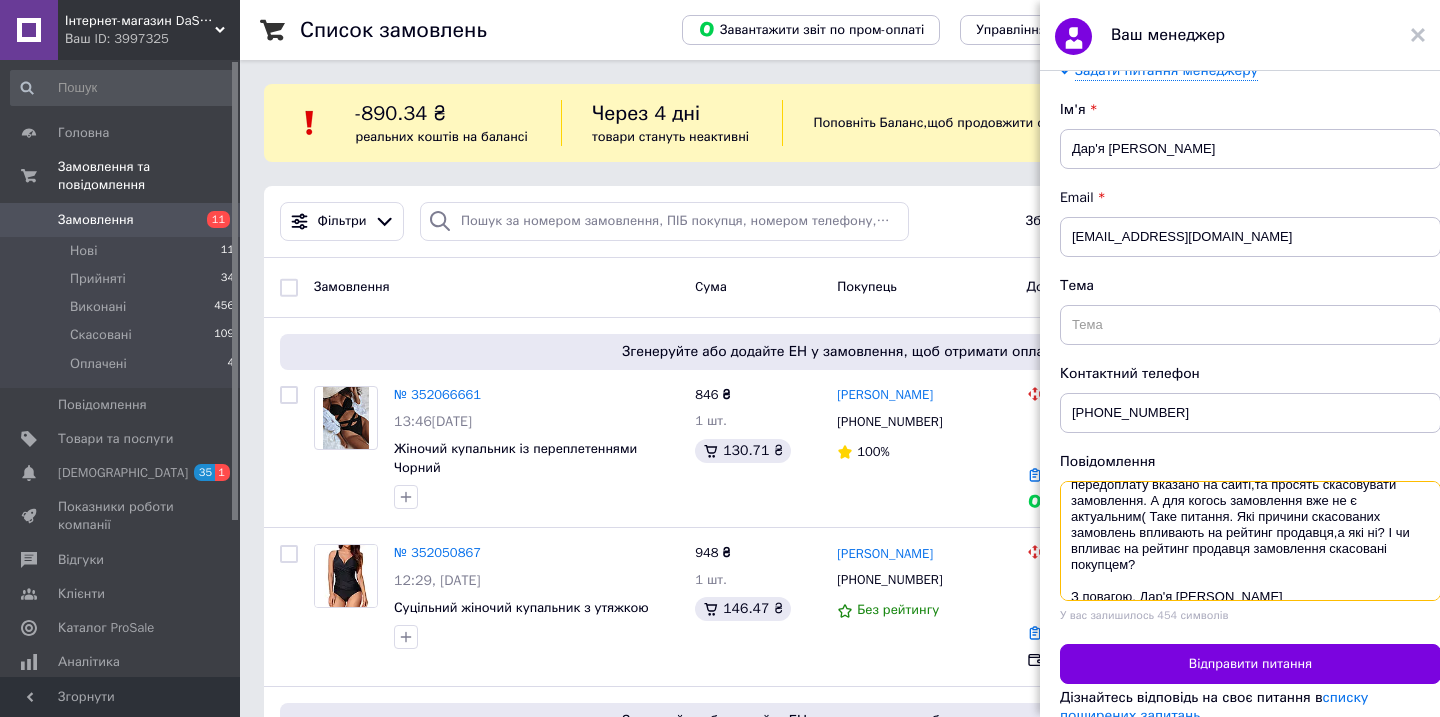 click on "Доброго дня, Супроводжуючий менеджер!
Турбую з приводу такого питання. Наразі замовляють купальники. Деякі покупці не відповідають на дзвінки та повідомлення,деякі(особливо з рейтингом нижче 90) не бажають сплачувати мінімальну передоплату,хоча про передоплату вказано на сайті,та просять скасовувати замовлення. А для когось замовлення вже не є актуальним( Таке питання. Які причини скасованих замовлень впливають на рейтинг продавця,а які ні? І чи впливає на рейтинг продавця замовлення скасовані покупцем?
З повагою, Дар'я [PERSON_NAME]" at bounding box center [1250, 541] 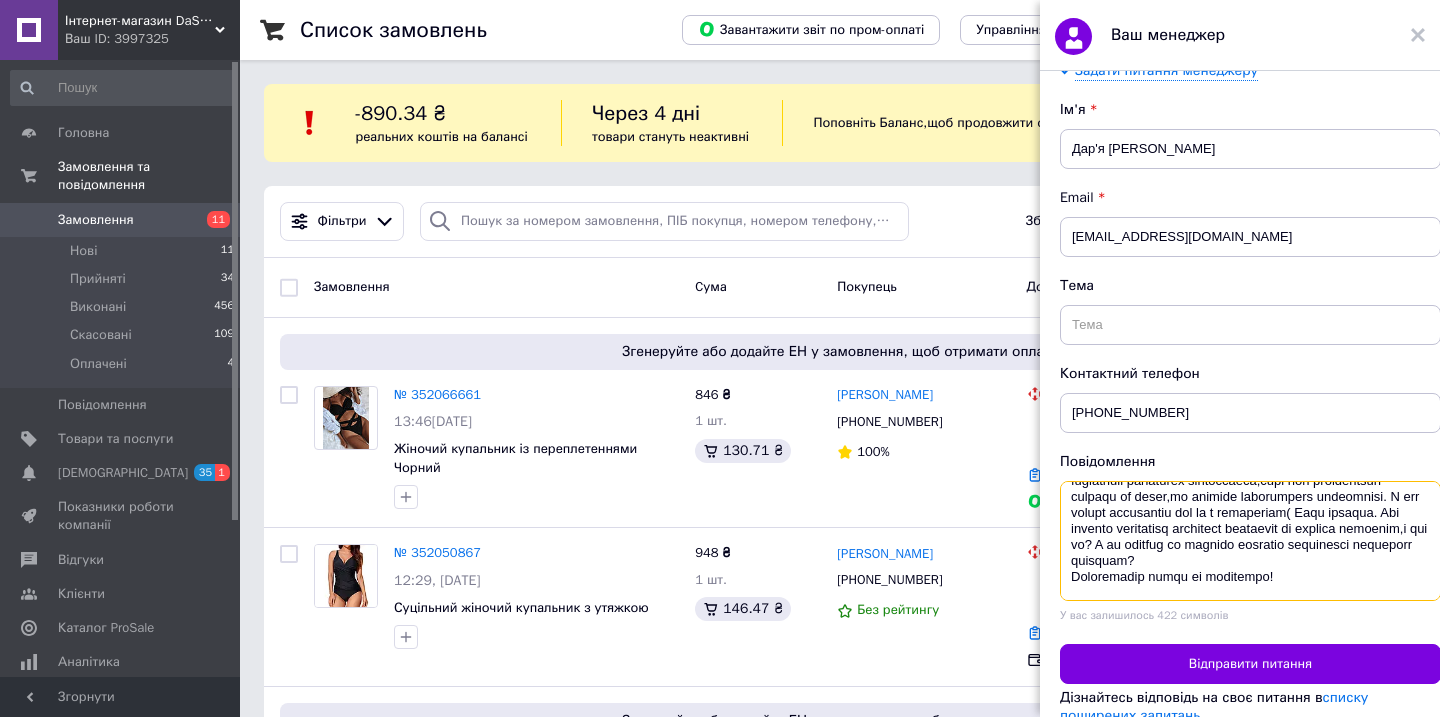 scroll, scrollTop: 0, scrollLeft: 0, axis: both 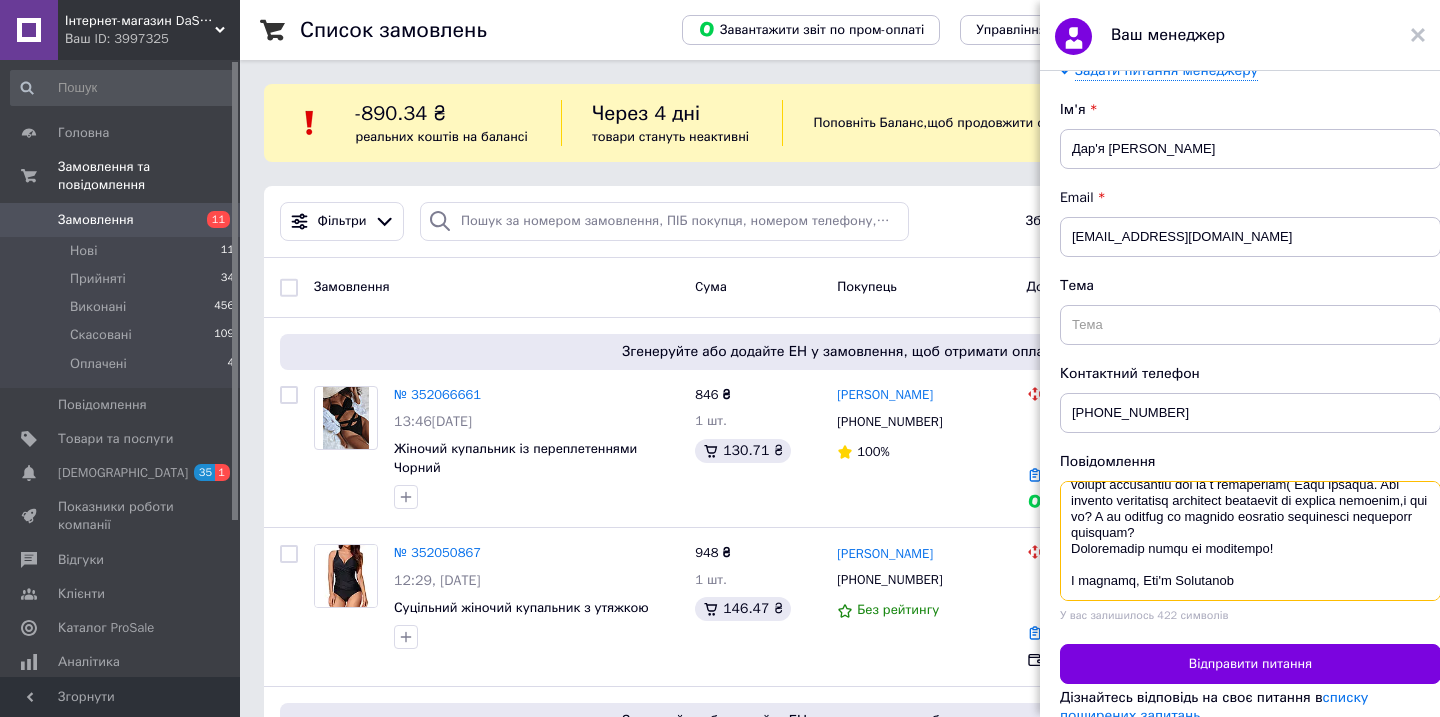 drag, startPoint x: 1068, startPoint y: 478, endPoint x: 1184, endPoint y: 588, distance: 159.86244 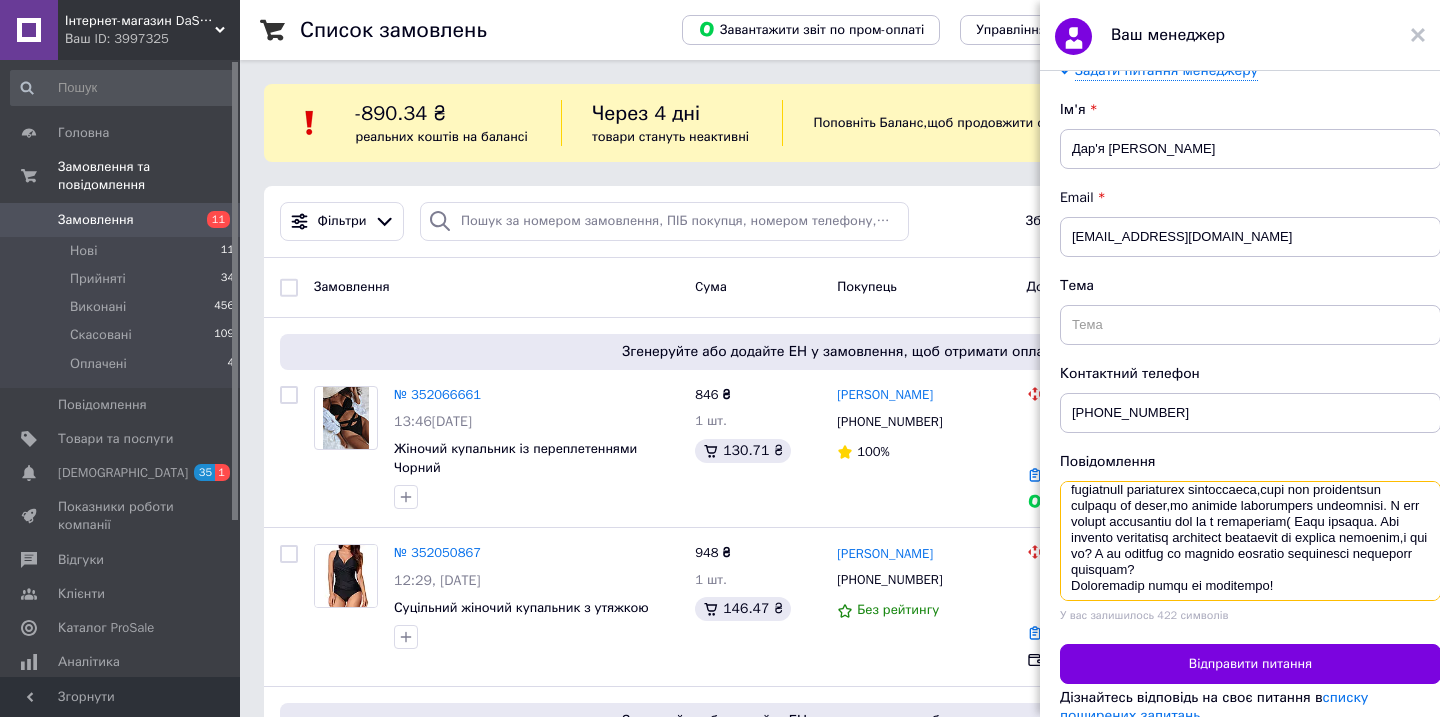 scroll, scrollTop: 76, scrollLeft: 0, axis: vertical 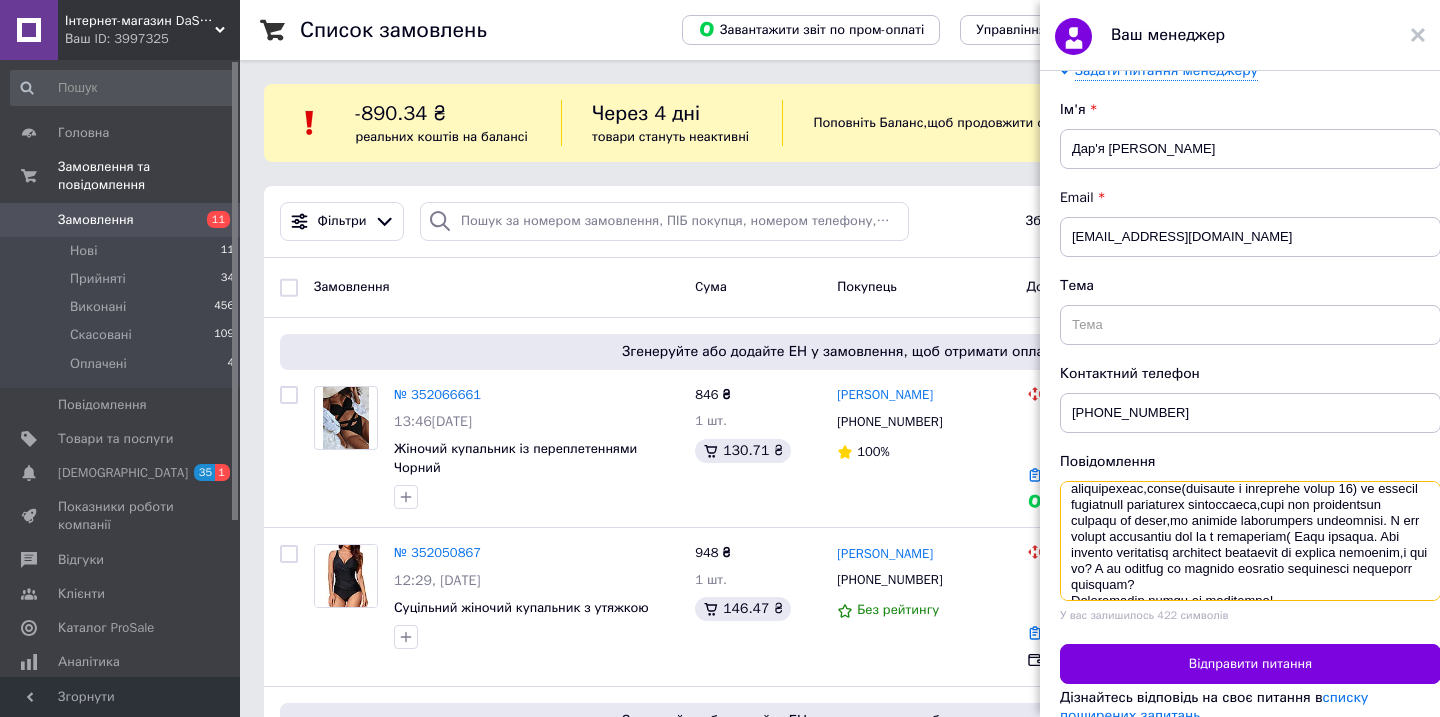 click at bounding box center [1250, 541] 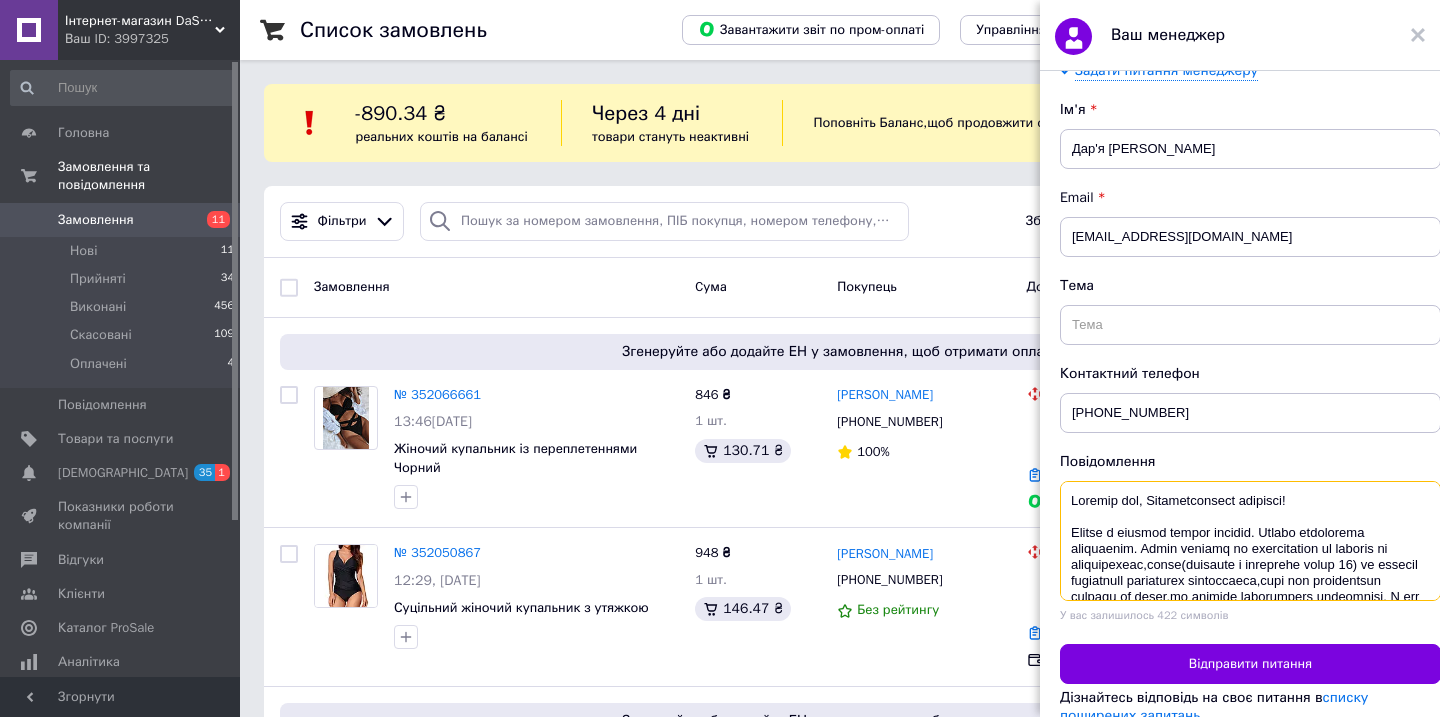 drag, startPoint x: 1280, startPoint y: 505, endPoint x: 1146, endPoint y: 529, distance: 136.1323 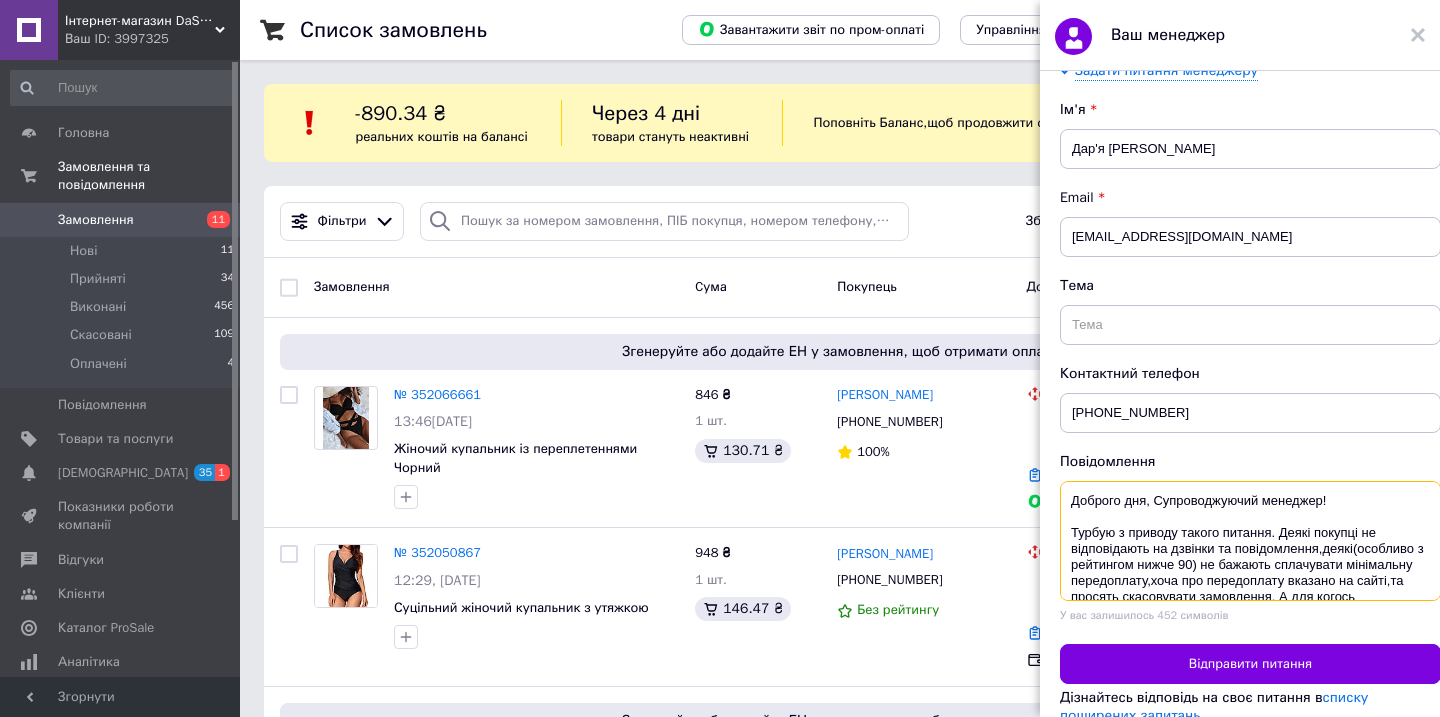 click on "Доброго дня, Супроводжуючий менеджер!
Турбую з приводу такого питання. Деякі покупці не відповідають на дзвінки та повідомлення,деякі(особливо з рейтингом нижче 90) не бажають сплачувати мінімальну передоплату,хоча про передоплату вказано на сайті,та просять скасовувати замовлення. А для когось замовлення вже не є актуальним( Таке питання. Які причини скасованих замовлень впливають на рейтинг продавця,а які ні? І чи впливає на рейтинг продавця замовлення скасовані покупцем?
Заздалегідь дякую за відповідь!
З повагою, Дар'я [PERSON_NAME]" at bounding box center [1250, 541] 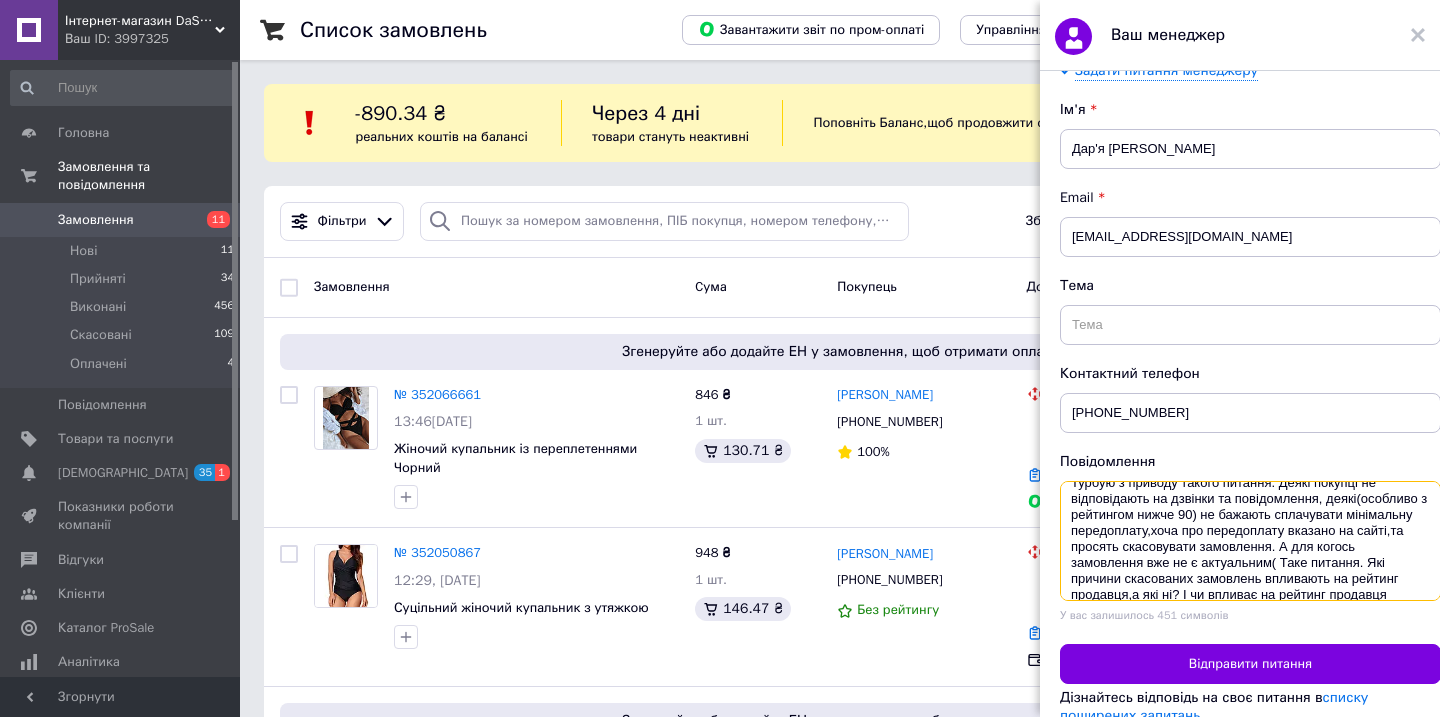 scroll, scrollTop: 51, scrollLeft: 0, axis: vertical 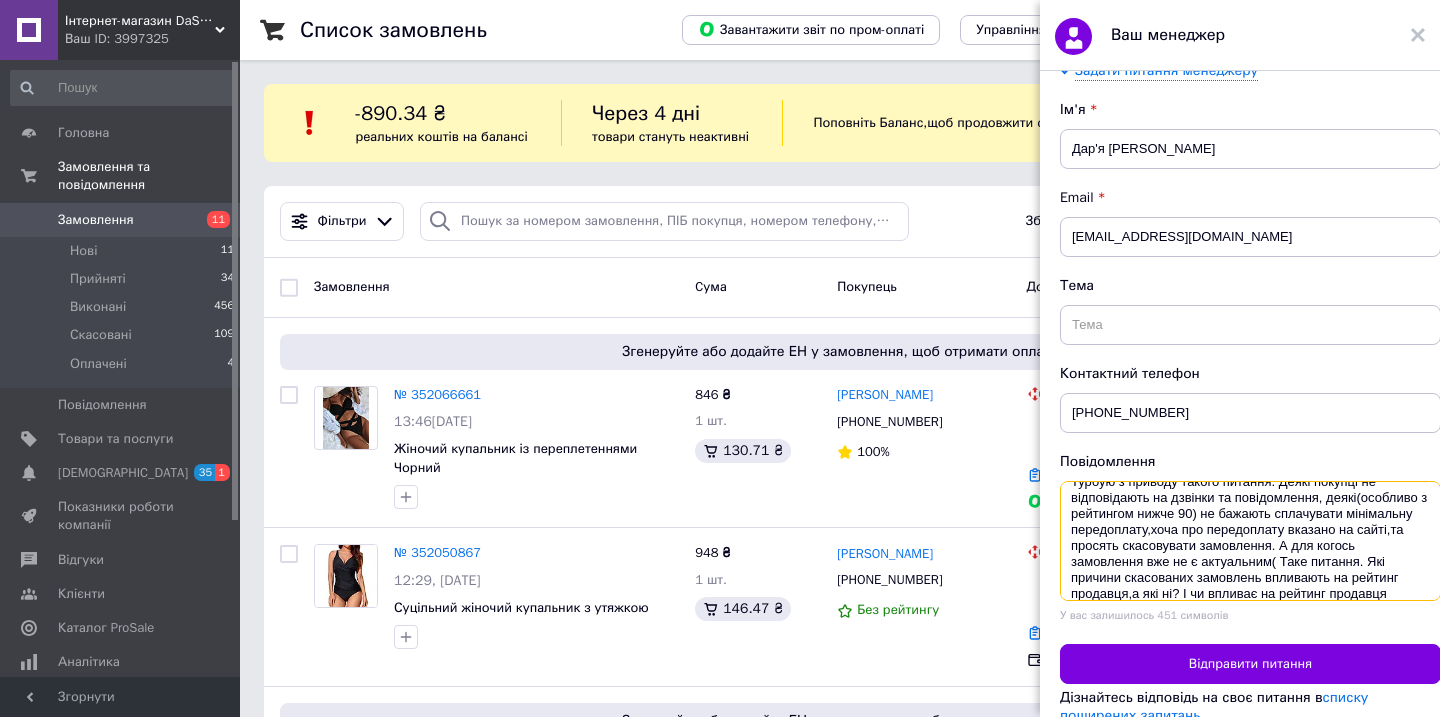 click on "Доброго дня, Супроводжуючий менеджер!
Турбую з приводу такого питання. Деякі покупці не відповідають на дзвінки та повідомлення, деякі(особливо з рейтингом нижче 90) не бажають сплачувати мінімальну передоплату,хоча про передоплату вказано на сайті,та просять скасовувати замовлення. А для когось замовлення вже не є актуальним( Таке питання. Які причини скасованих замовлень впливають на рейтинг продавця,а які ні? І чи впливає на рейтинг продавця замовлення скасовані покупцем?
Заздалегідь дякую за відповідь!
З повагою, Дар'я [PERSON_NAME]" at bounding box center (1250, 541) 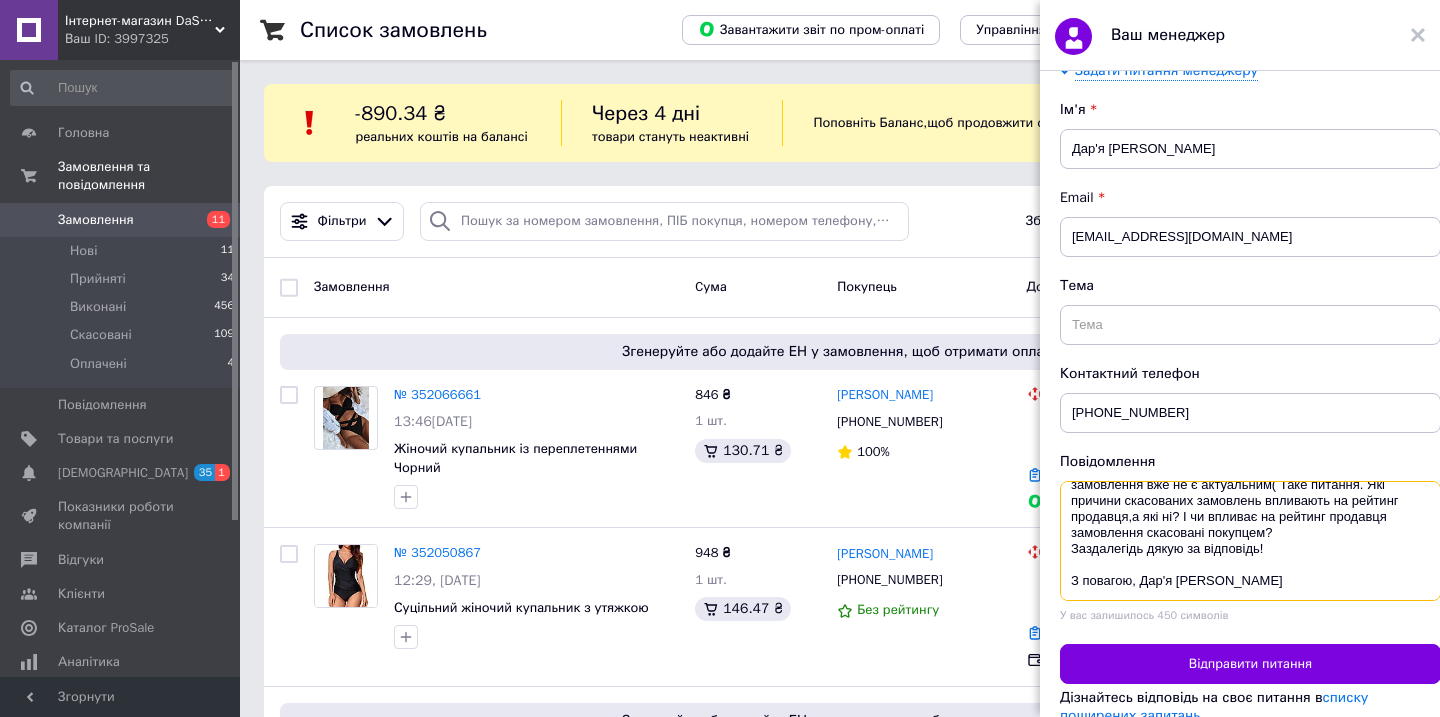 scroll, scrollTop: 160, scrollLeft: 0, axis: vertical 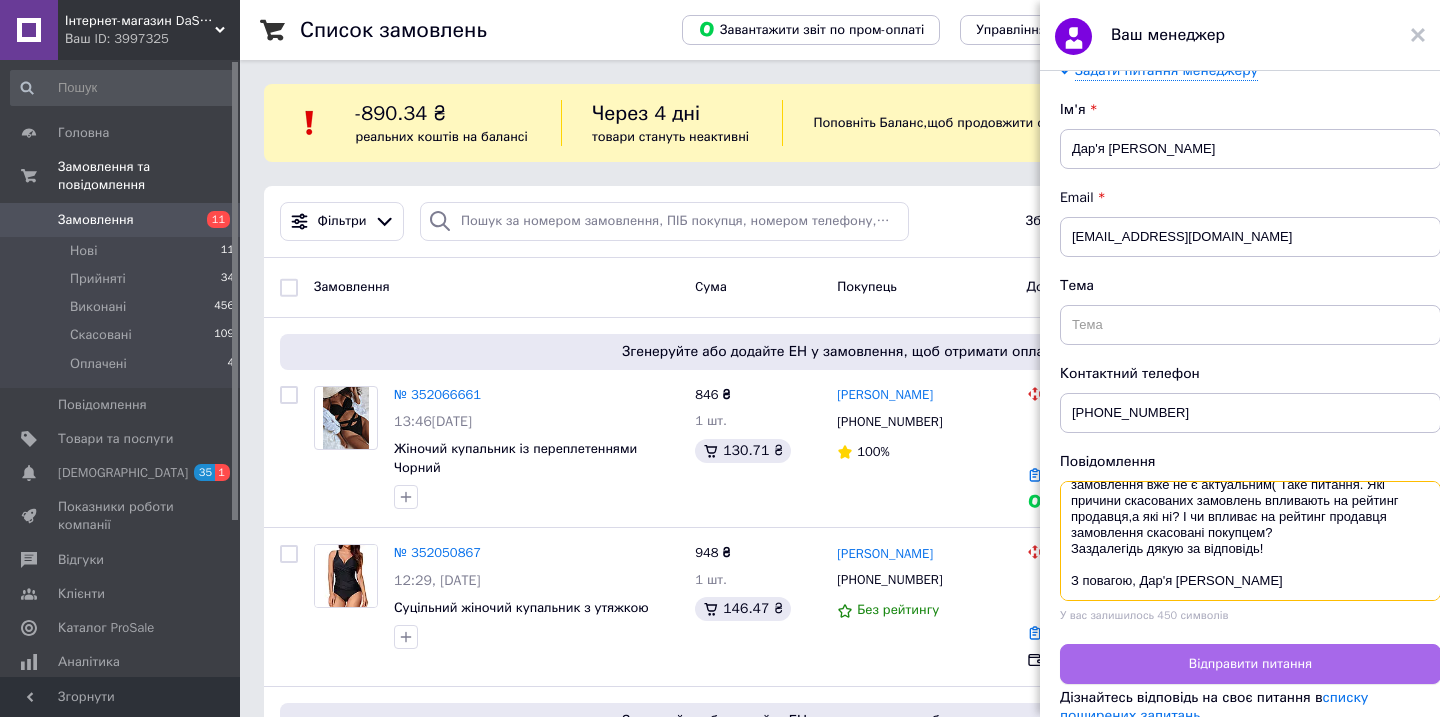 type on "Доброго дня, Супроводжуючий менеджер!
Турбую з приводу такого питання. Деякі покупці не відповідають на дзвінки та повідомлення, деякі(особливо з рейтингом нижче 90) не бажають сплачувати мінімальну передоплату, хоча про передоплату вказано на сайті,та просять скасовувати замовлення. А для когось замовлення вже не є актуальним( Таке питання. Які причини скасованих замовлень впливають на рейтинг продавця,а які ні? І чи впливає на рейтинг продавця замовлення скасовані покупцем?
Заздалегідь дякую за відповідь!
З повагою, Дар'я [PERSON_NAME]" 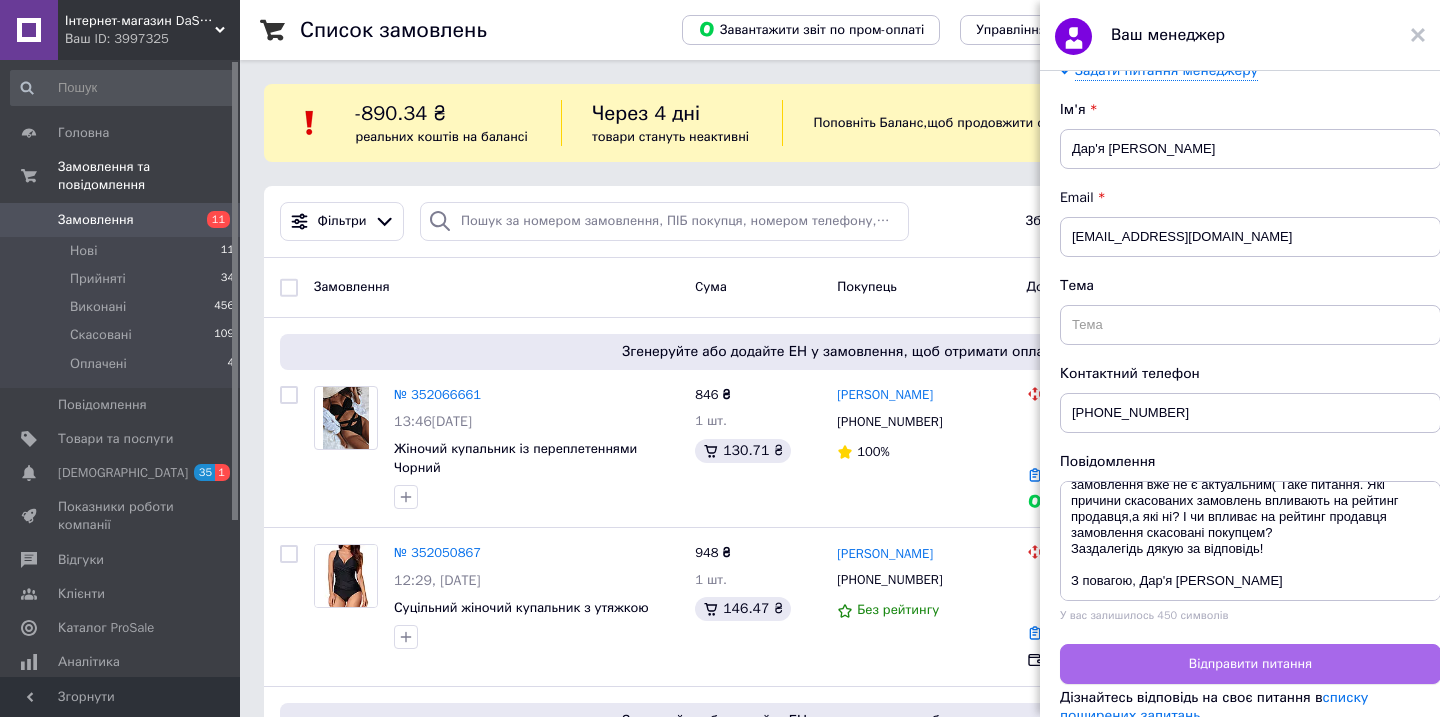 click on "Відправити питання" at bounding box center [1250, 664] 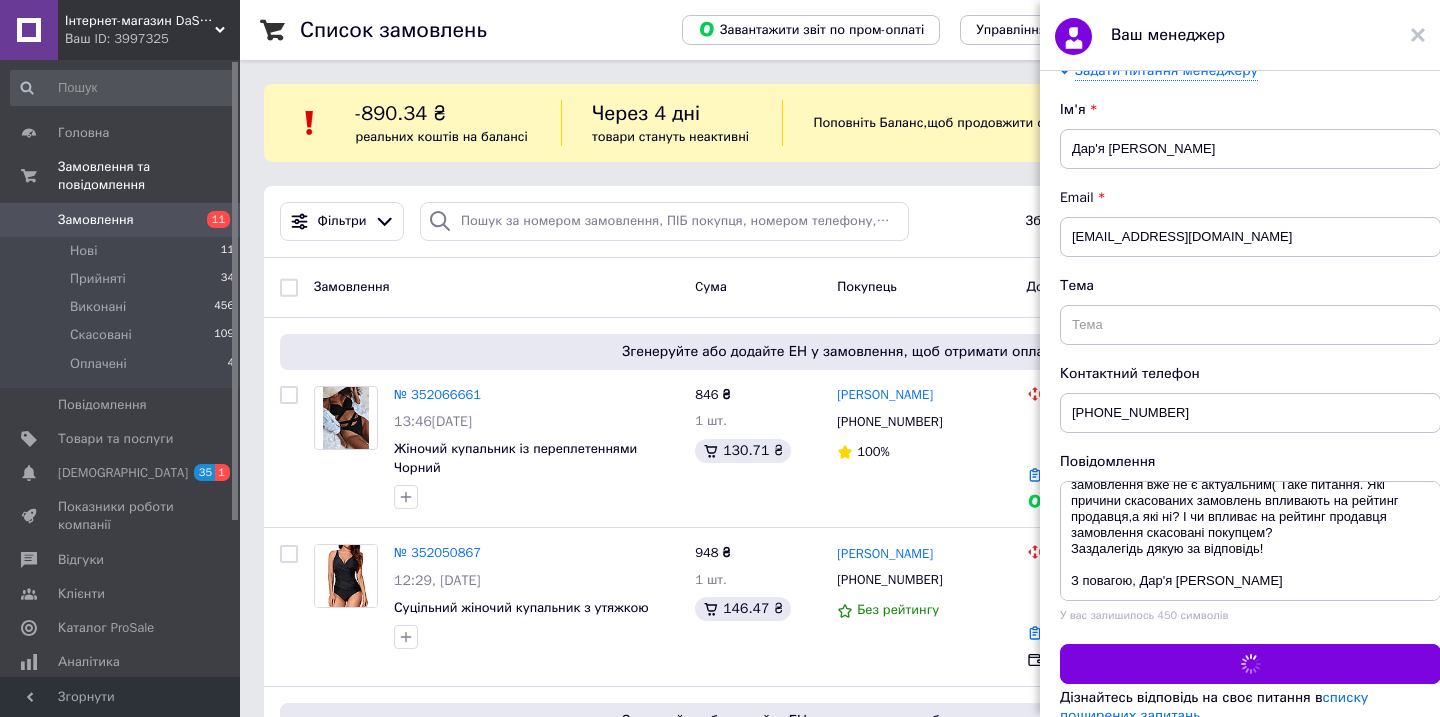 scroll, scrollTop: 0, scrollLeft: 0, axis: both 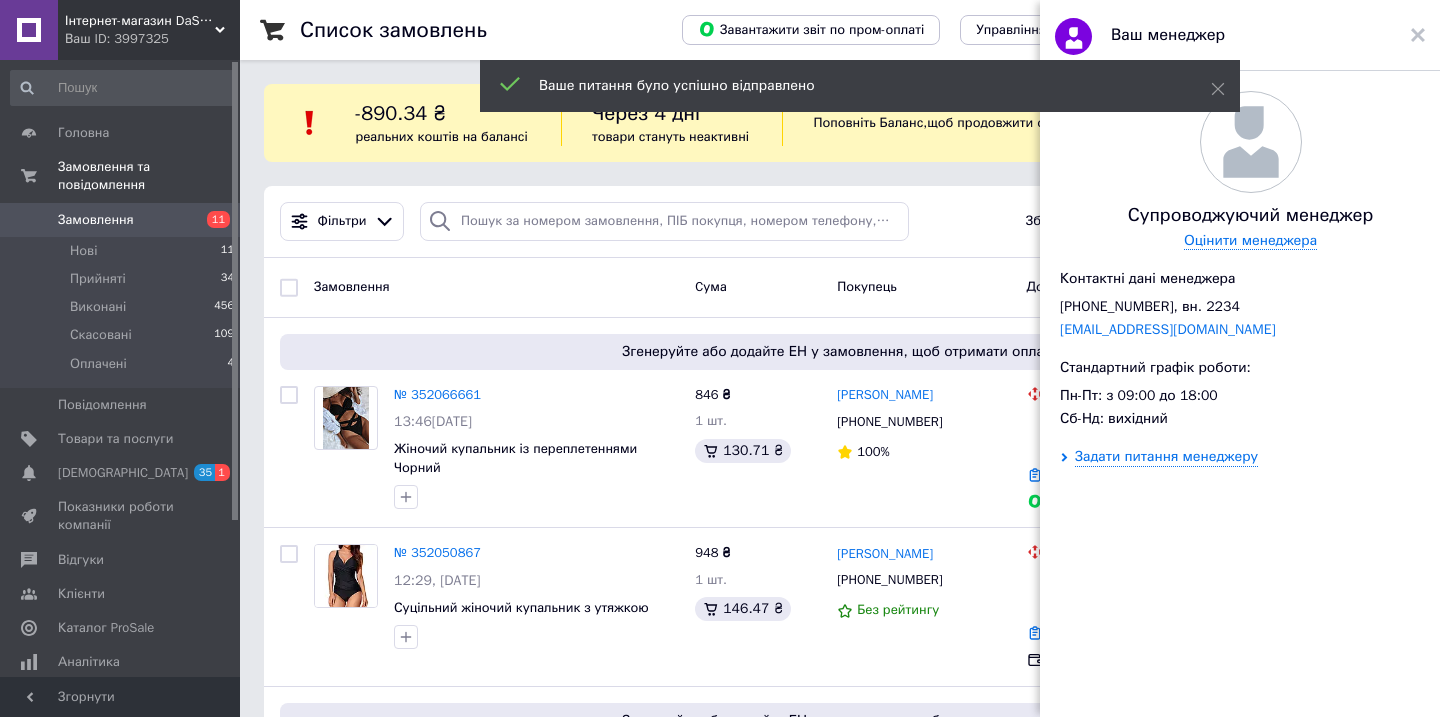 click on "Ваш менеджер" at bounding box center [1240, 35] 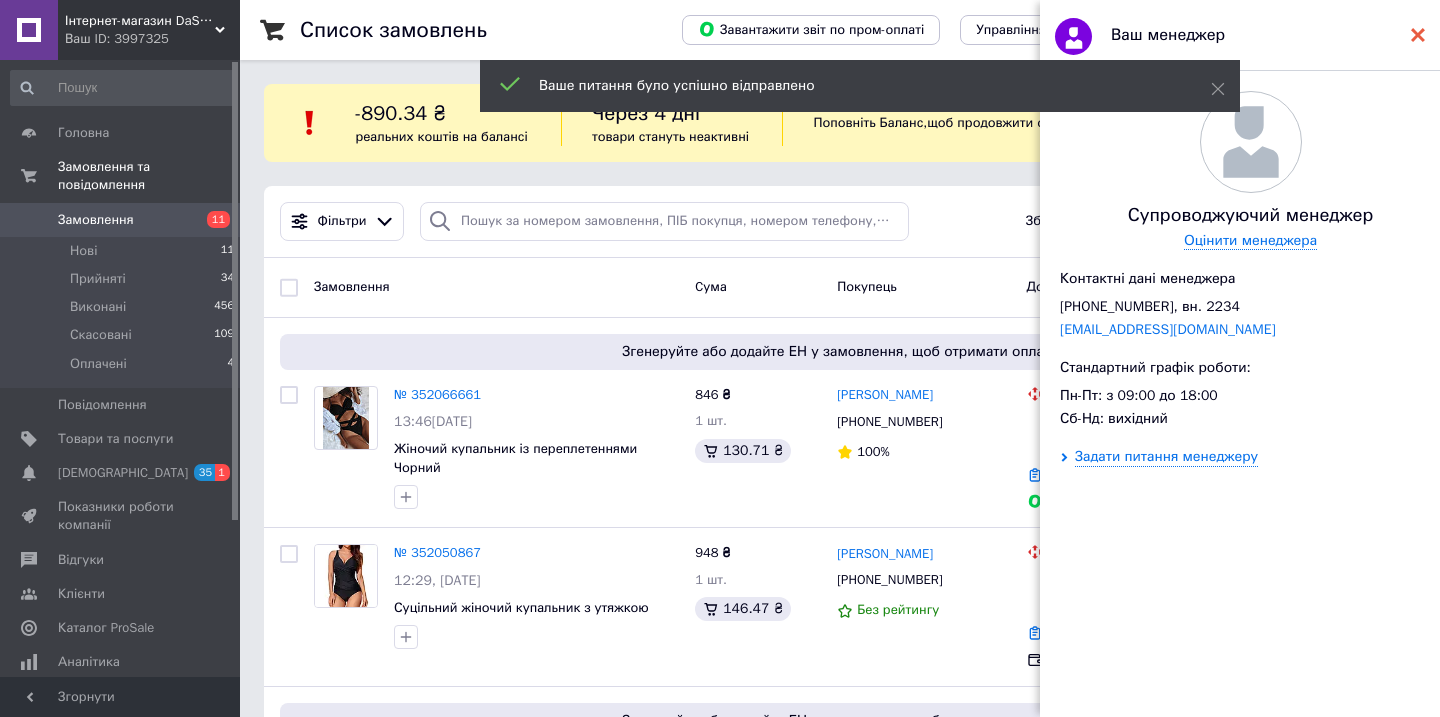 click 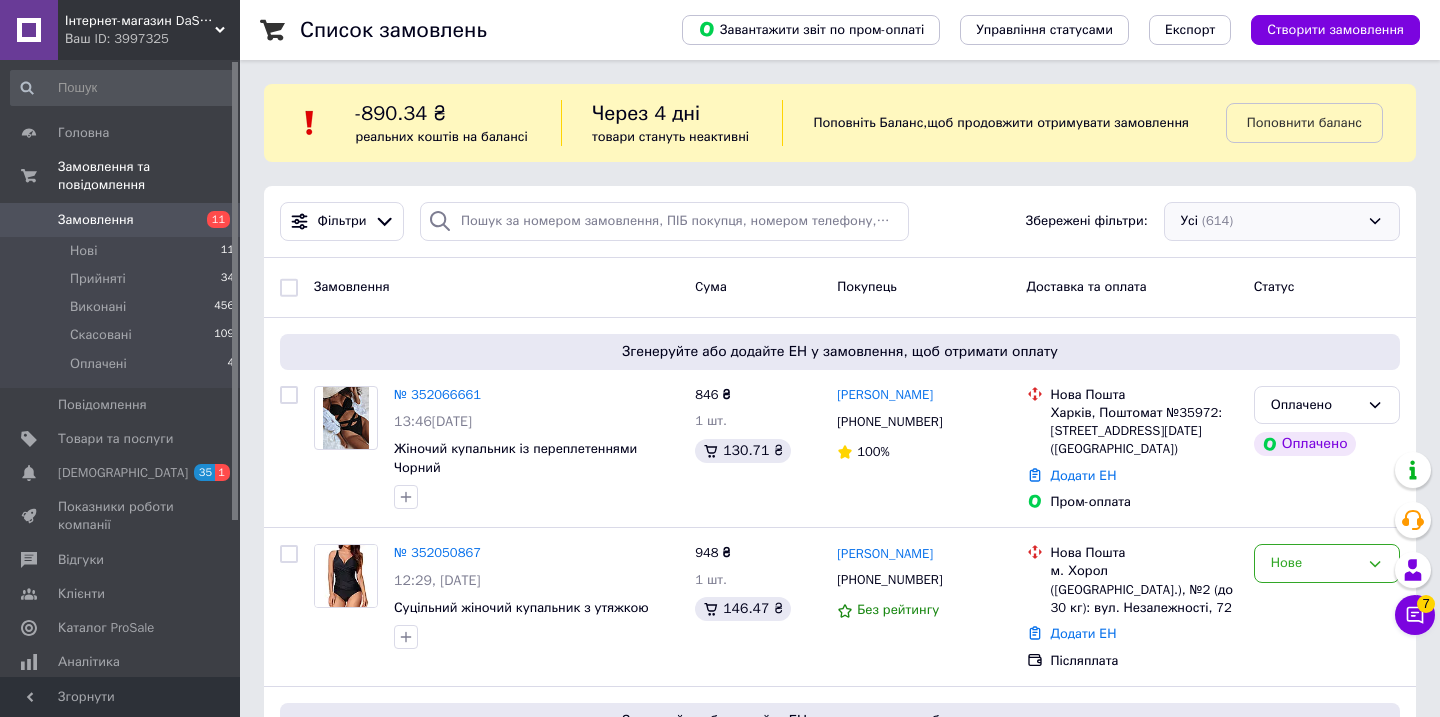 click on "Усі (614)" at bounding box center (1282, 221) 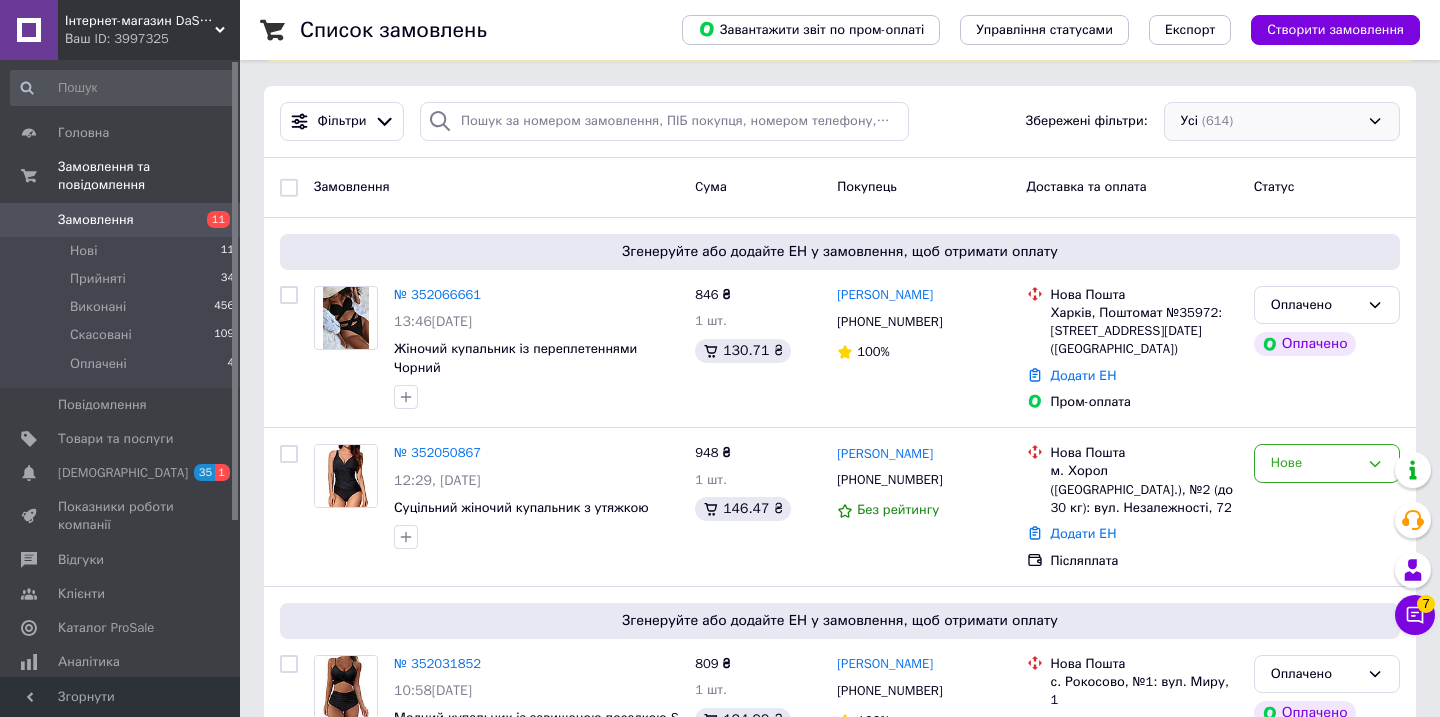 scroll, scrollTop: 112, scrollLeft: 0, axis: vertical 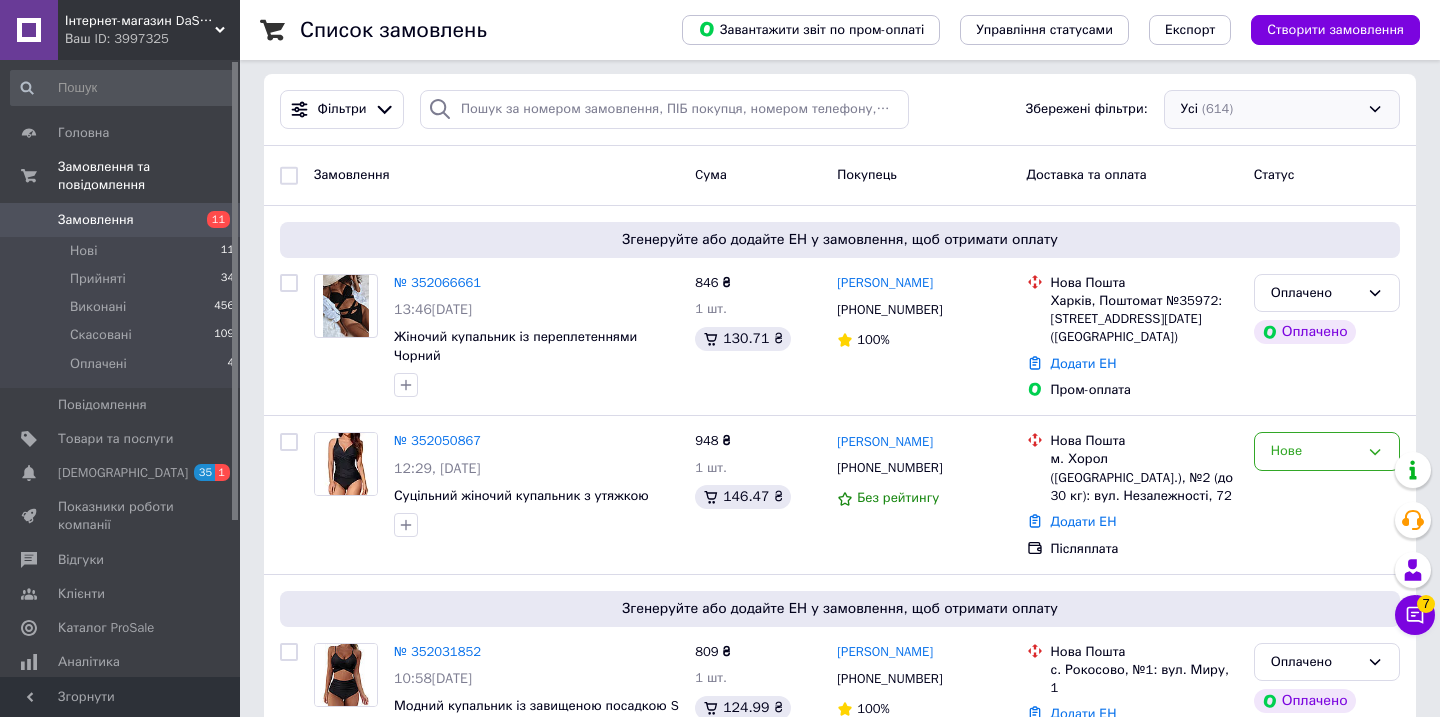 click on "Усі (614)" at bounding box center (1282, 109) 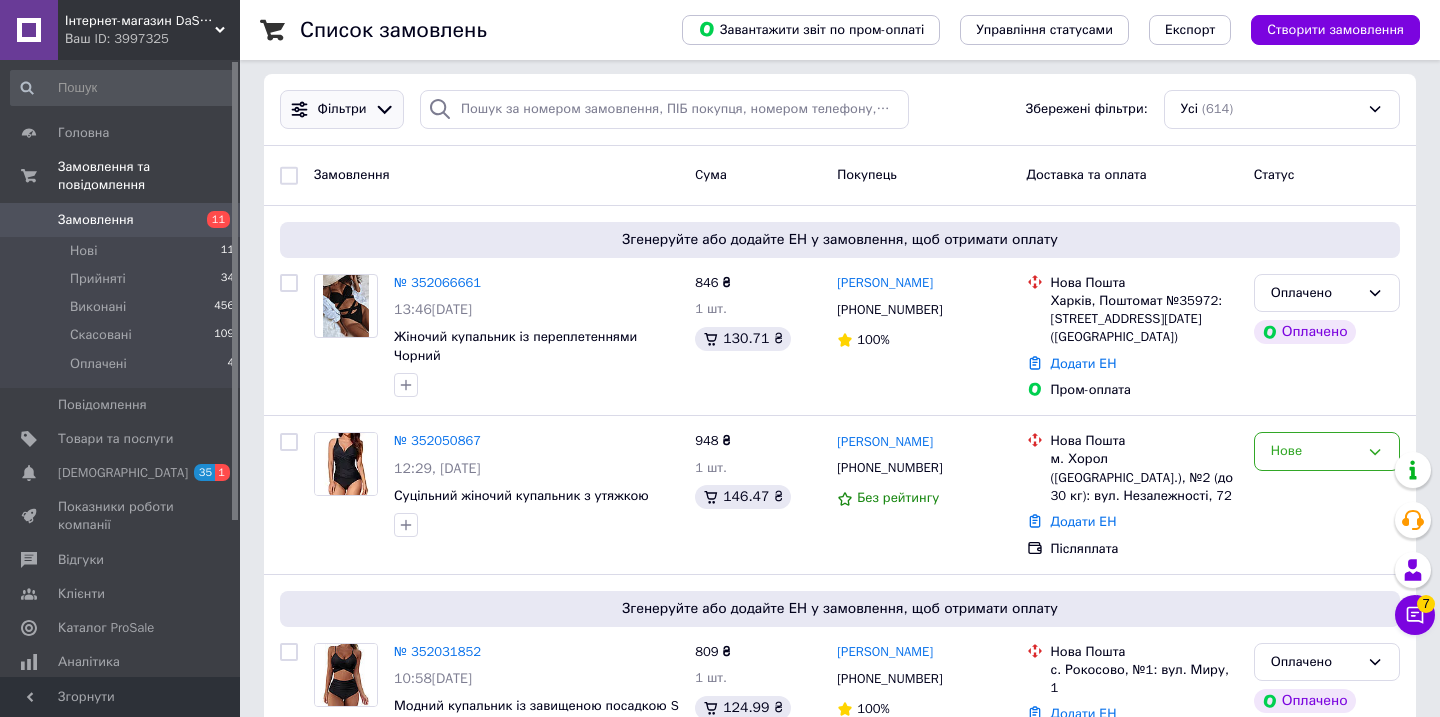 click at bounding box center (384, 109) 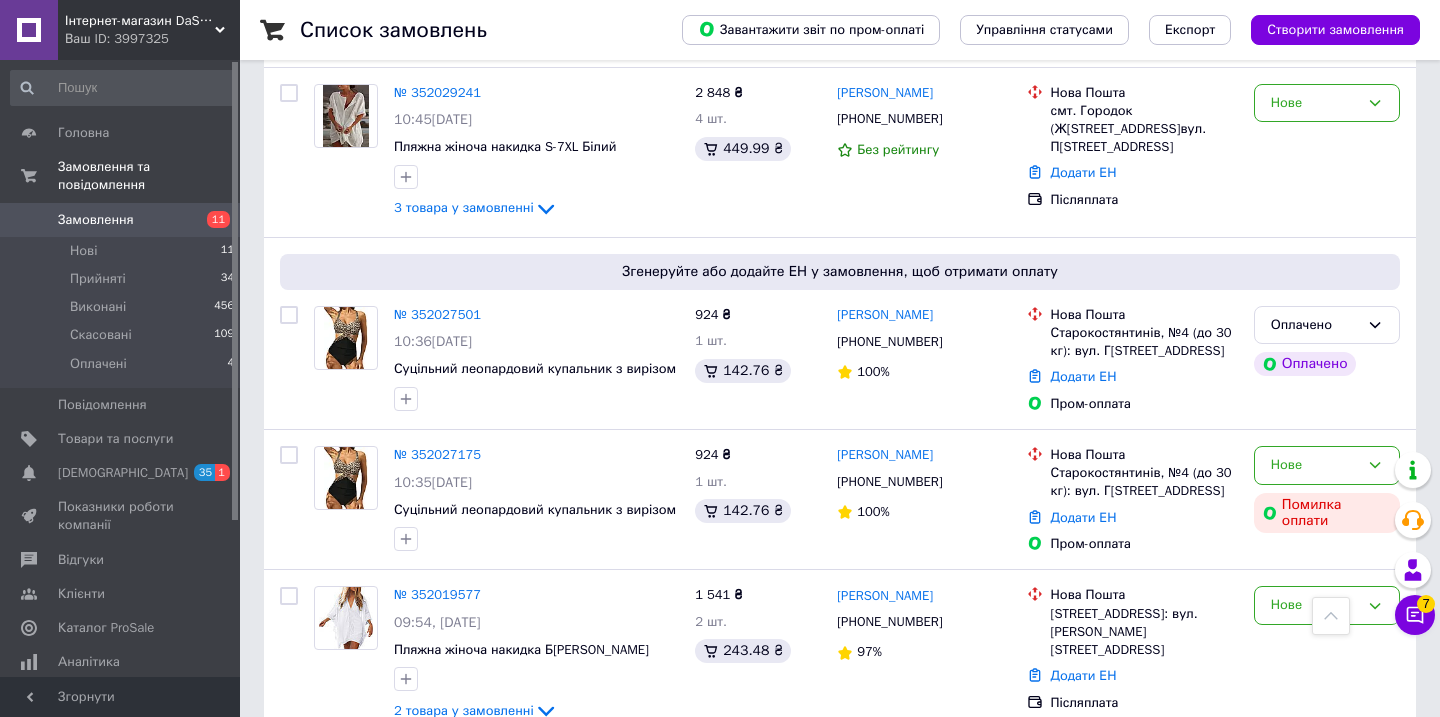 scroll, scrollTop: 0, scrollLeft: 0, axis: both 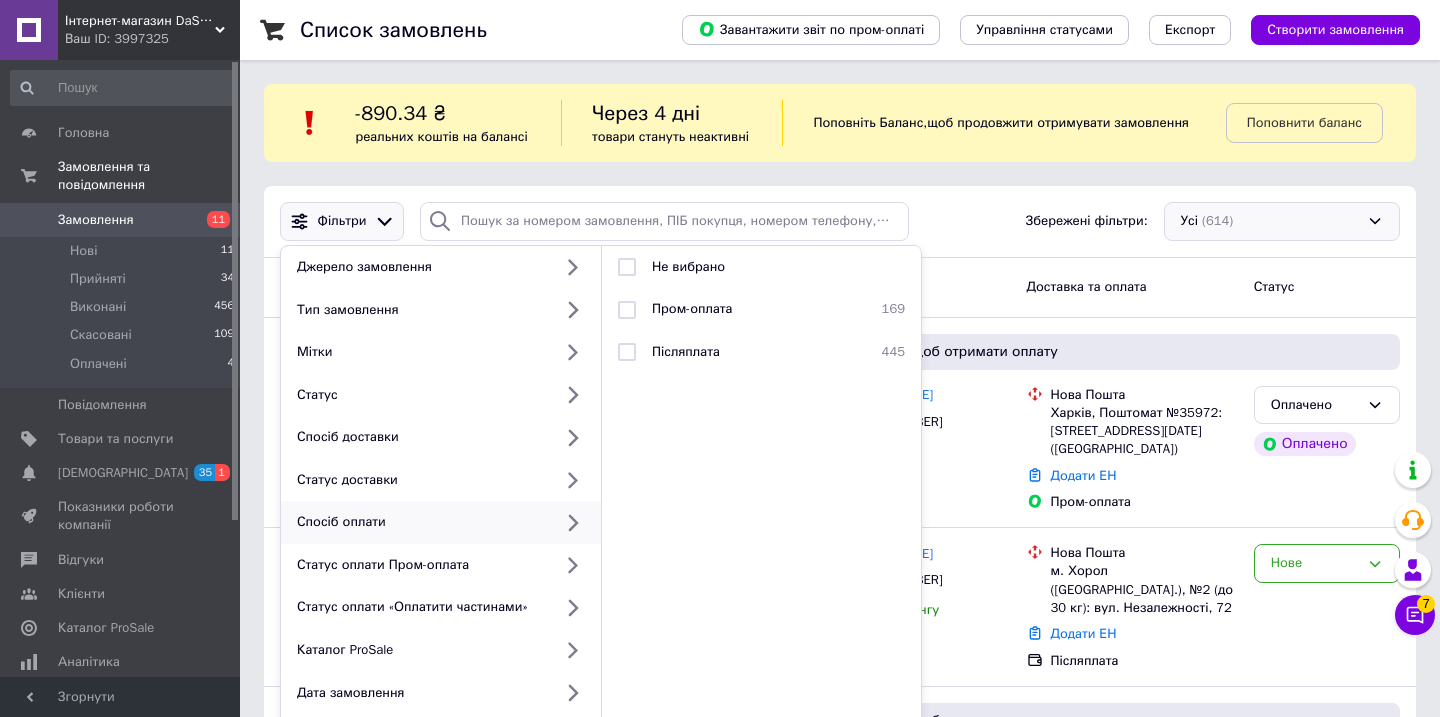 click on "Усі (614)" at bounding box center [1282, 221] 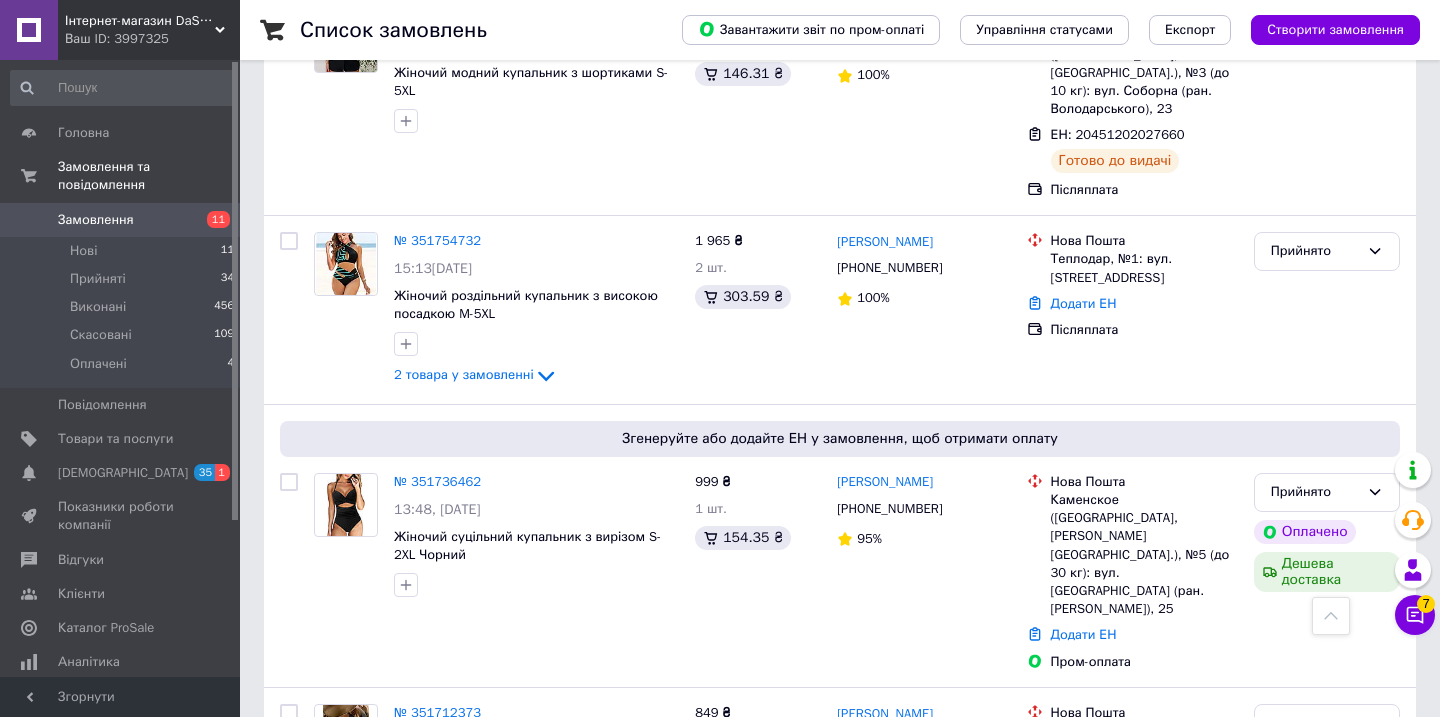 scroll, scrollTop: 3554, scrollLeft: 0, axis: vertical 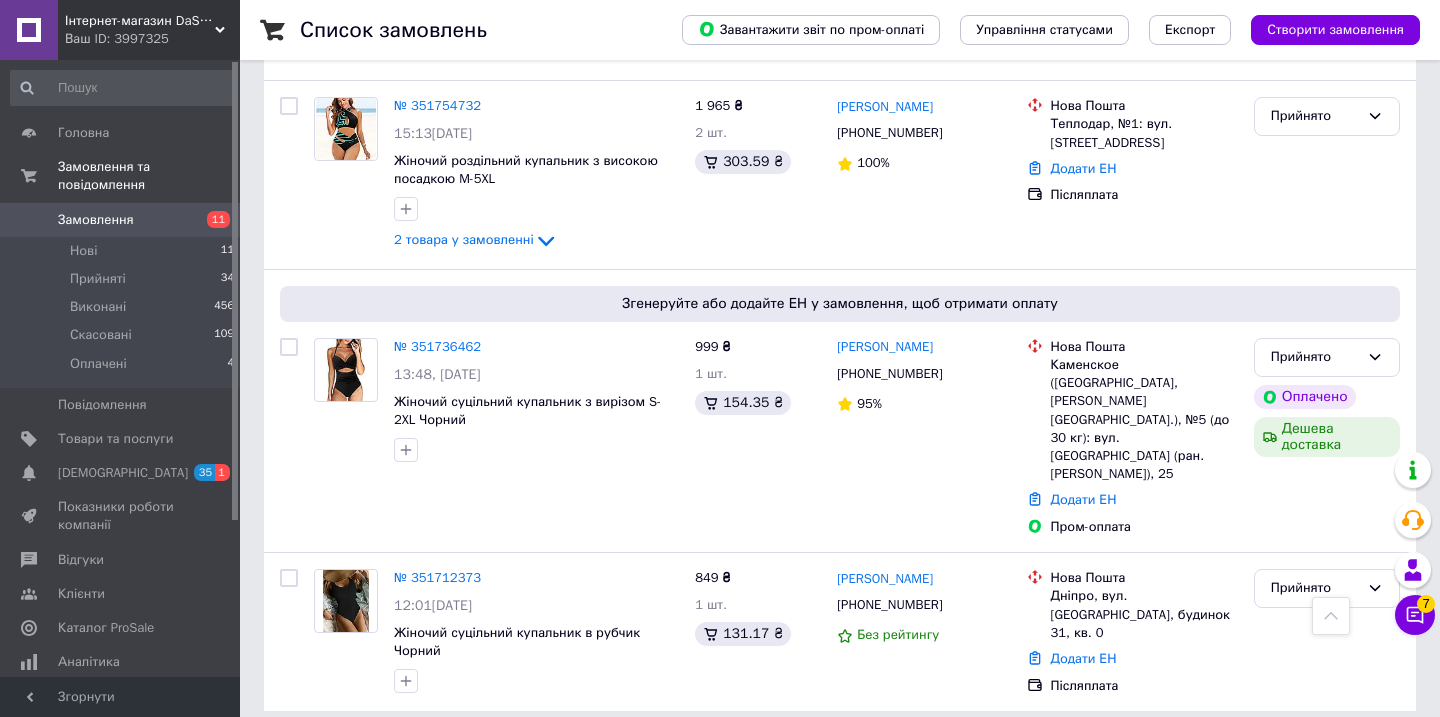 click on "2" at bounding box center (327, 756) 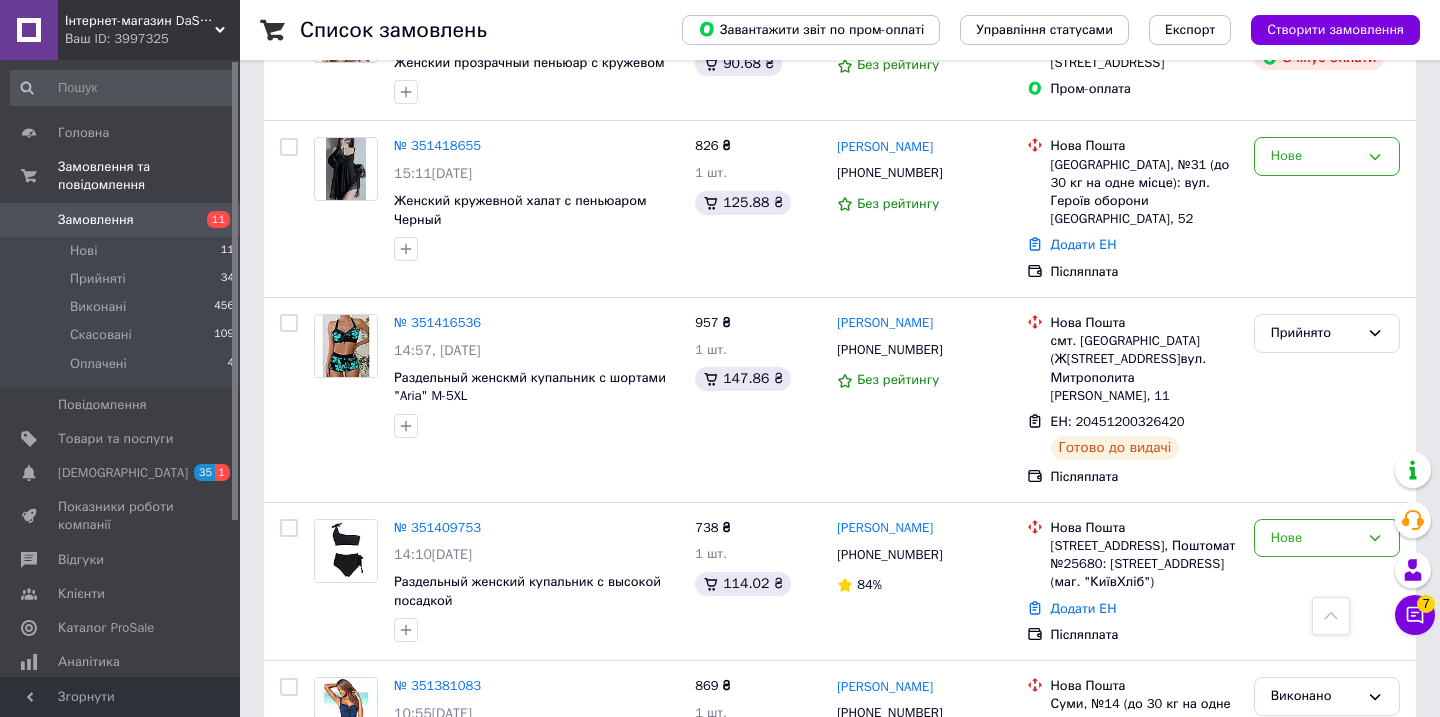 scroll, scrollTop: 3014, scrollLeft: 0, axis: vertical 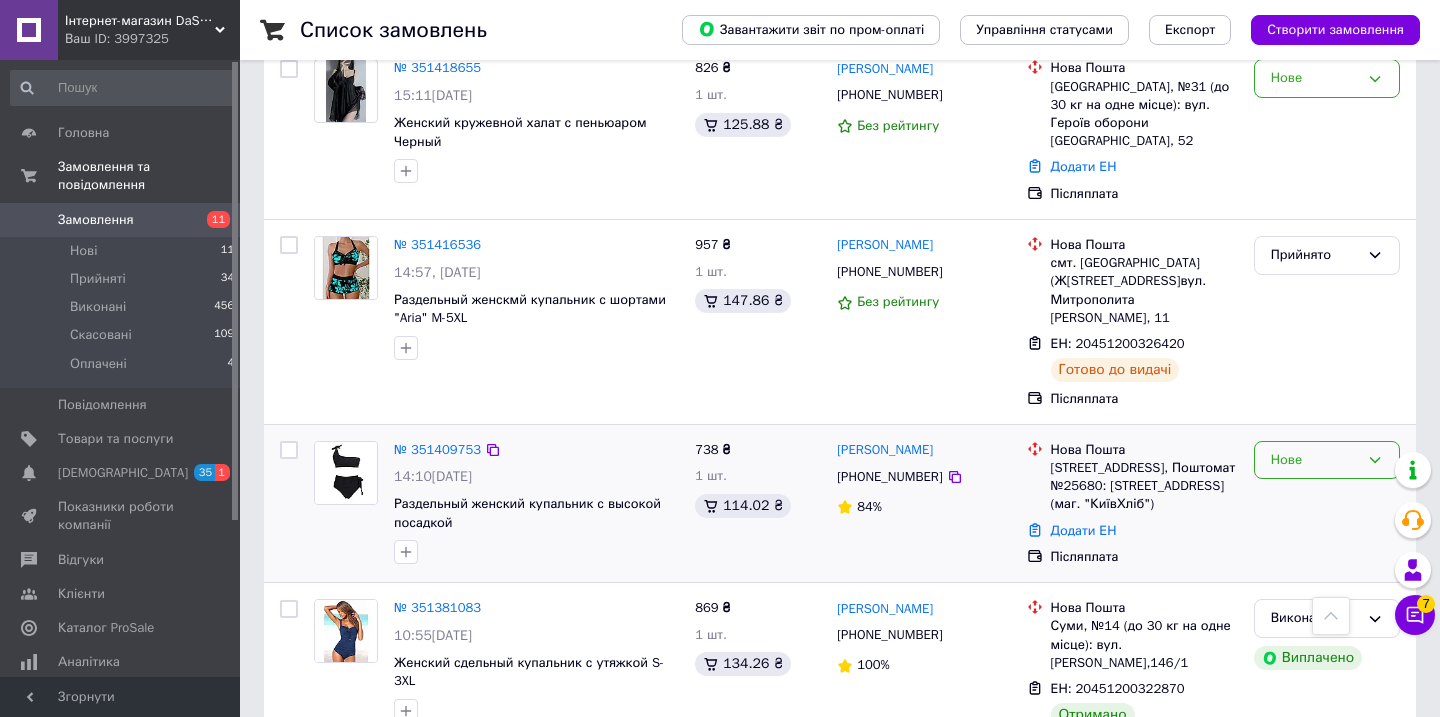 click on "Нове" at bounding box center [1327, 460] 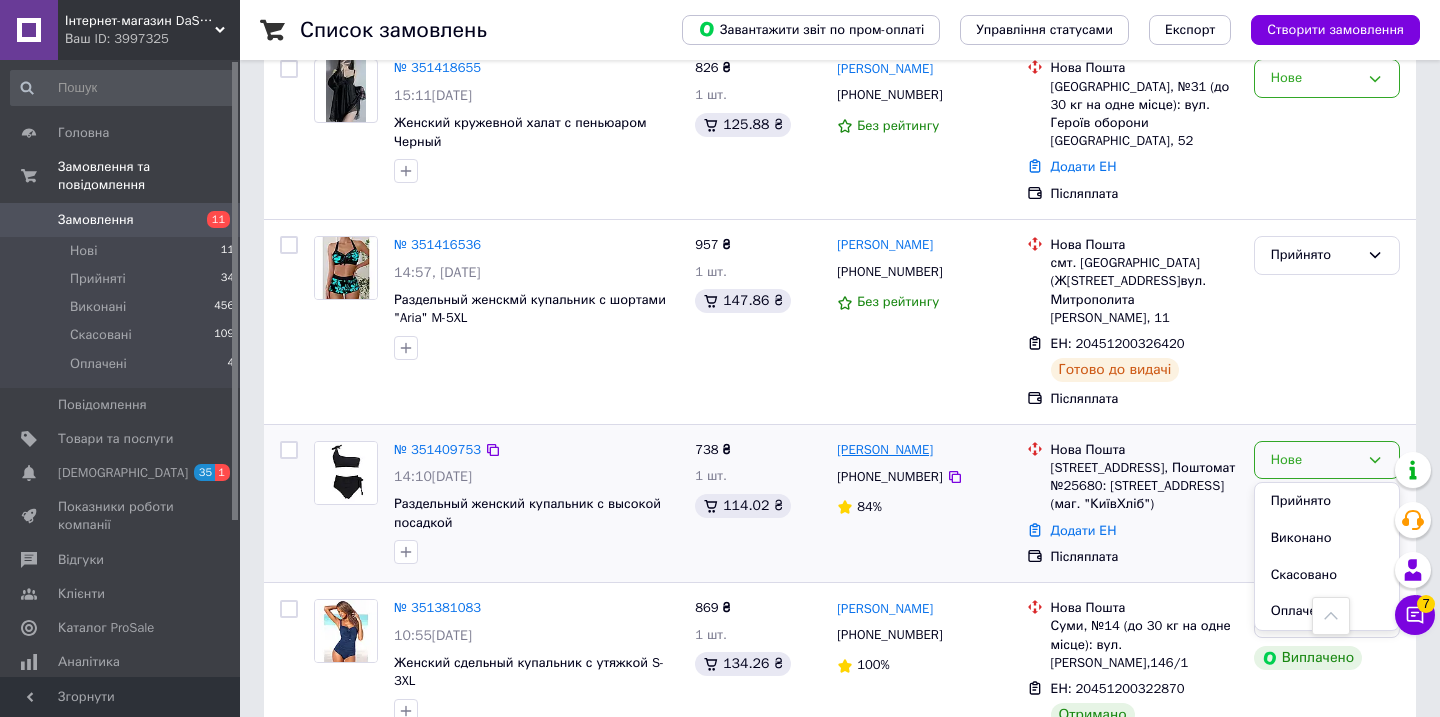 click on "[PERSON_NAME]" at bounding box center [885, 450] 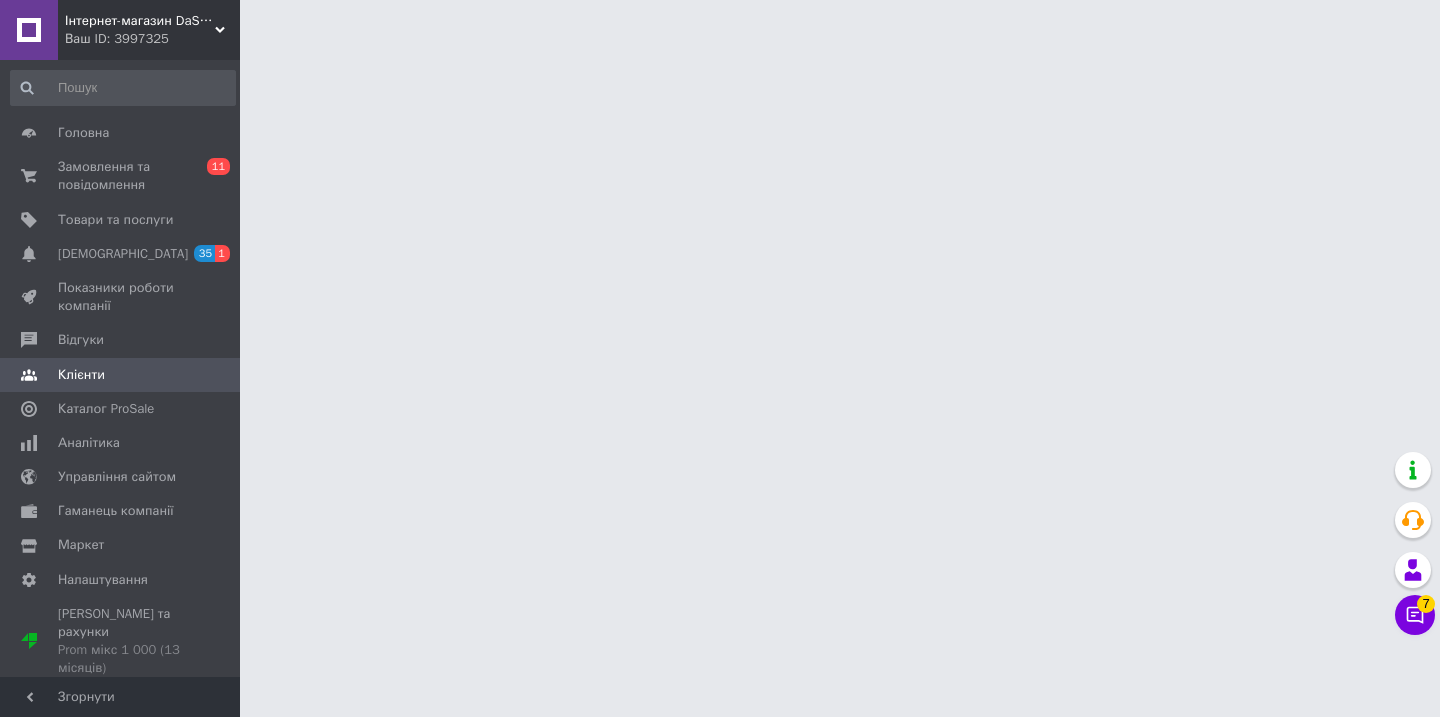scroll, scrollTop: 0, scrollLeft: 0, axis: both 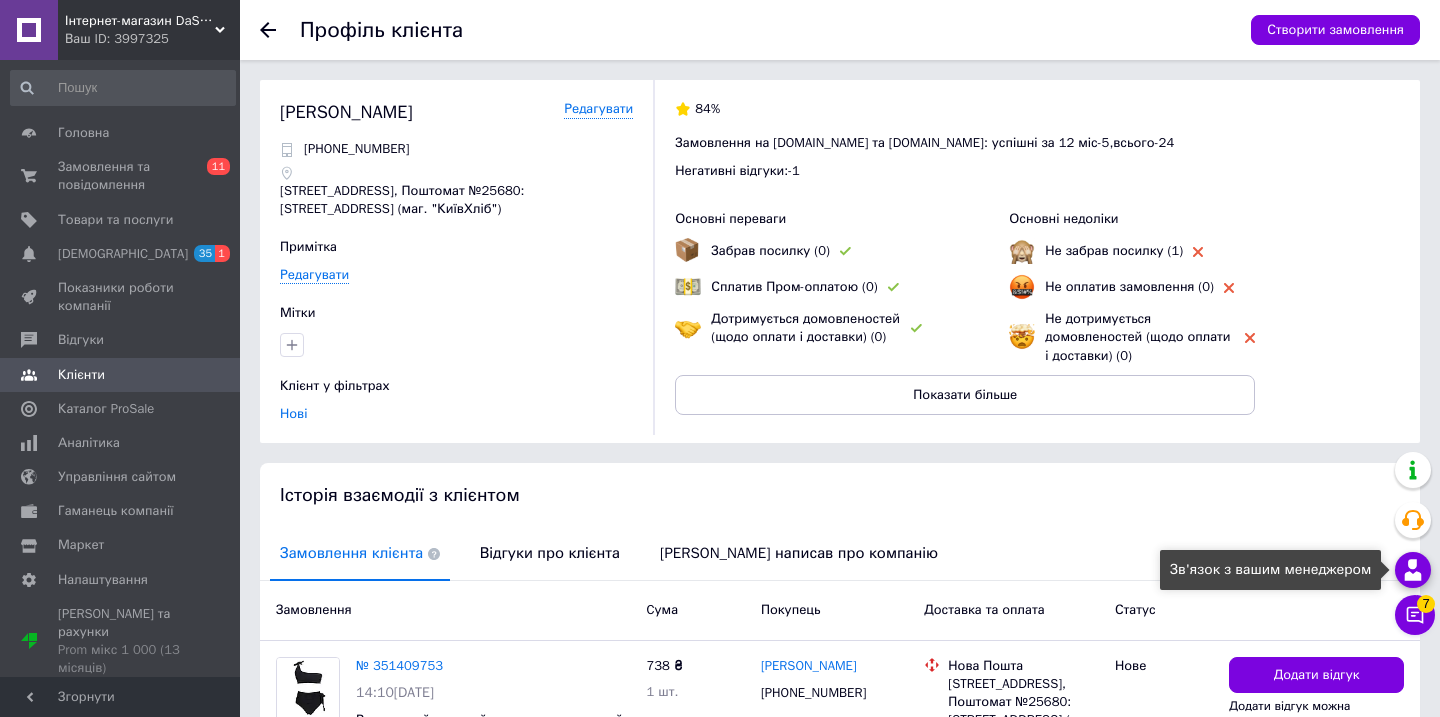 click 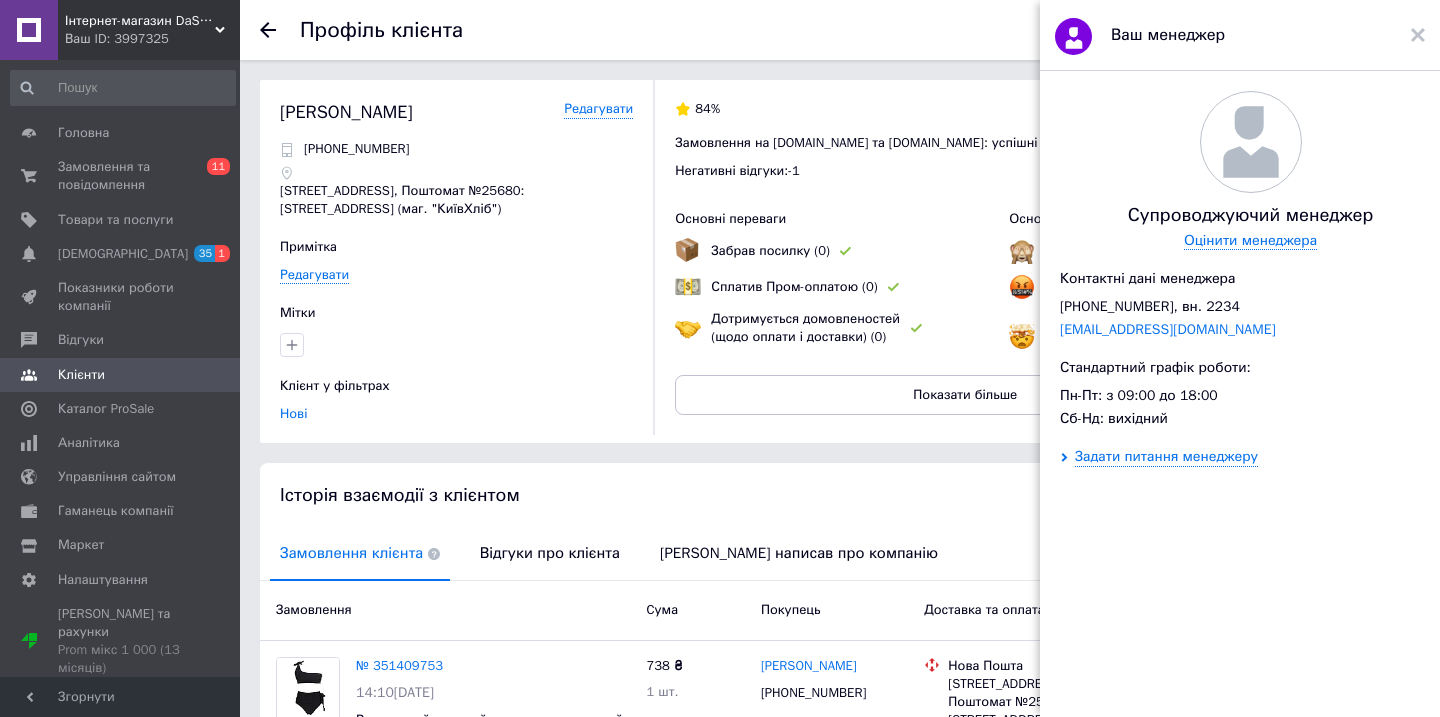 click on "Ваш менеджер" at bounding box center (1240, 35) 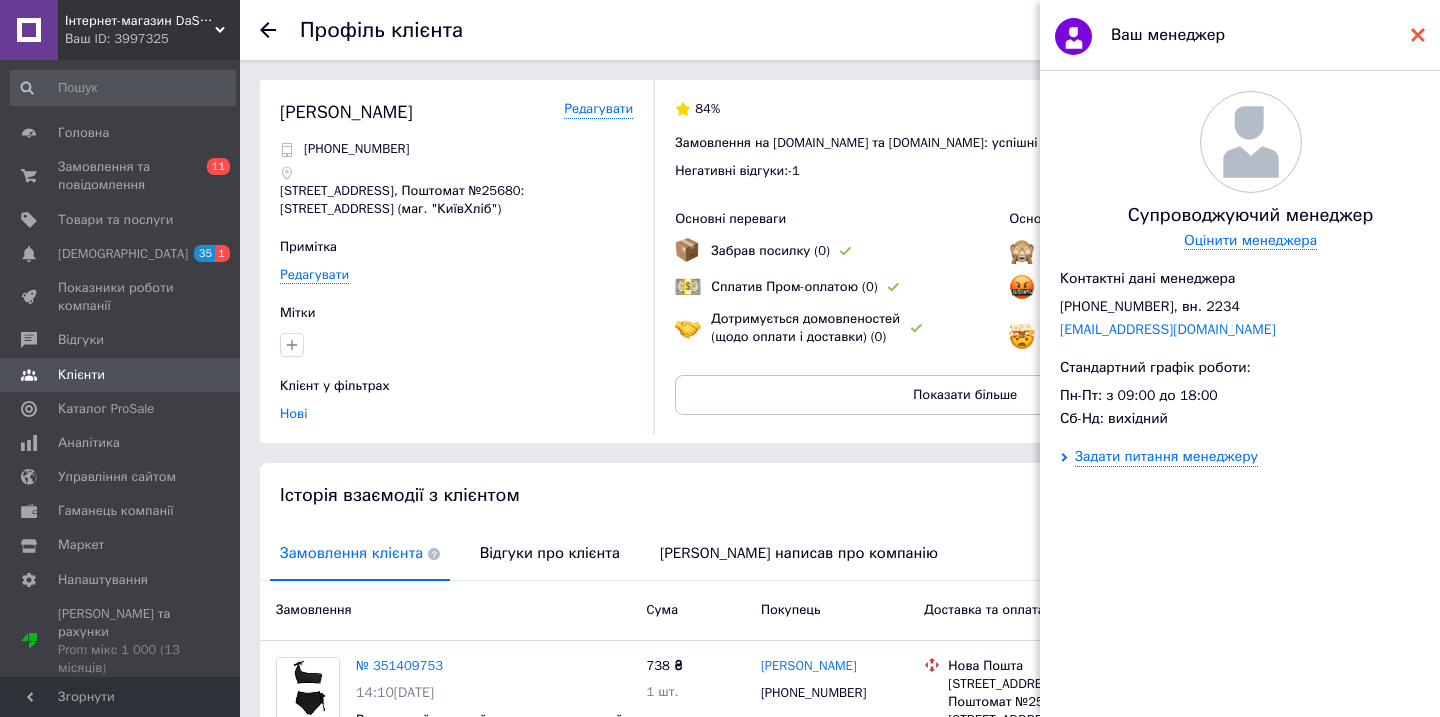 click 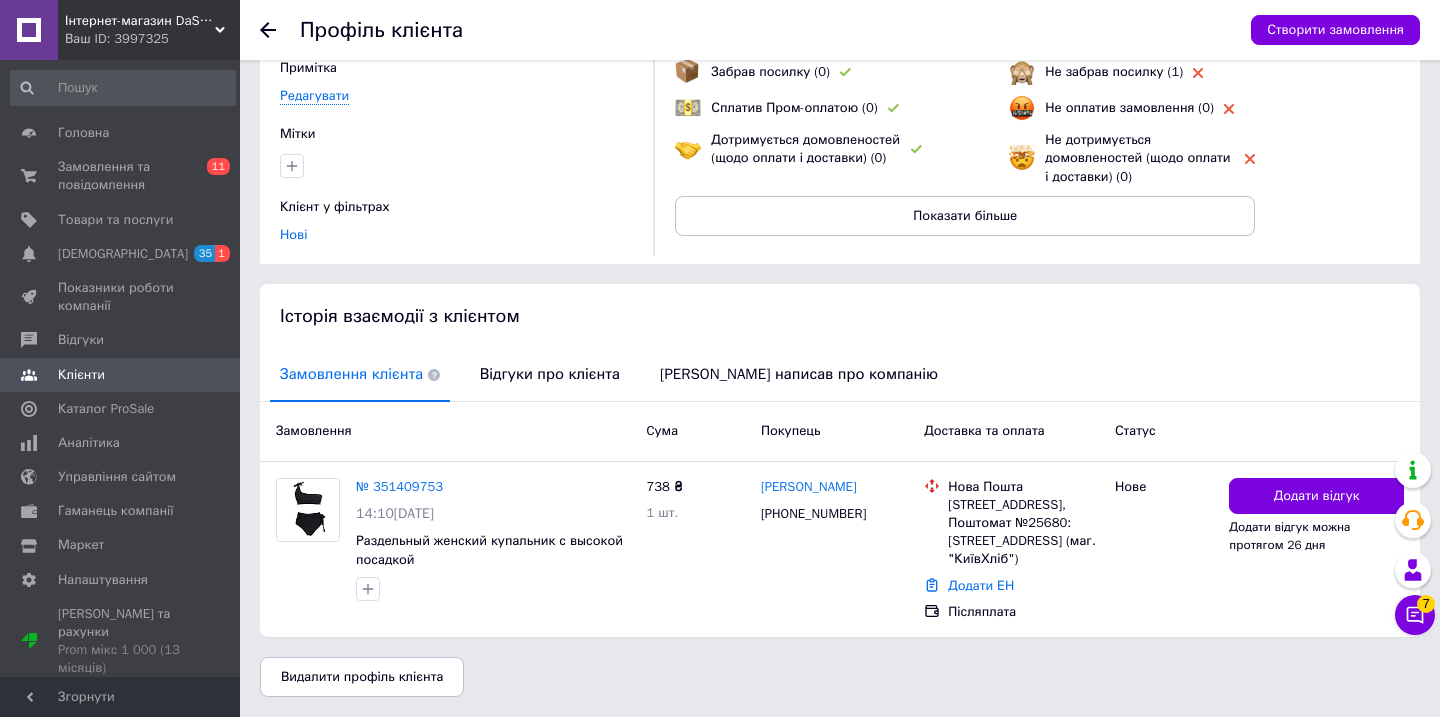 scroll, scrollTop: 197, scrollLeft: 0, axis: vertical 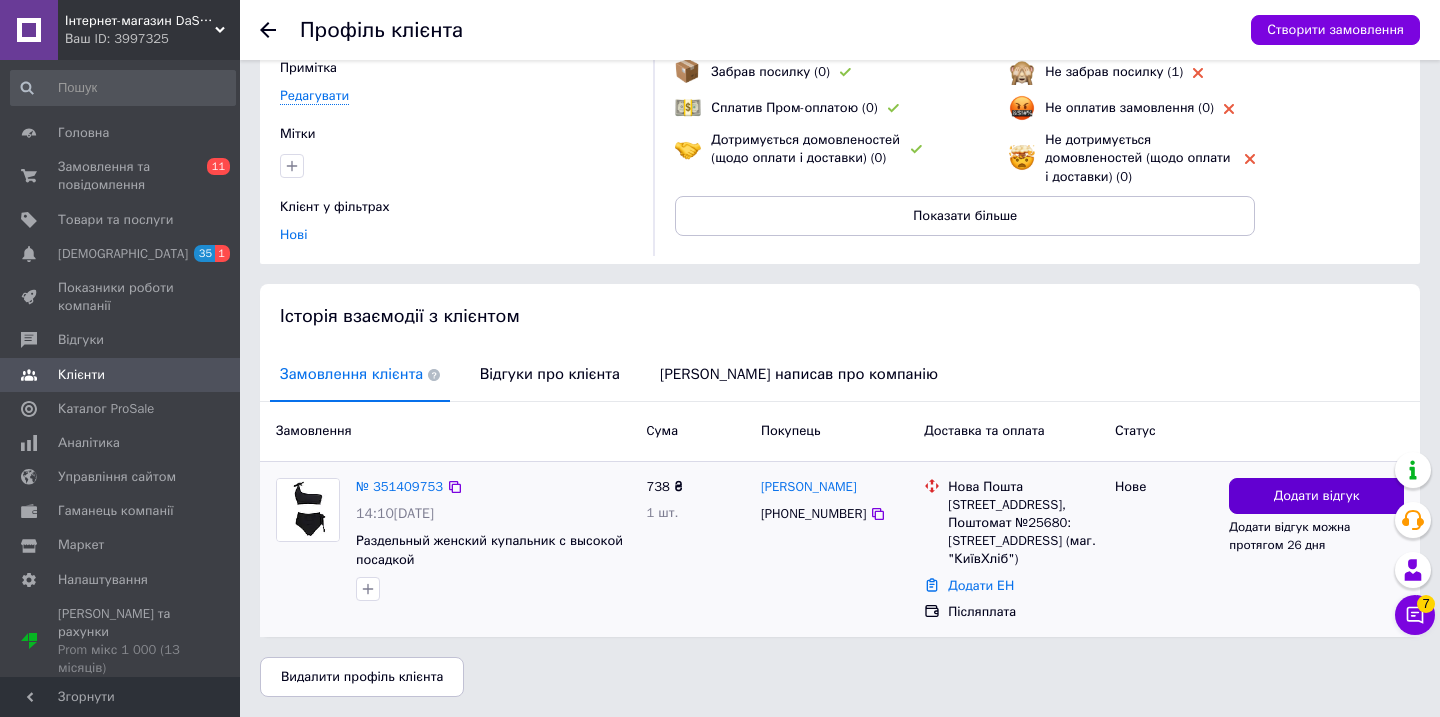 click on "Додати відгук" at bounding box center [1316, 496] 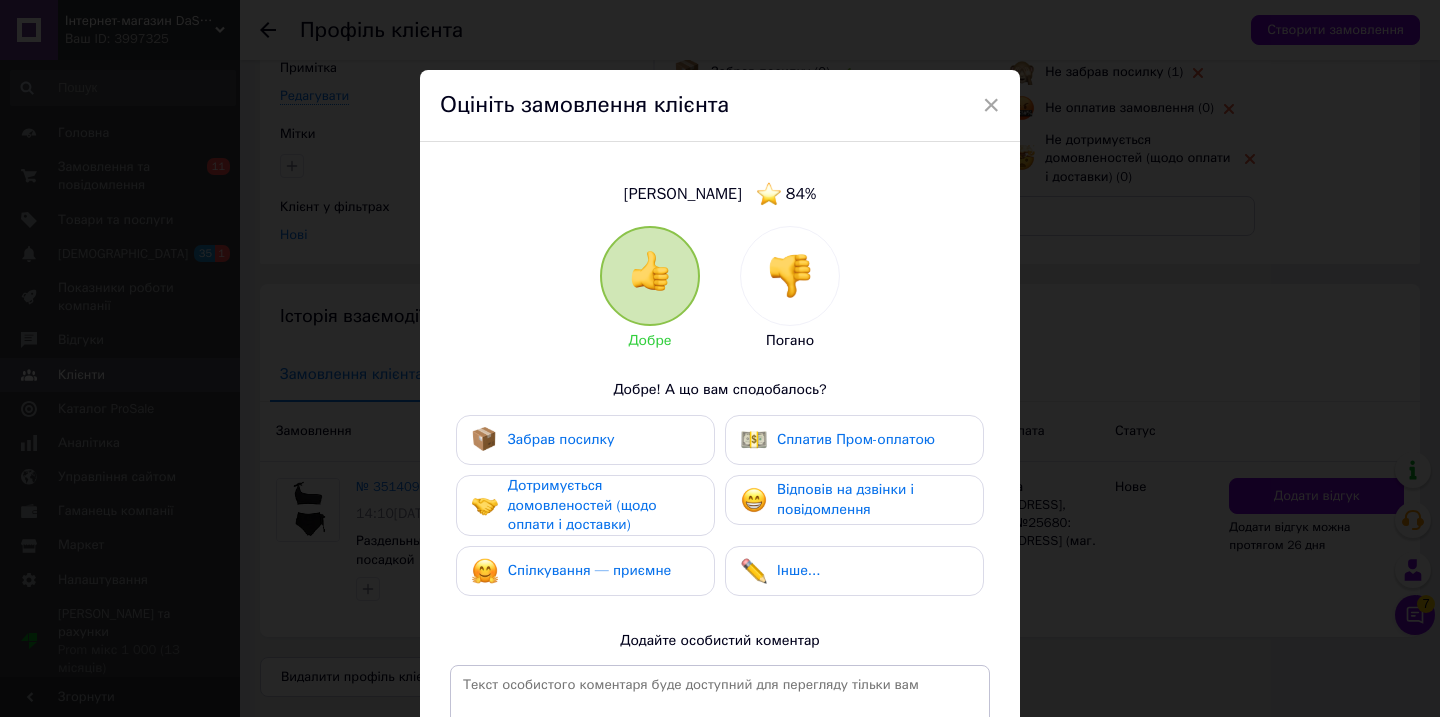 click at bounding box center (790, 276) 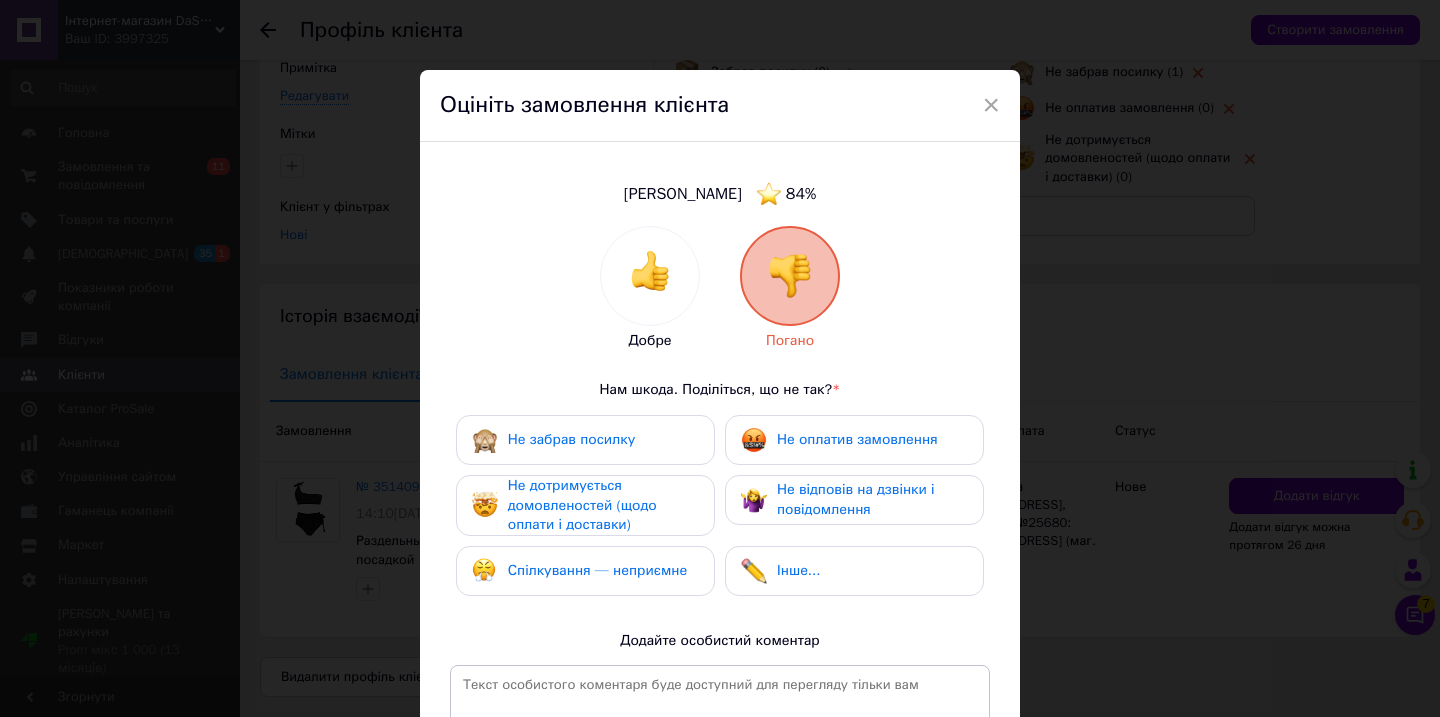 scroll, scrollTop: 183, scrollLeft: 0, axis: vertical 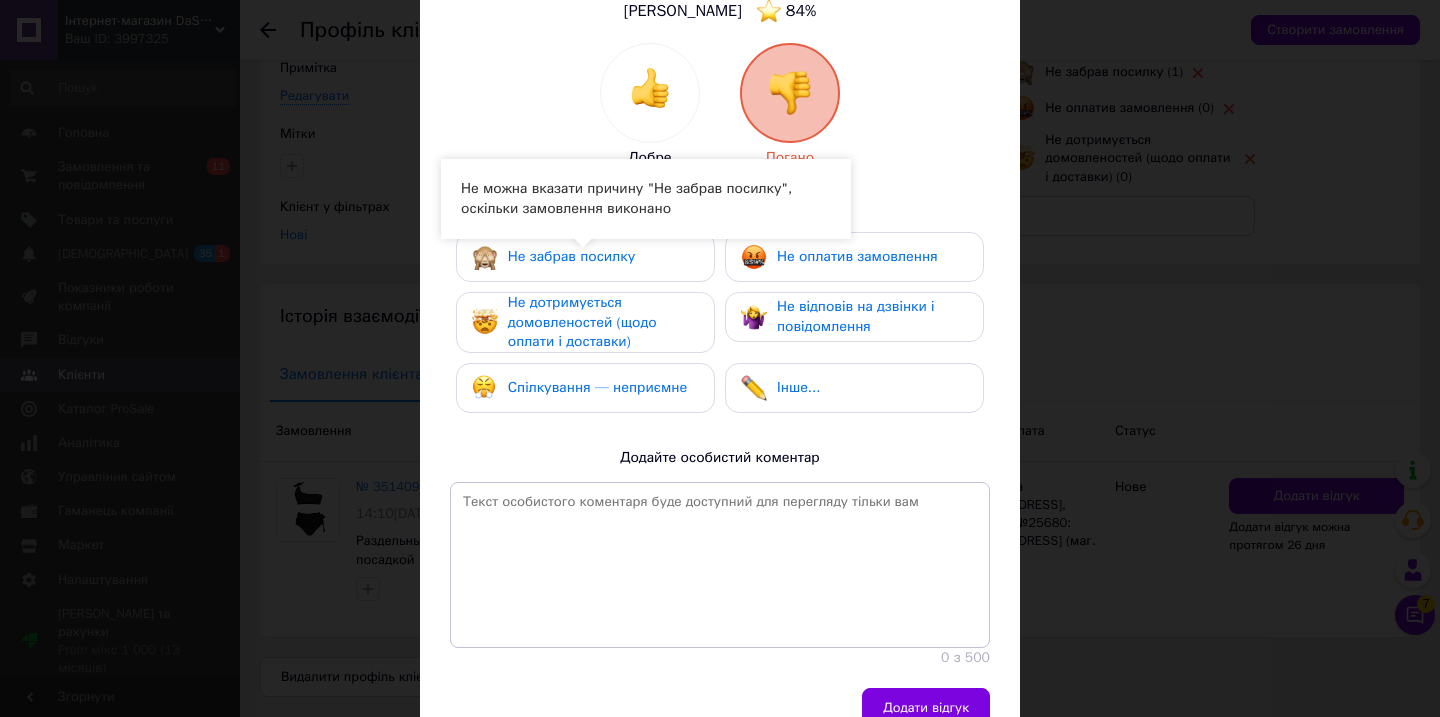 click on "Не дотримується домовленостей (щодо оплати і доставки)" at bounding box center (603, 322) 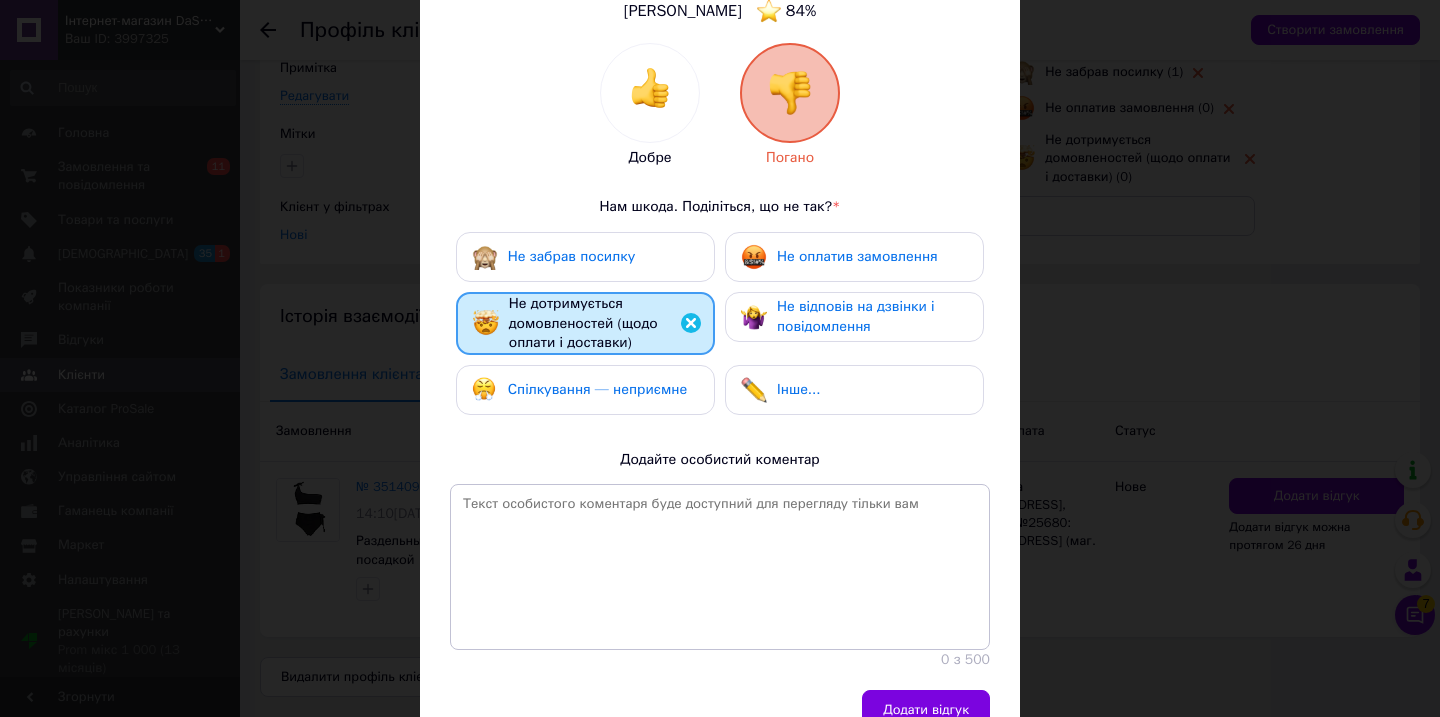 click on "Спілкування — неприємне" at bounding box center [597, 389] 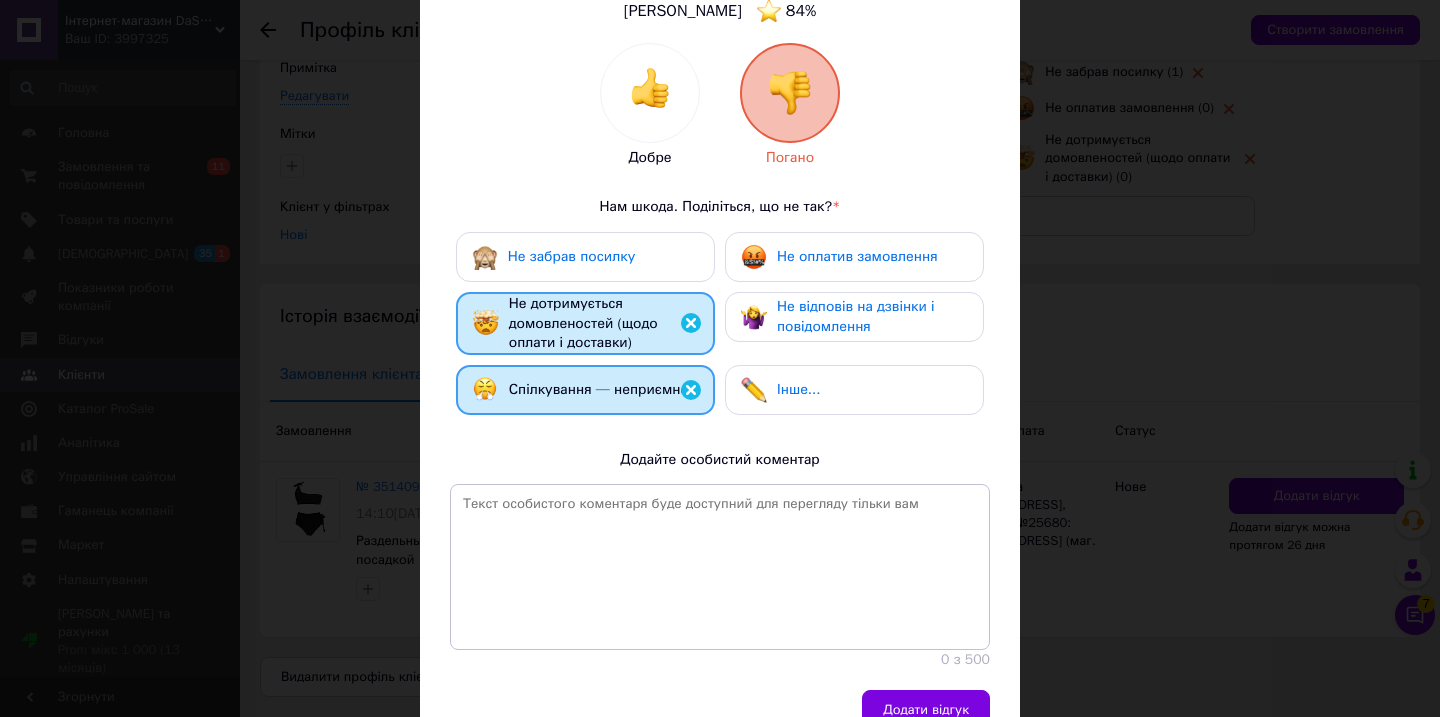 click on "Не відповів на дзвінки і повідомлення" at bounding box center [856, 316] 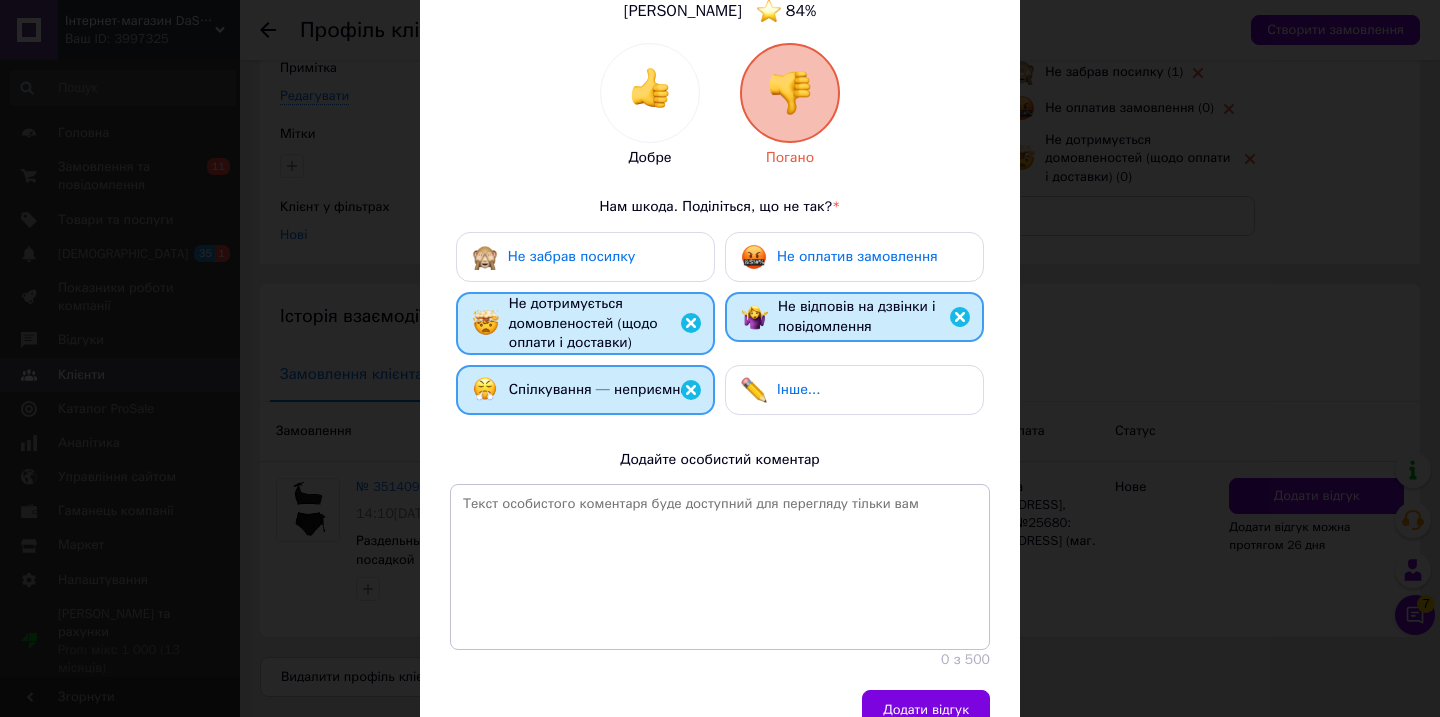 click on "Не оплатив замовлення" at bounding box center (857, 256) 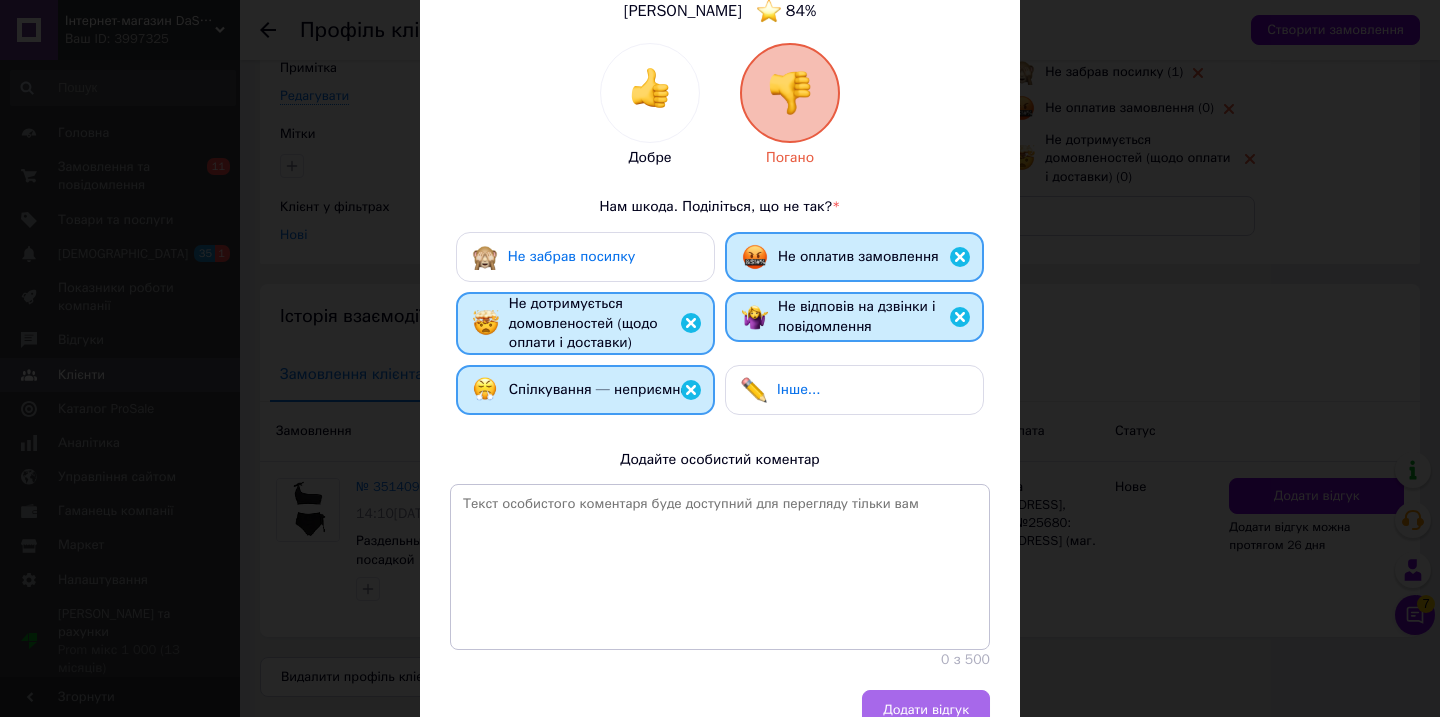 click on "Додати відгук" at bounding box center (926, 710) 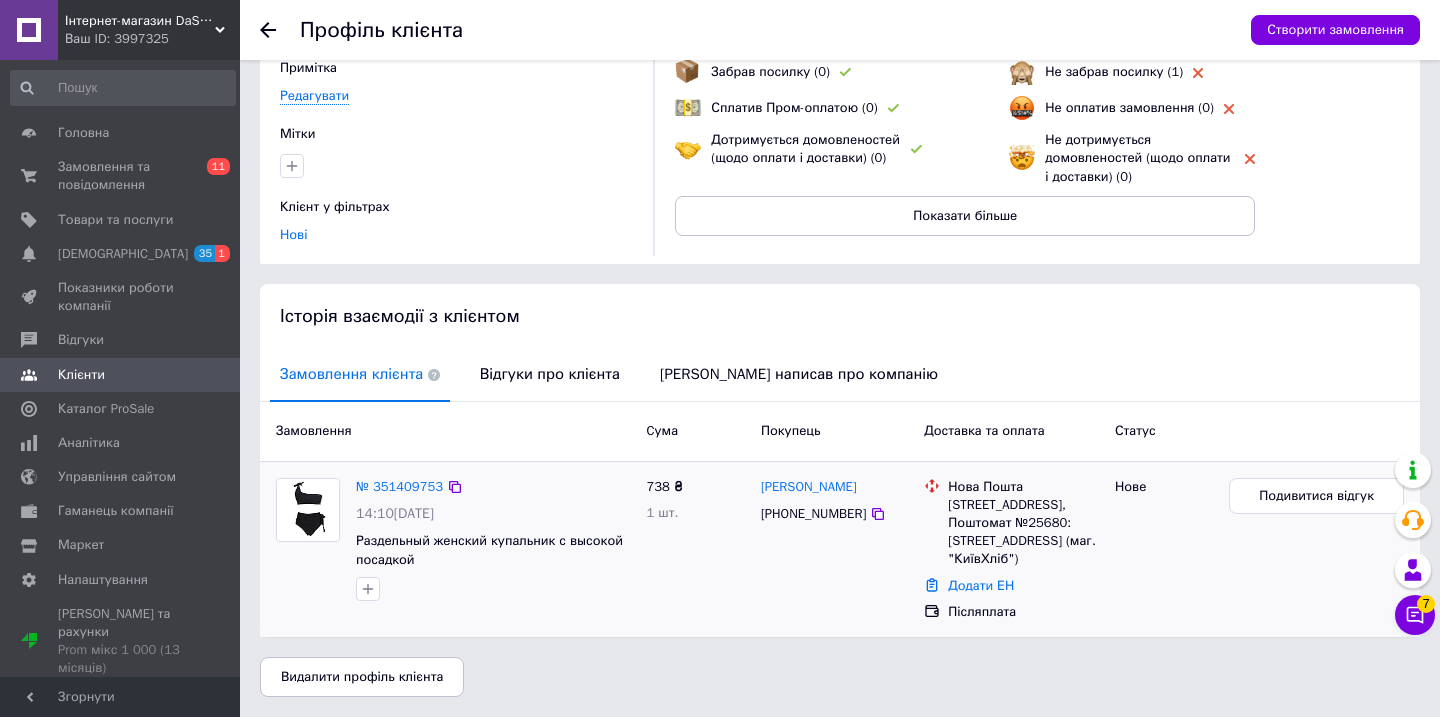 scroll, scrollTop: 0, scrollLeft: 0, axis: both 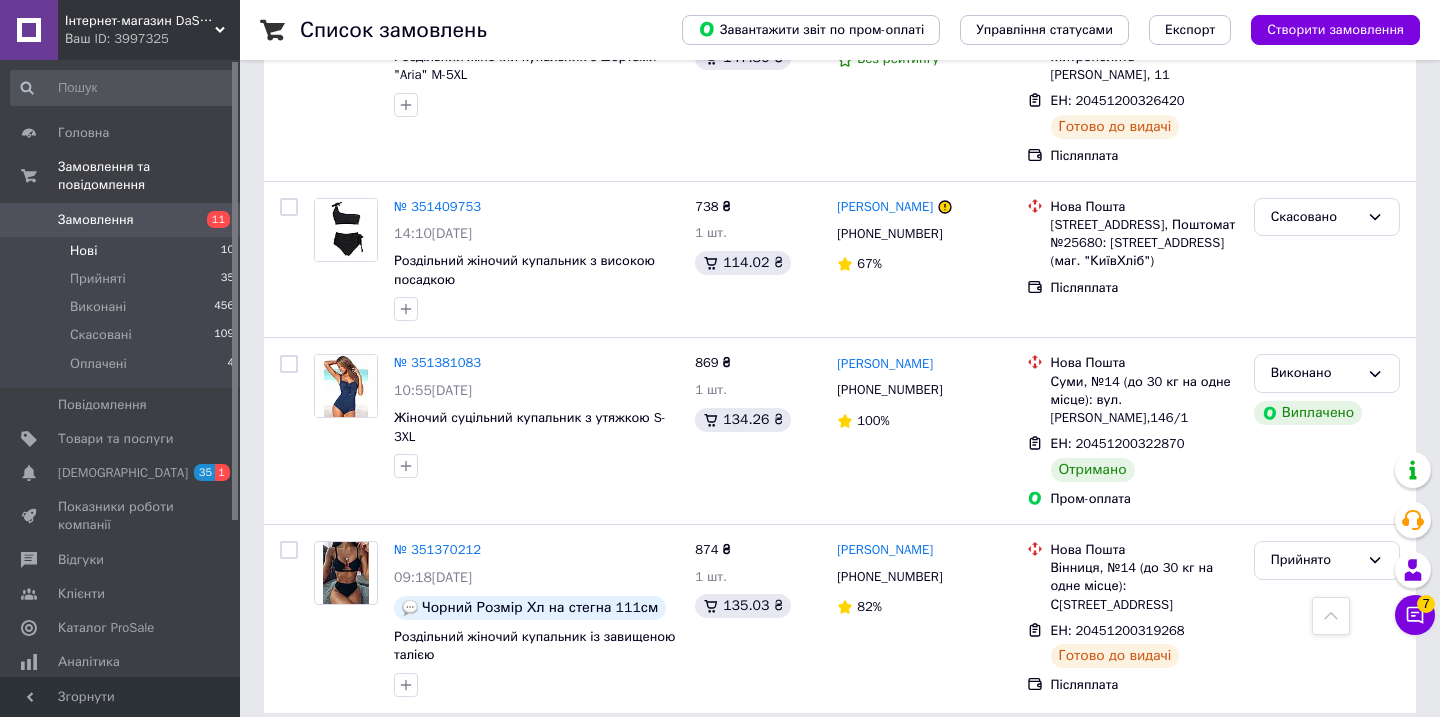 click on "Нові 10" at bounding box center [123, 251] 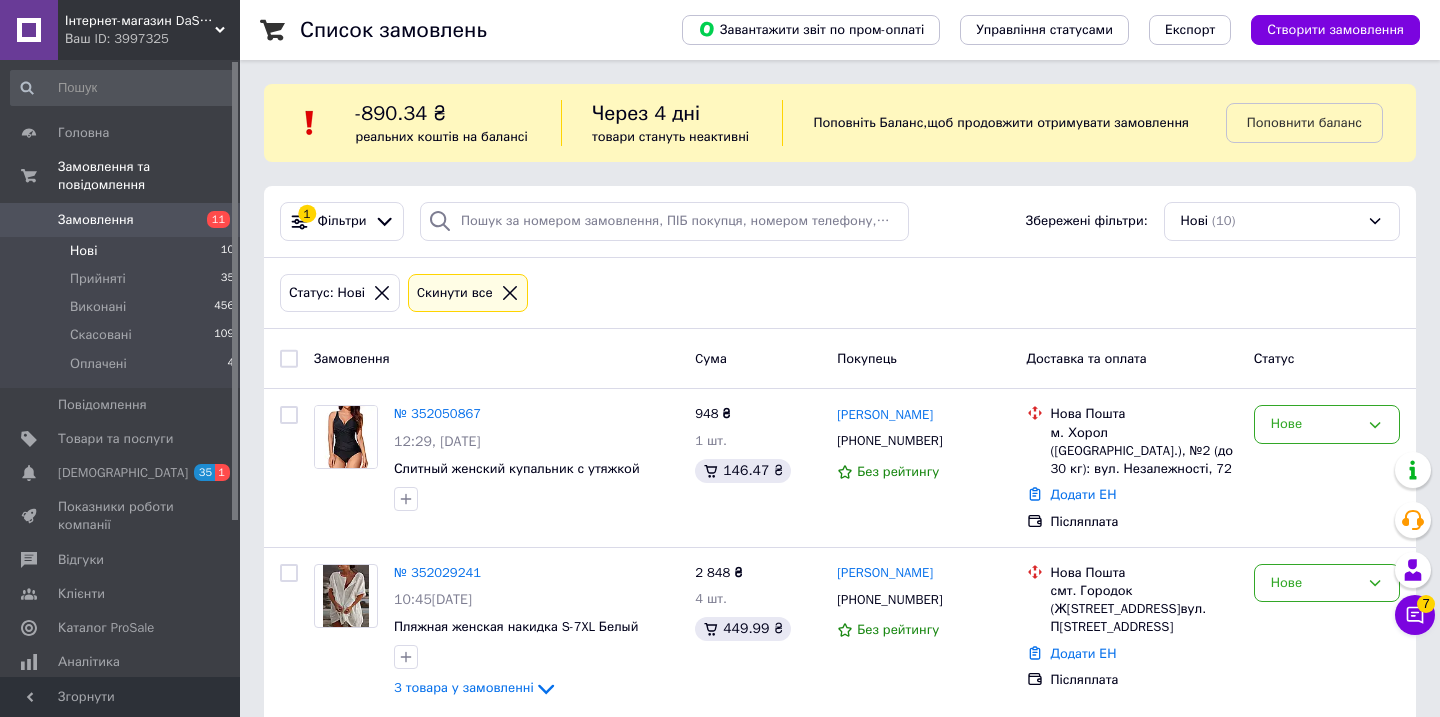scroll, scrollTop: 1355, scrollLeft: 0, axis: vertical 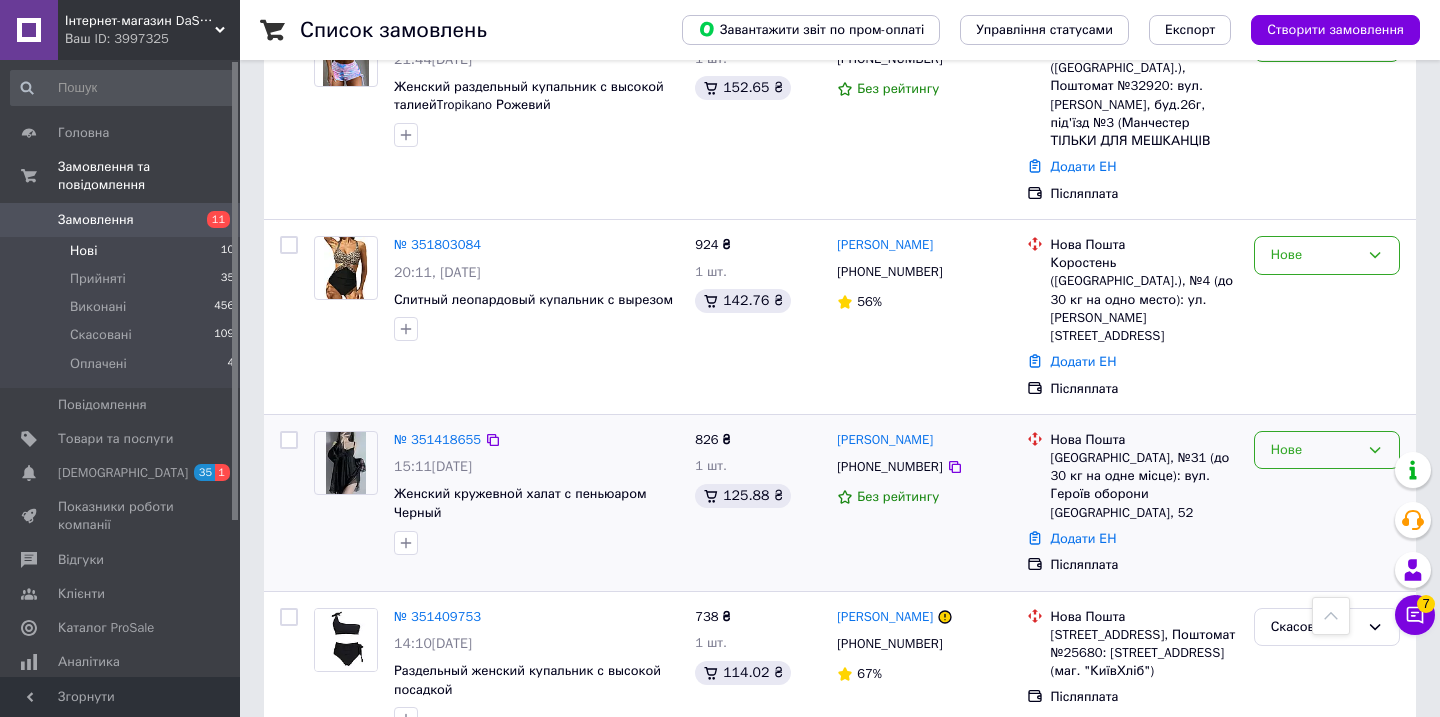 click on "Нове" at bounding box center (1315, 450) 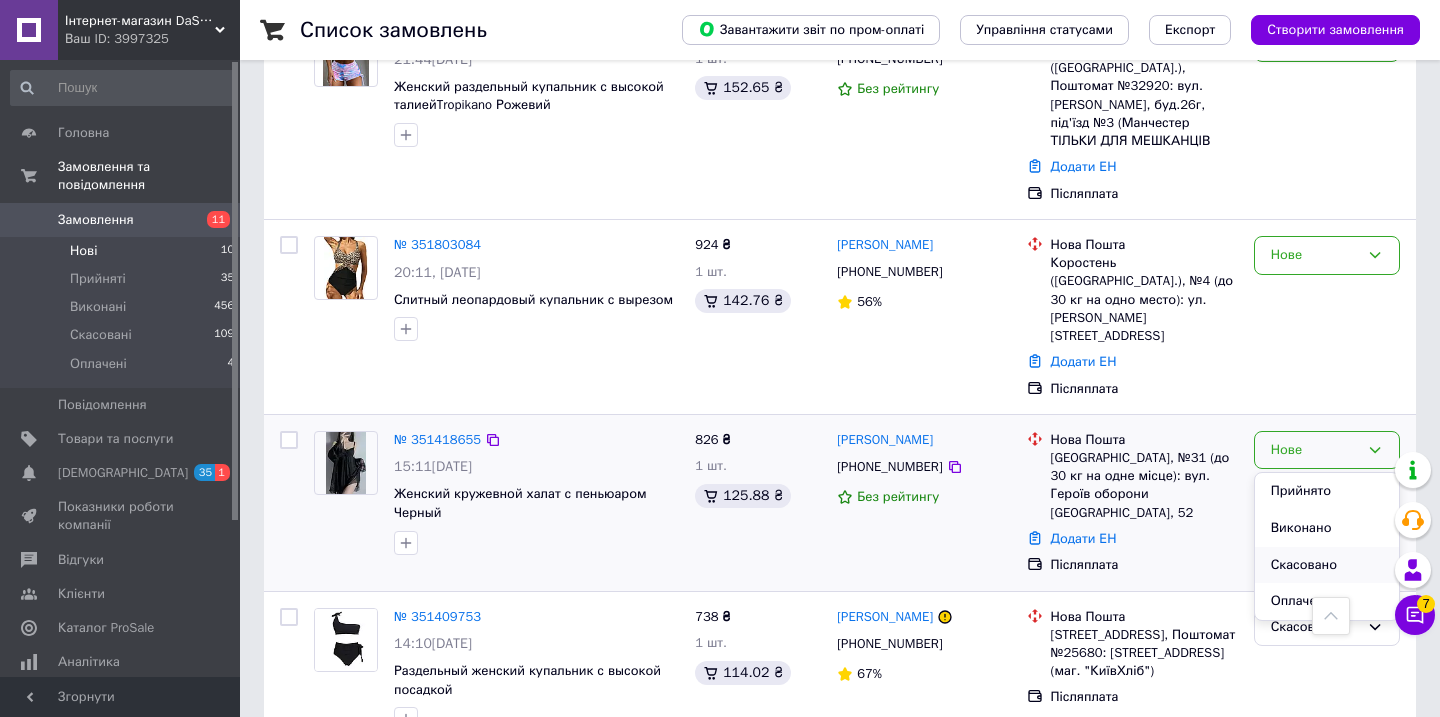 click on "Скасовано" at bounding box center (1327, 565) 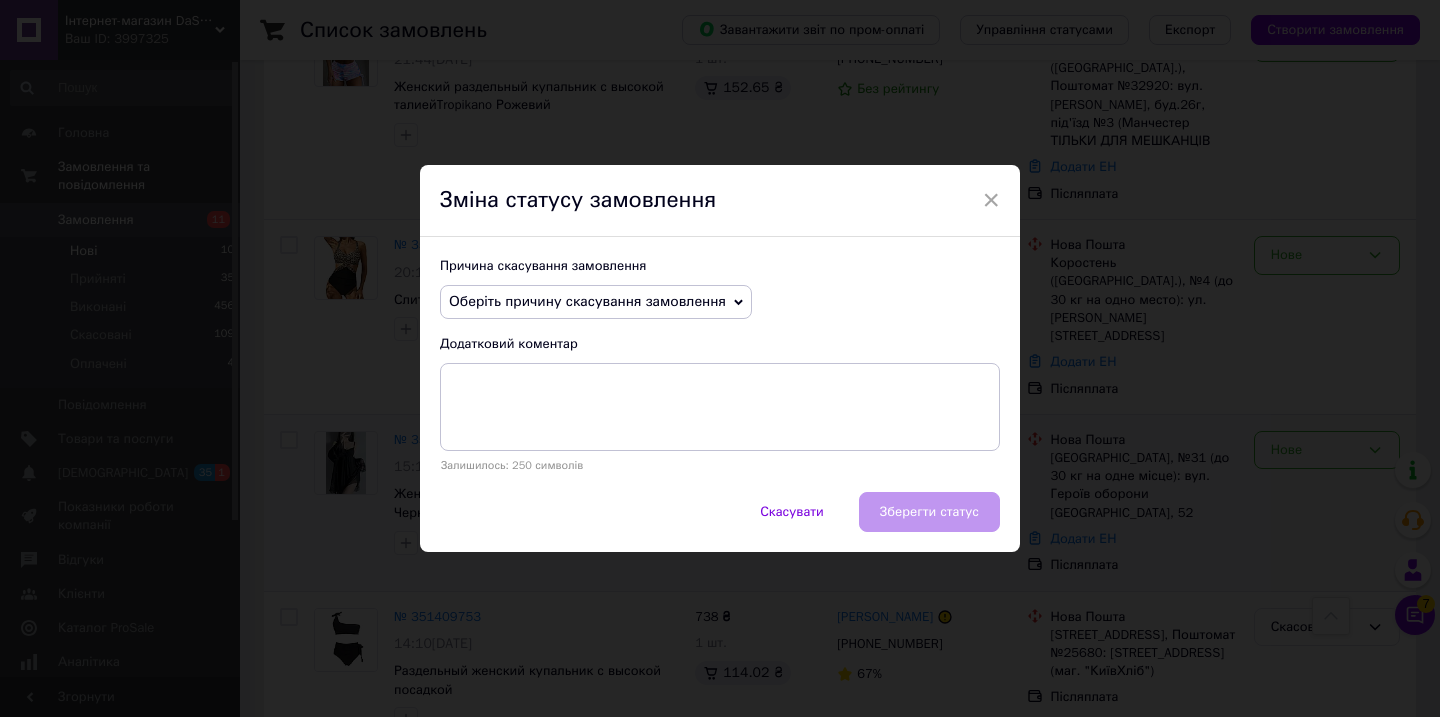 click on "Скасувати" at bounding box center [792, 512] 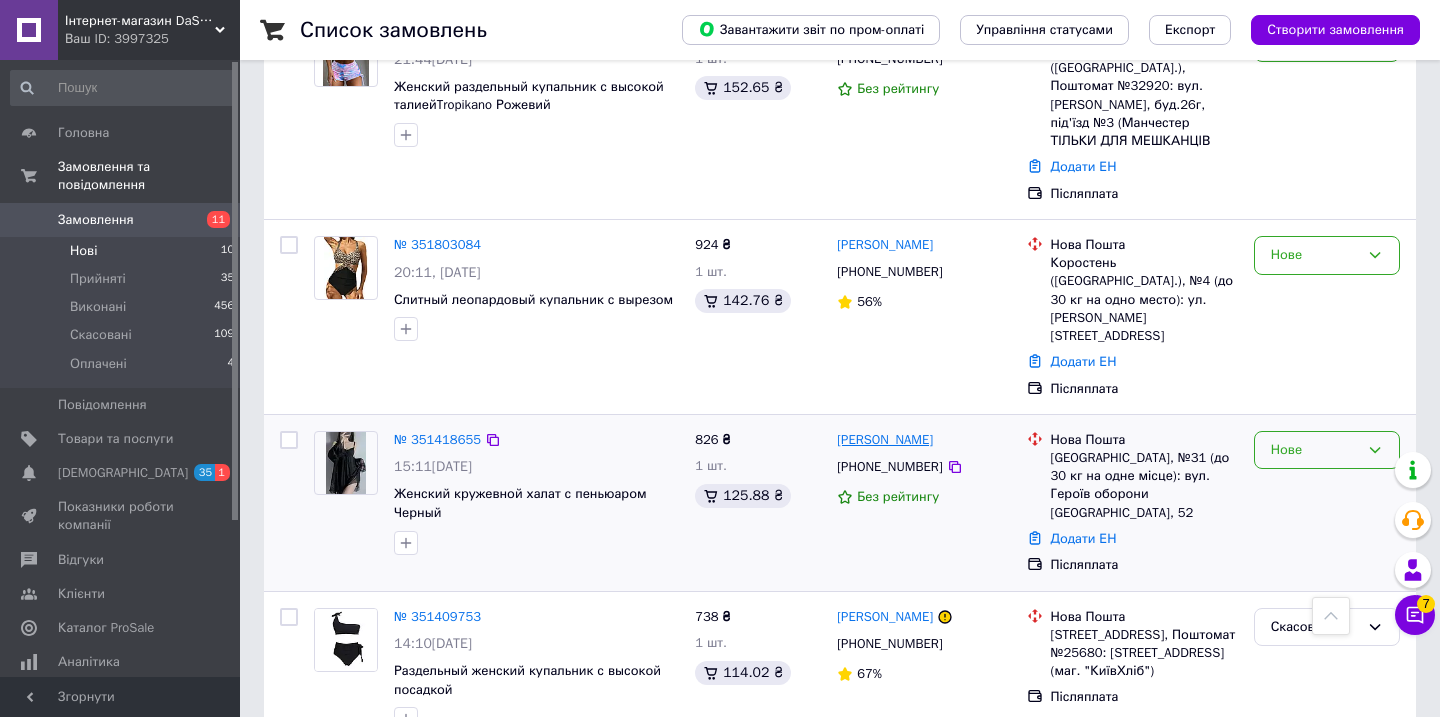 click on "[PERSON_NAME]" at bounding box center [885, 440] 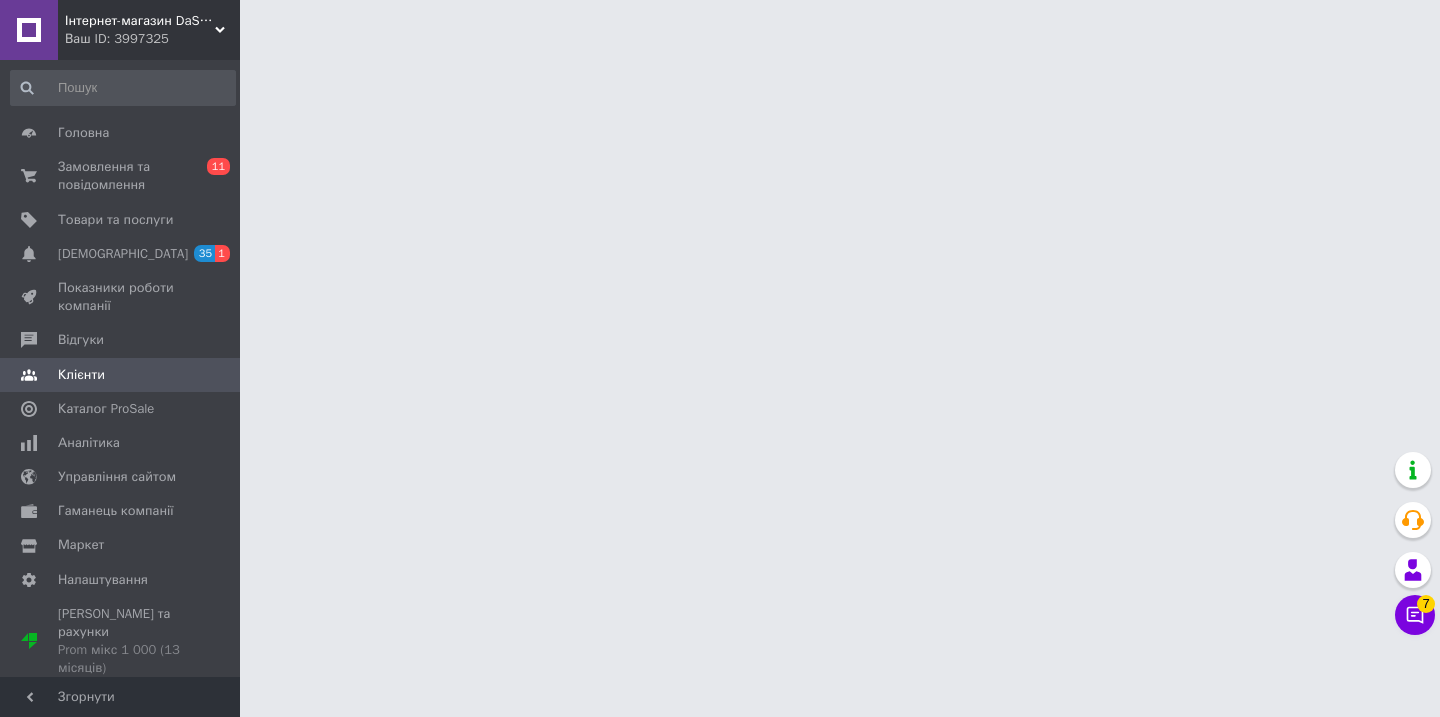 scroll, scrollTop: 0, scrollLeft: 0, axis: both 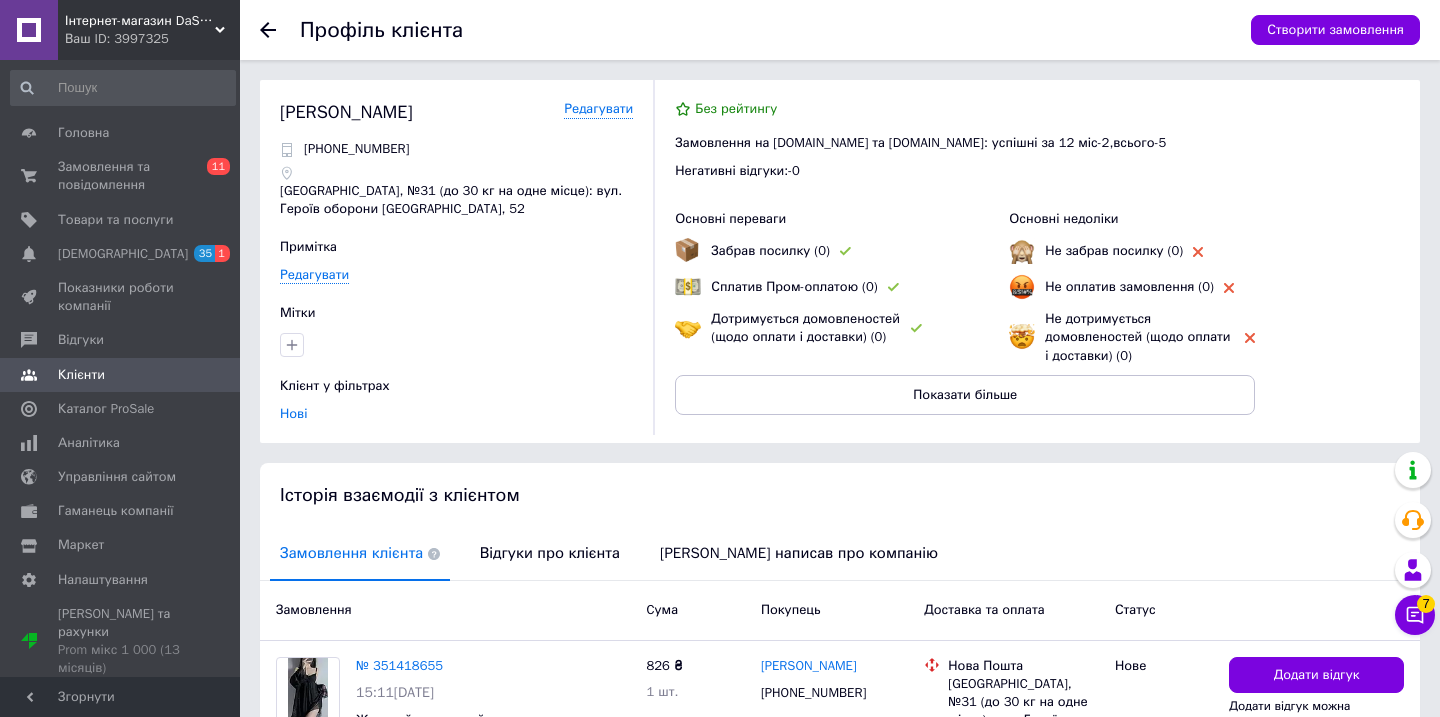 click on "Показати більше" at bounding box center [965, 395] 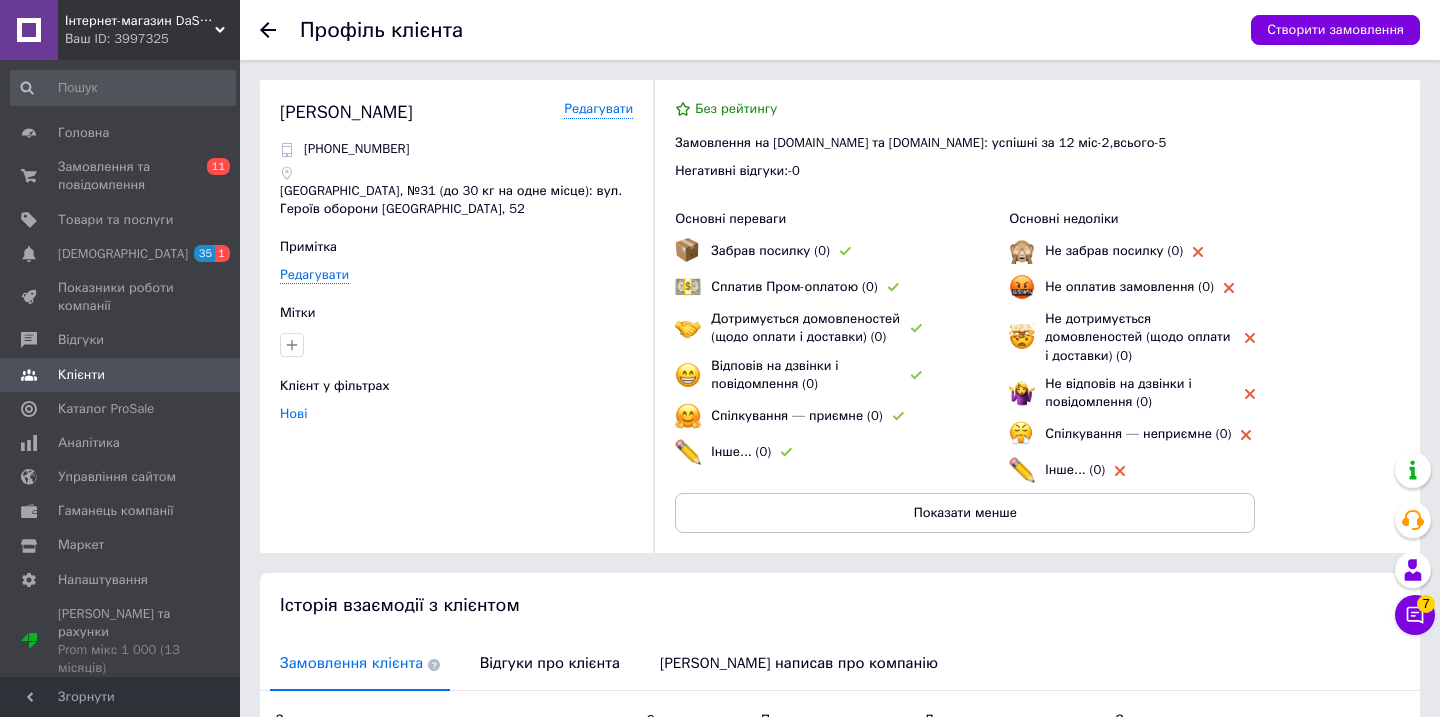 scroll, scrollTop: 289, scrollLeft: 0, axis: vertical 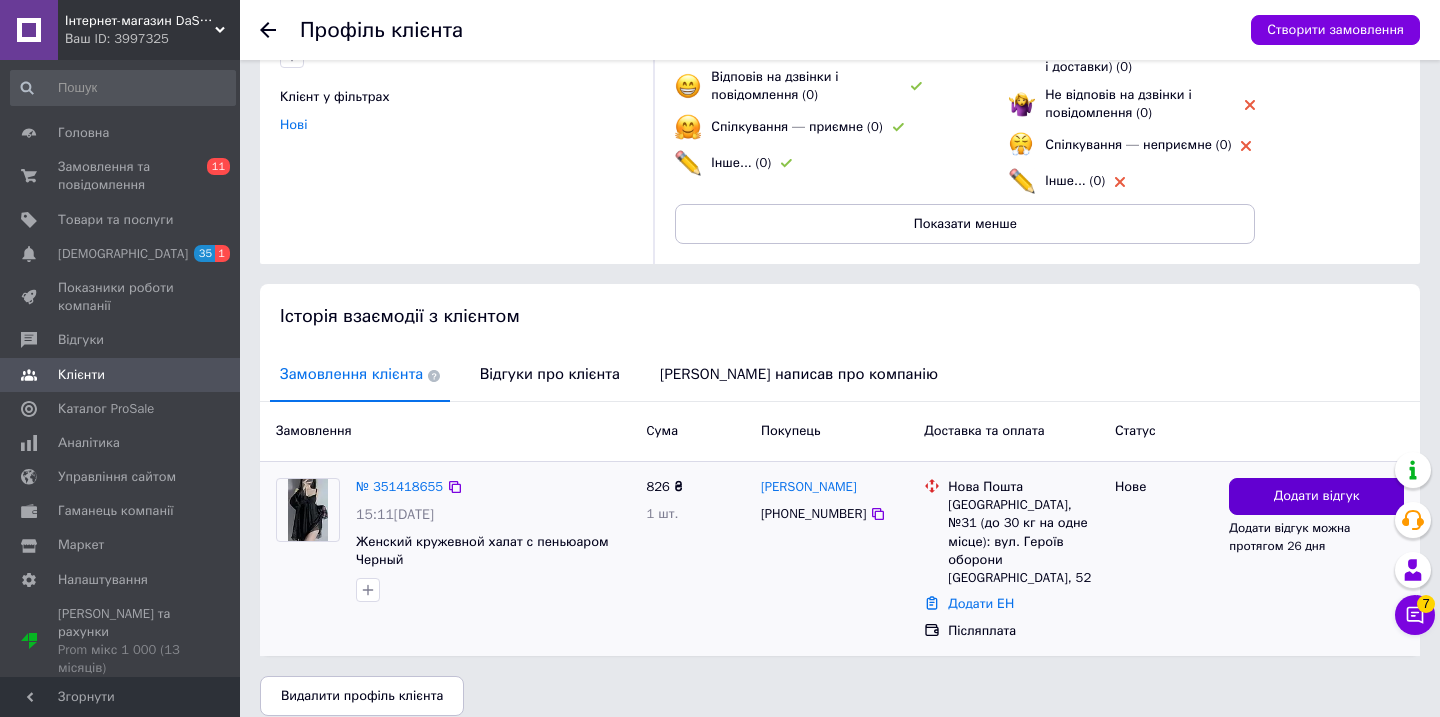 click on "Додати відгук" at bounding box center [1317, 496] 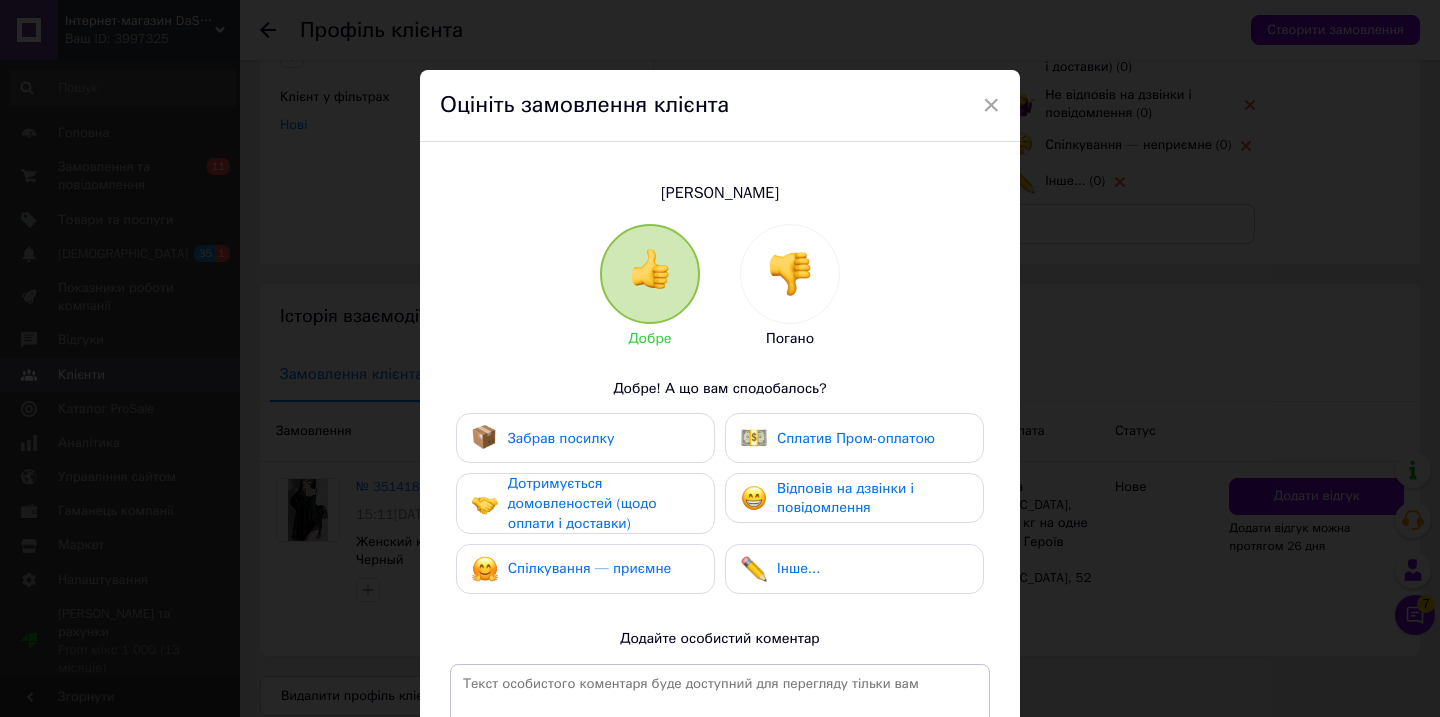 click at bounding box center (790, 274) 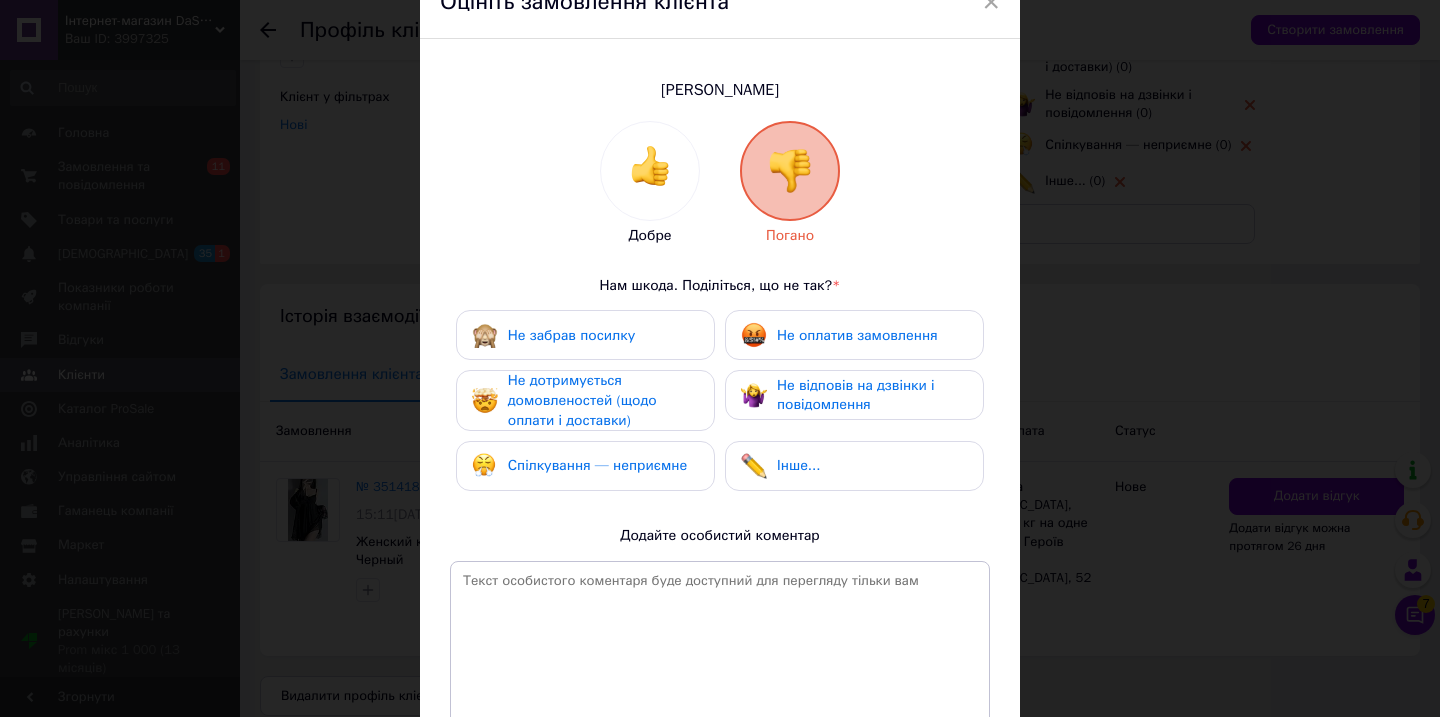 scroll, scrollTop: 109, scrollLeft: 0, axis: vertical 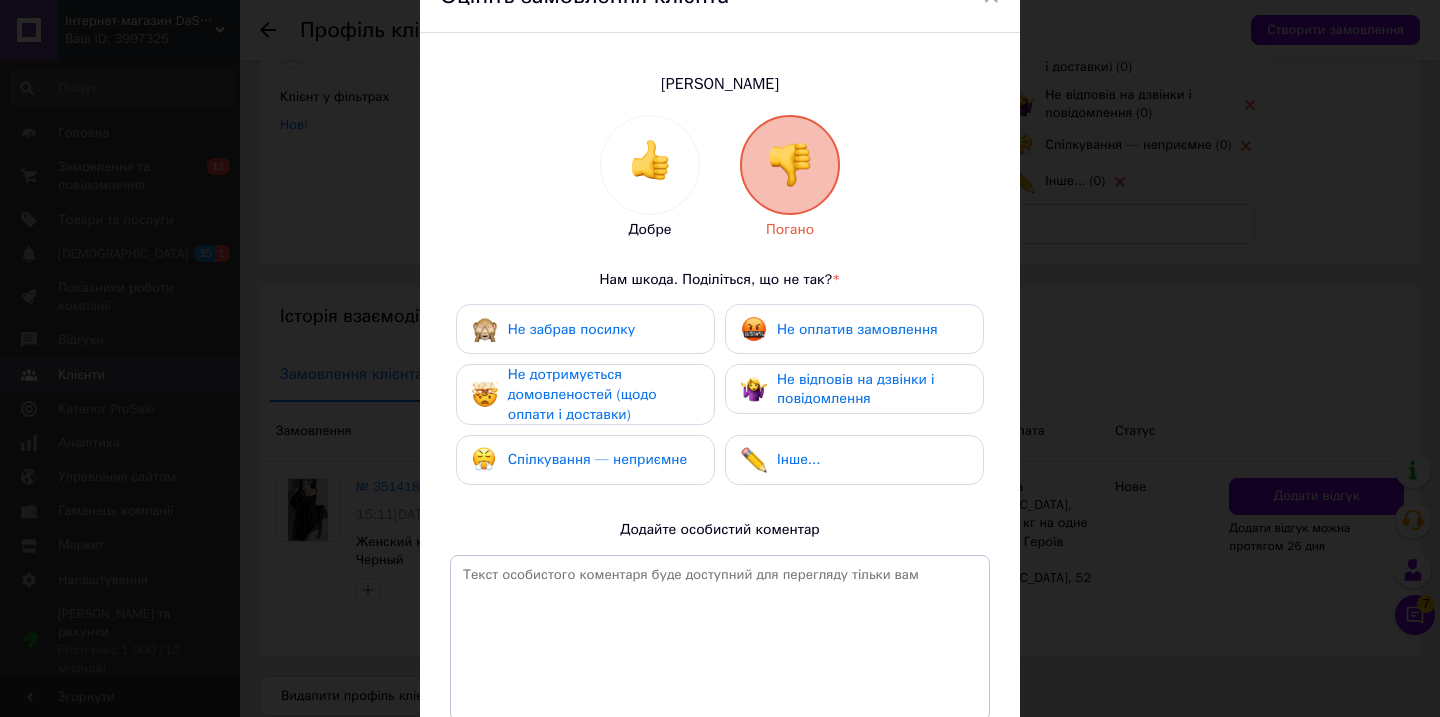 click on "Не дотримується домовленостей (щодо оплати і доставки)" at bounding box center [603, 394] 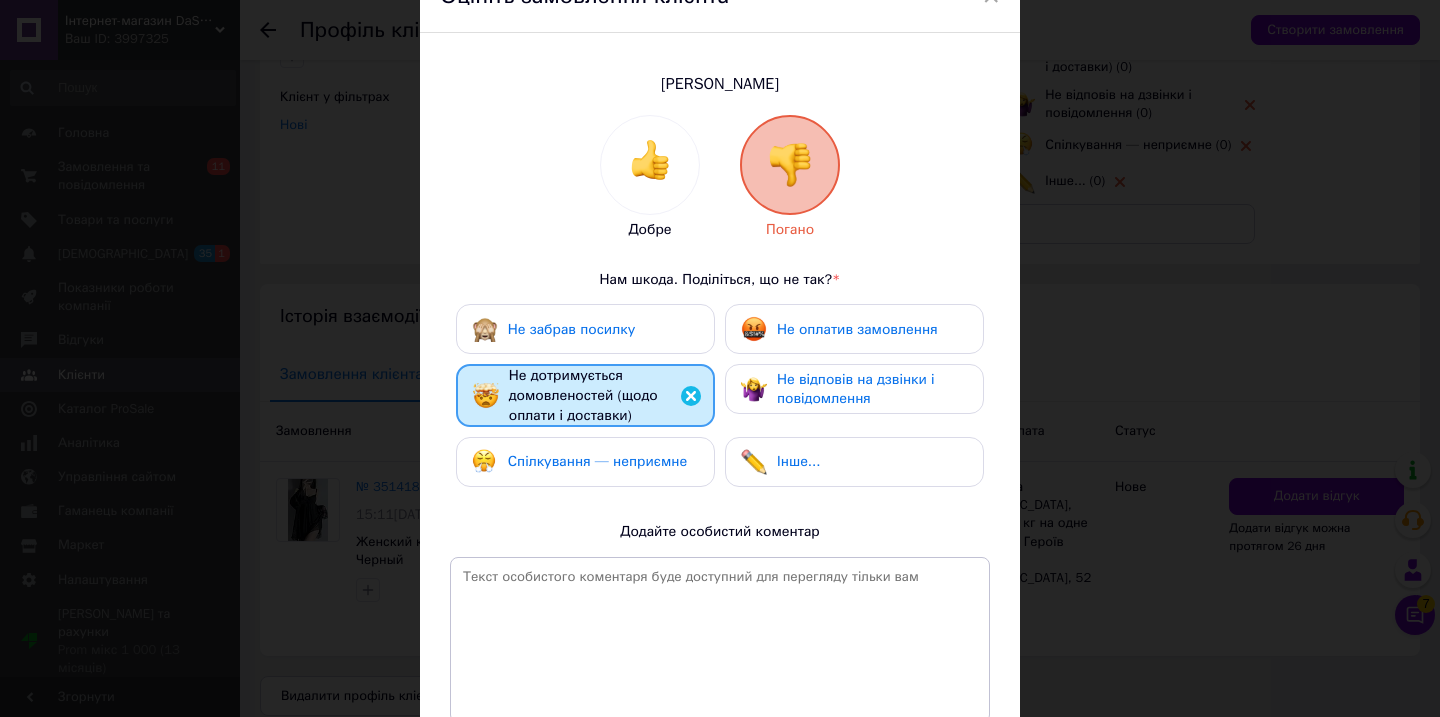 click on "Спілкування — неприємне" at bounding box center [597, 461] 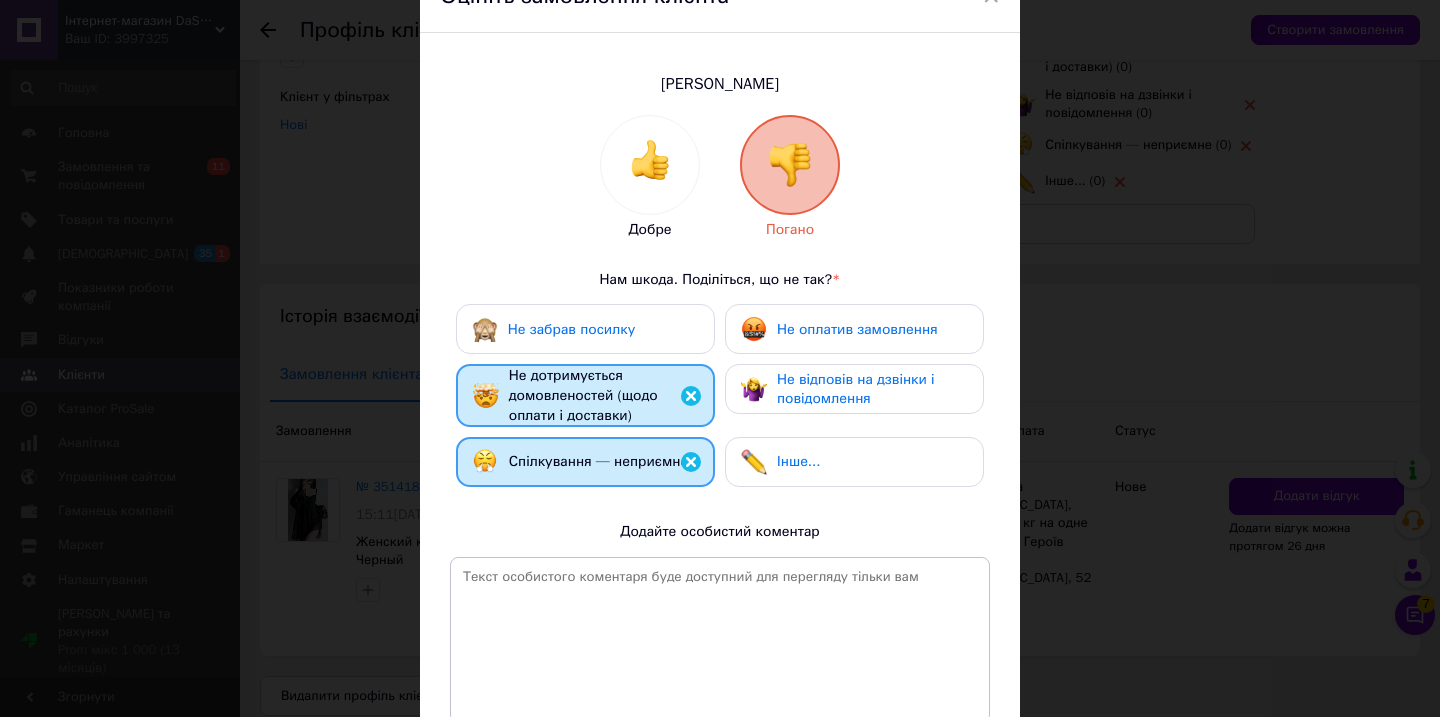 click on "Спілкування — неприємне" at bounding box center [598, 461] 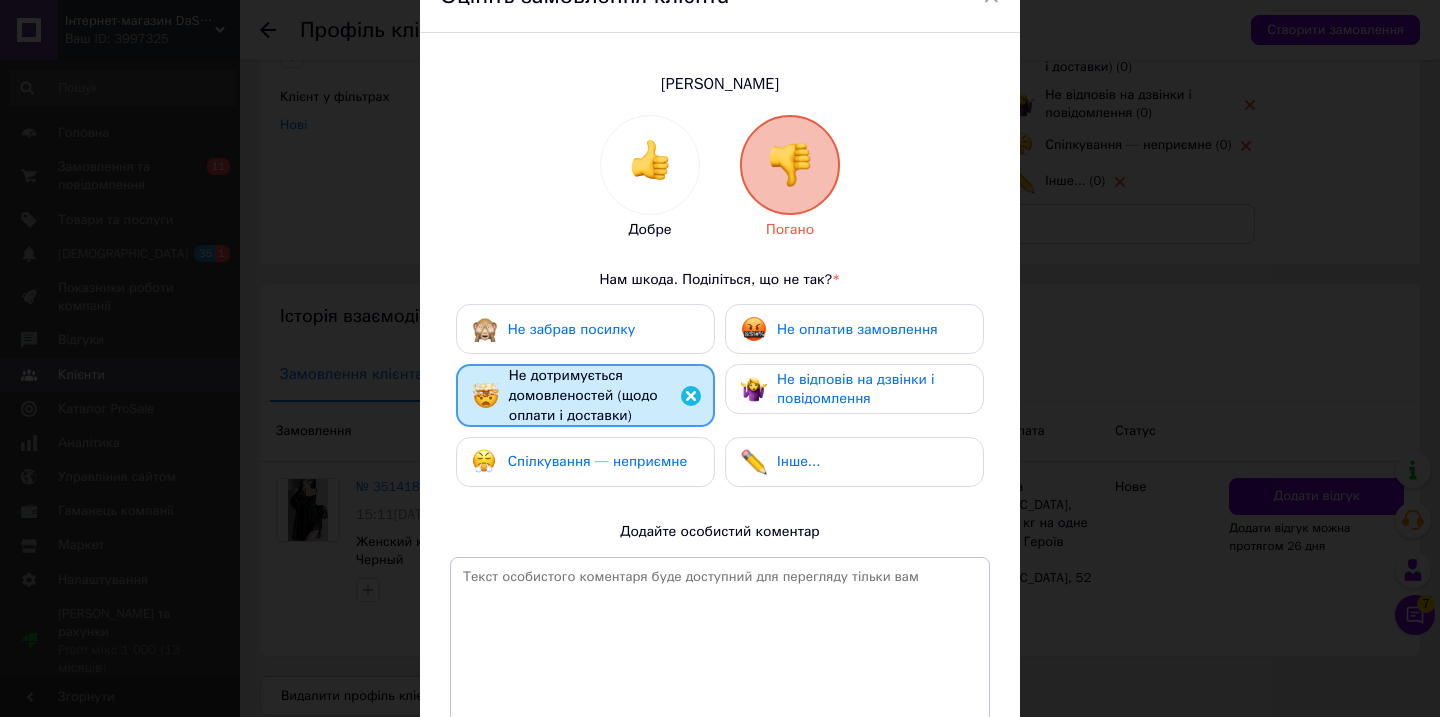 click on "Не оплатив замовлення" at bounding box center (857, 329) 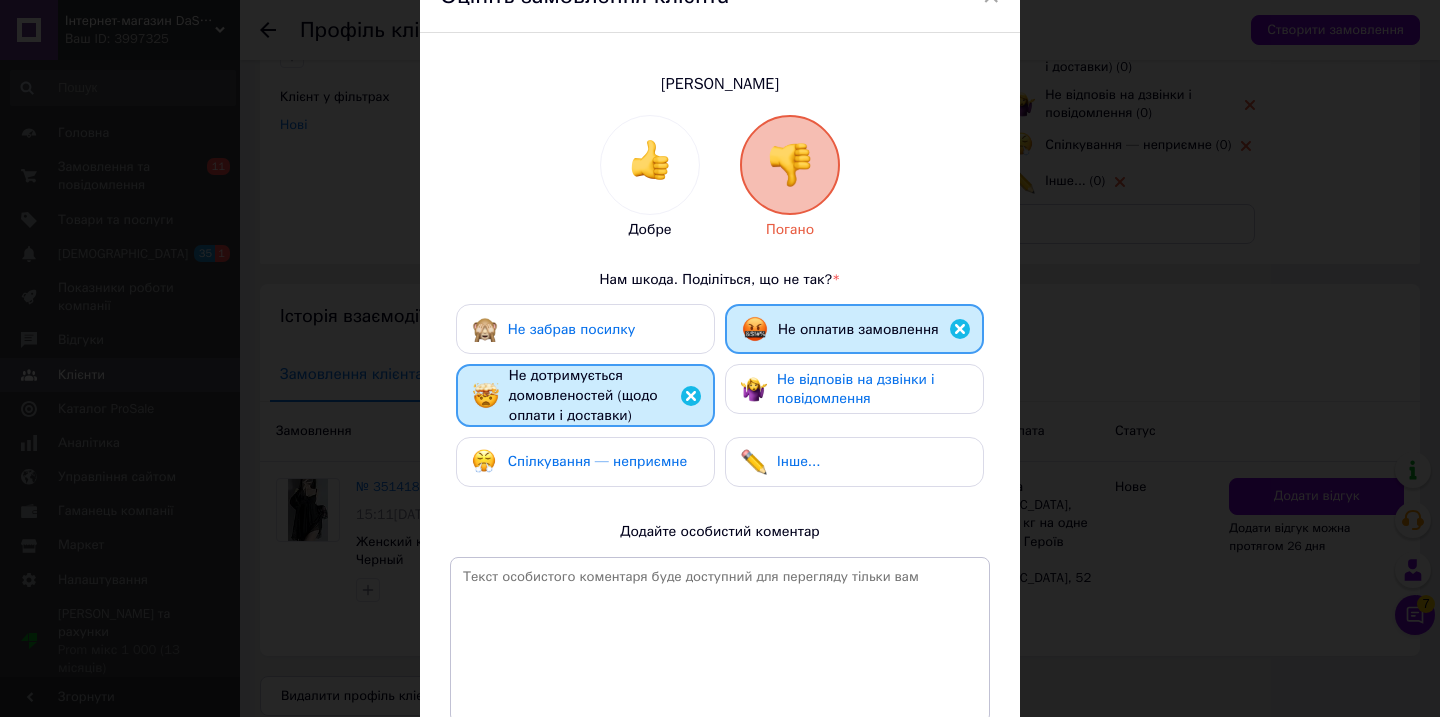 click on "Не відповів на дзвінки і повідомлення" at bounding box center [856, 389] 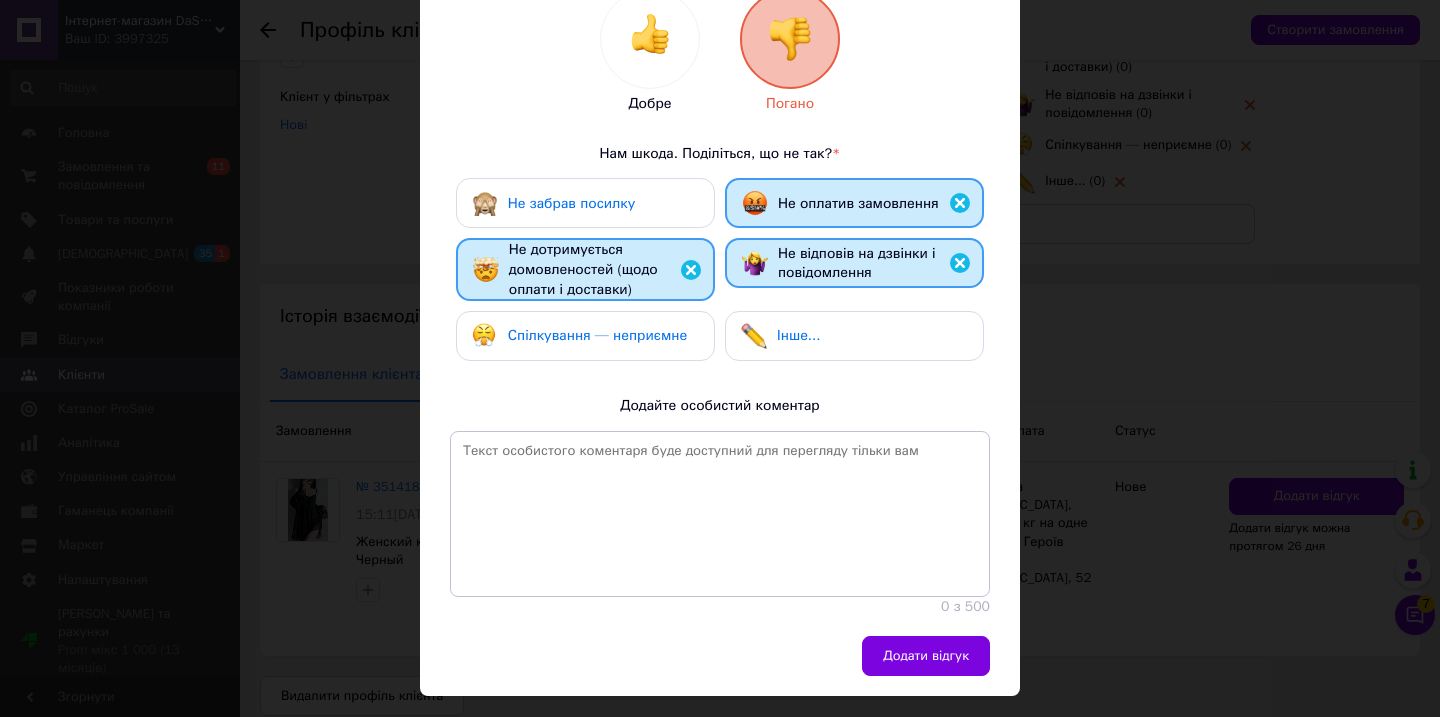 scroll, scrollTop: 268, scrollLeft: 0, axis: vertical 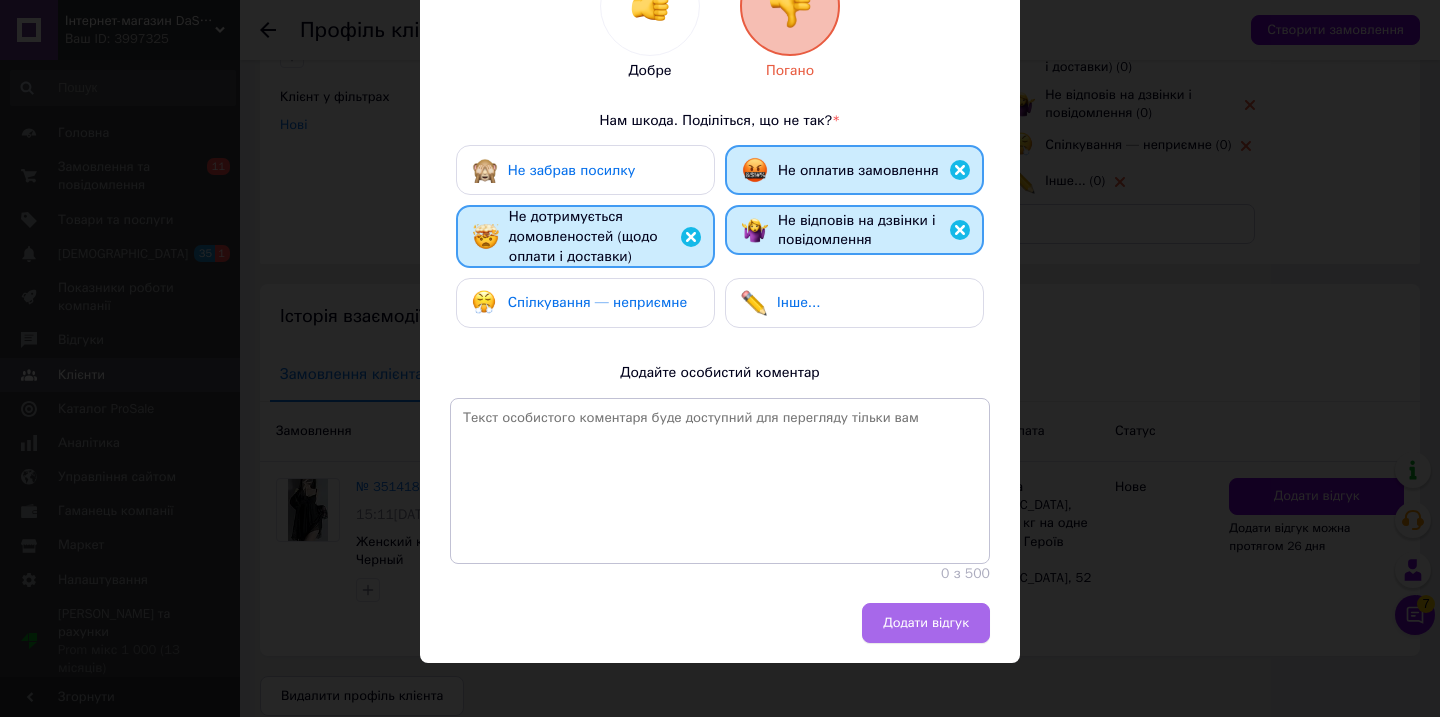 click on "Додати відгук" at bounding box center (926, 623) 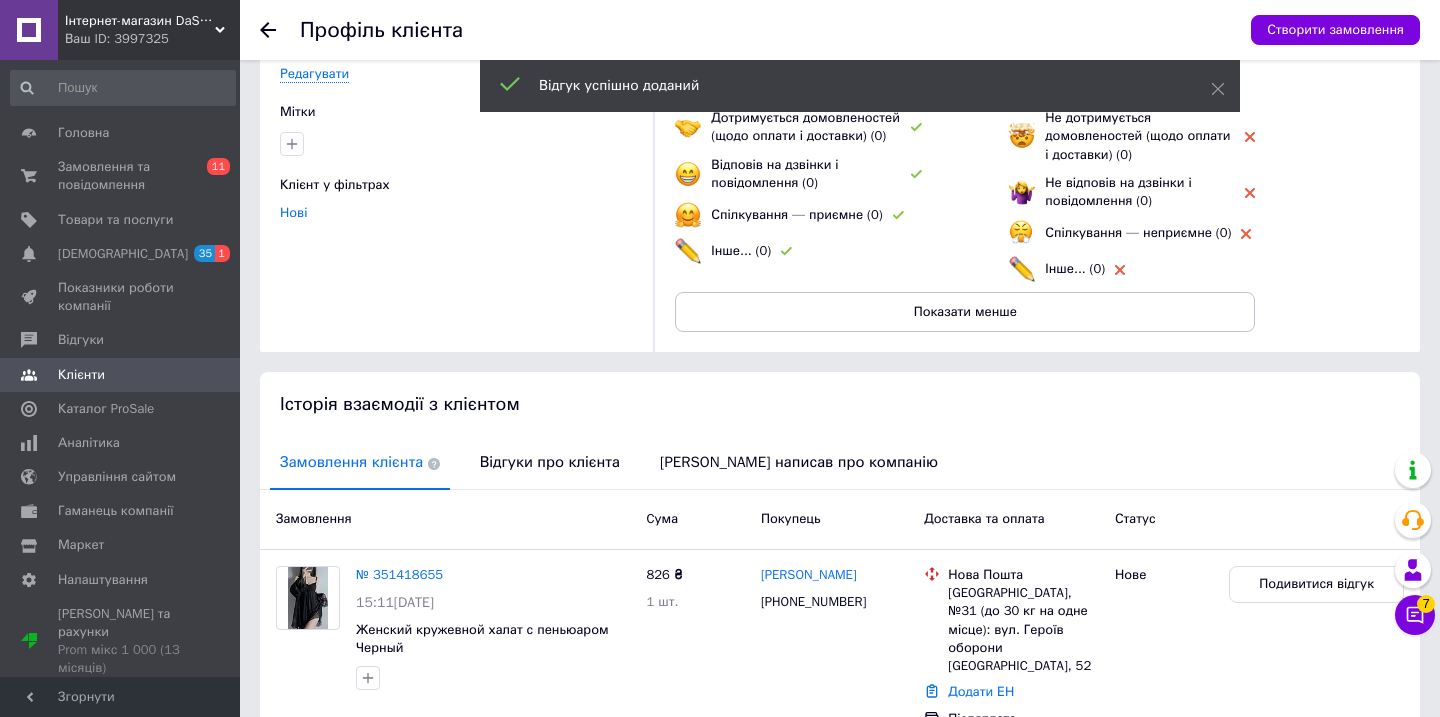 scroll, scrollTop: 219, scrollLeft: 0, axis: vertical 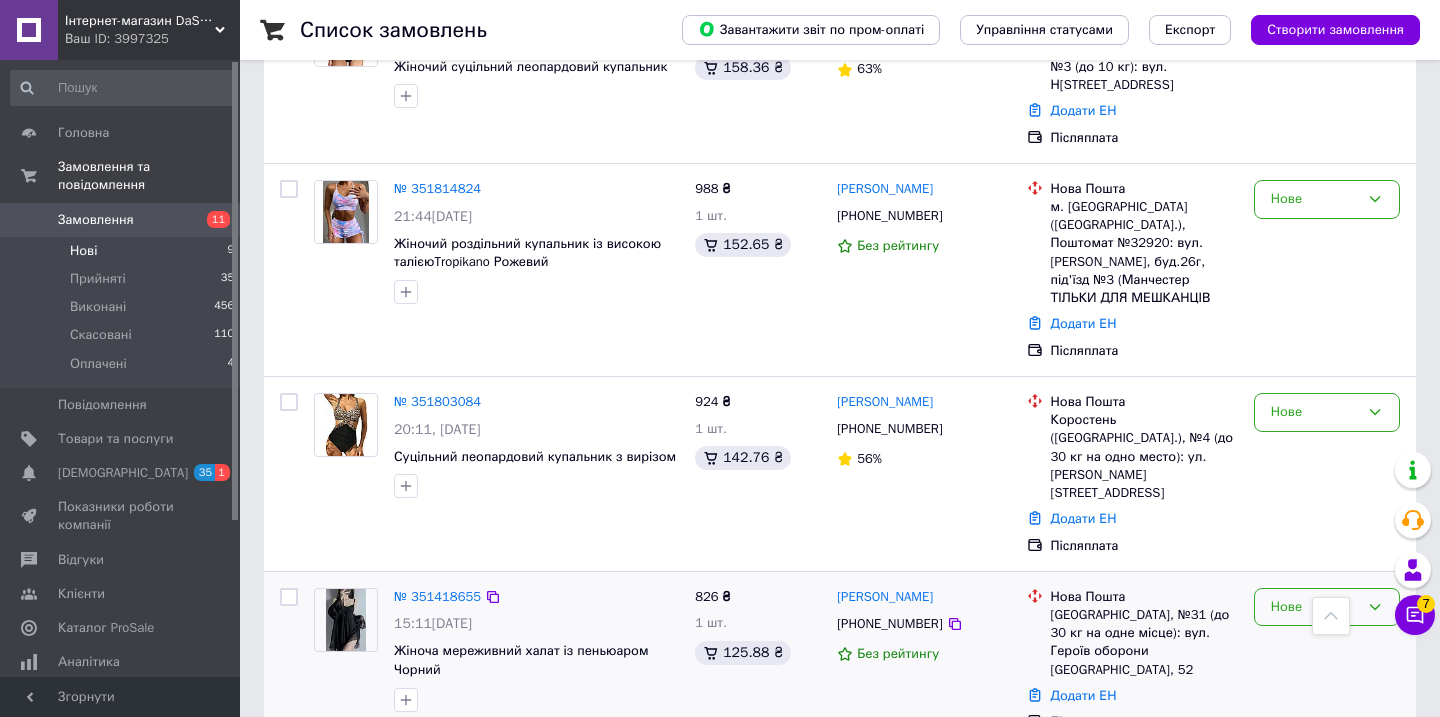 click on "Нове" at bounding box center (1315, 607) 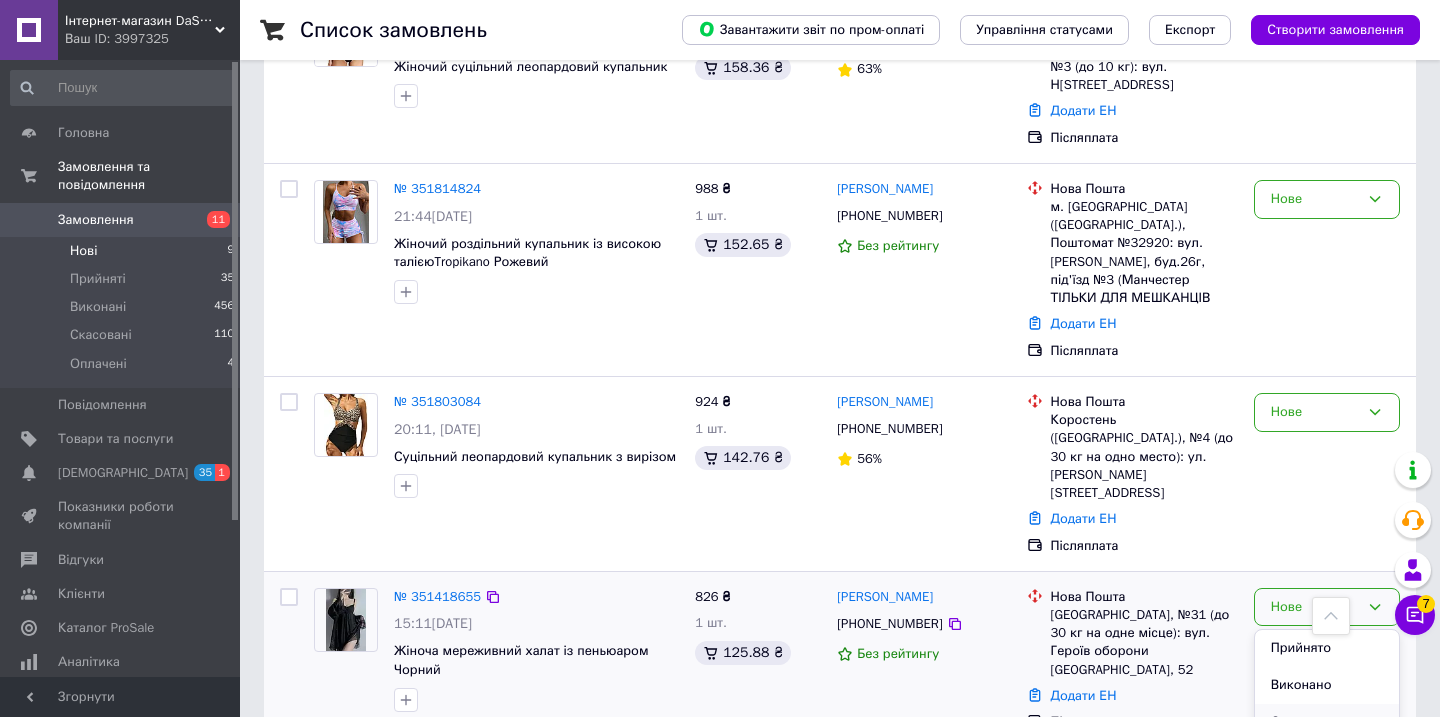 click on "Скасовано" at bounding box center [1327, 722] 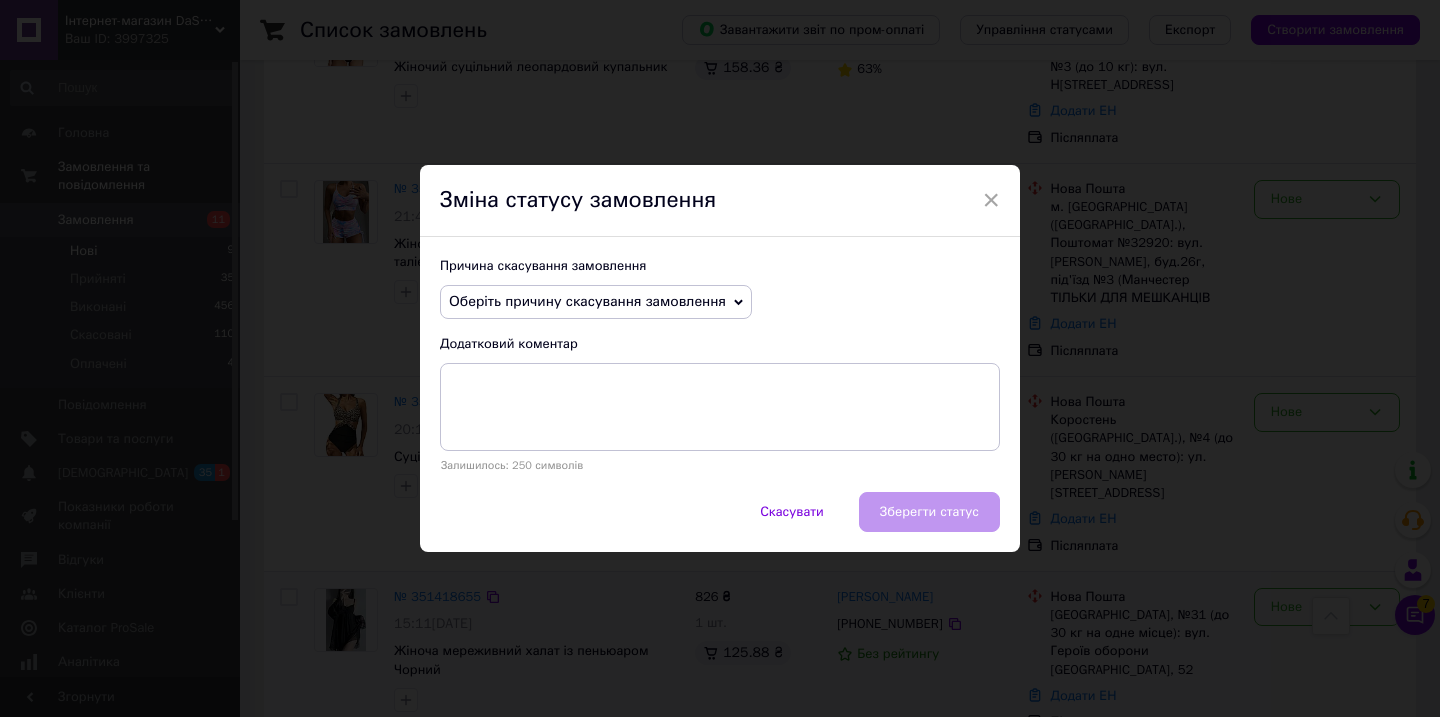 click on "Оберіть причину скасування замовлення" at bounding box center [596, 302] 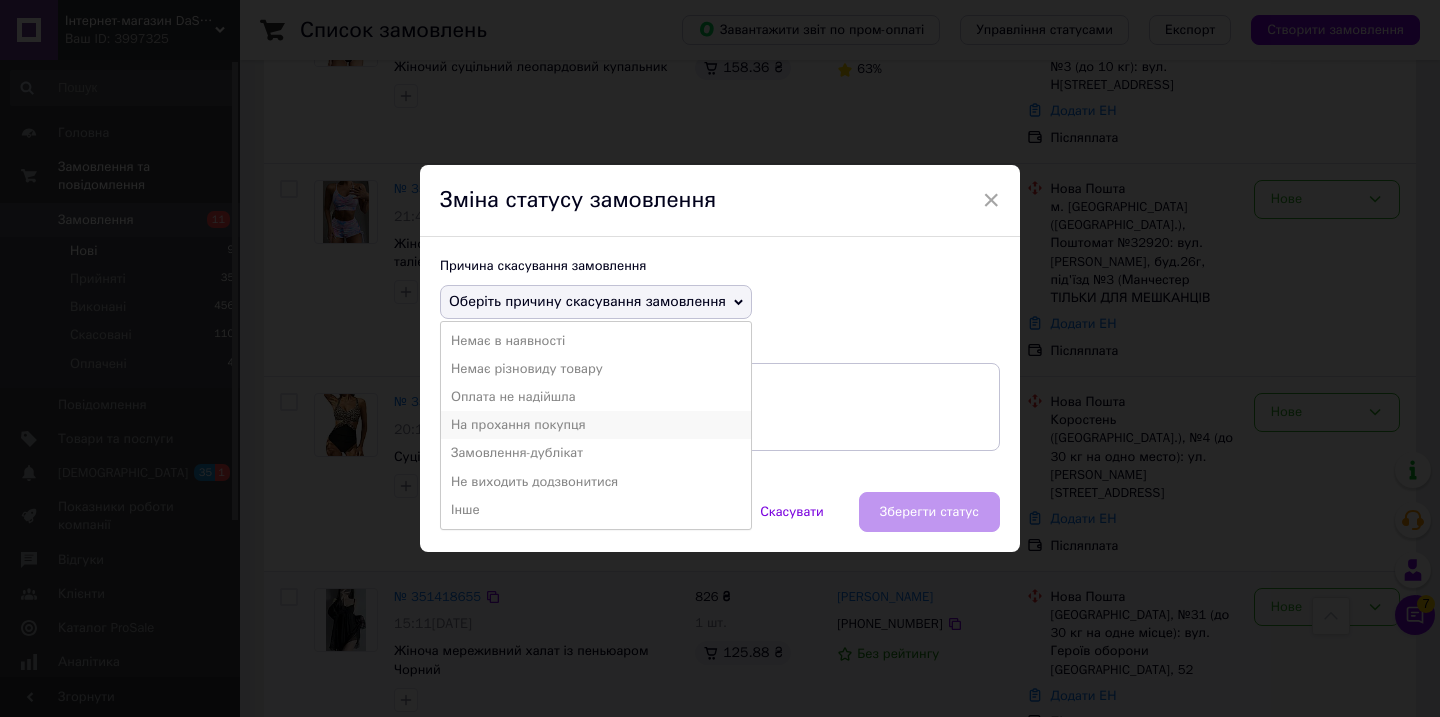 click on "На прохання покупця" at bounding box center [596, 425] 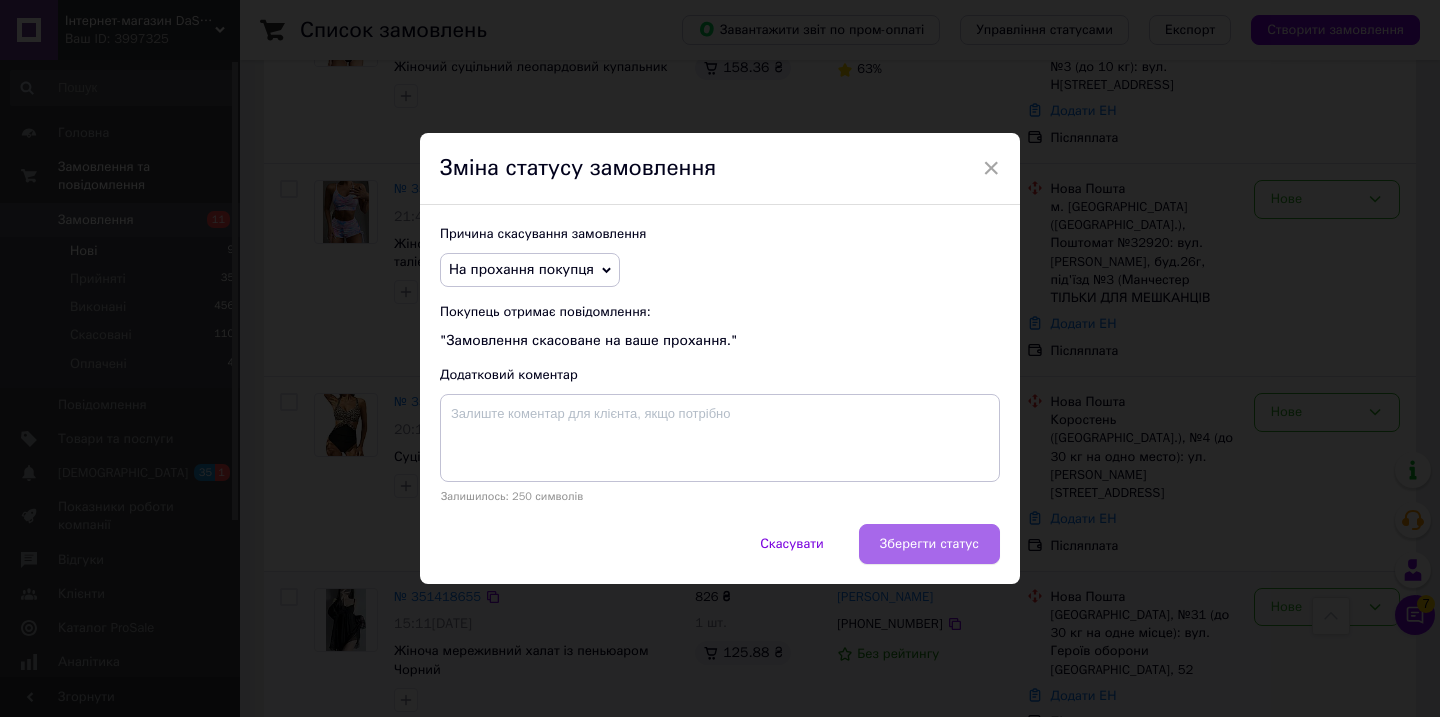 click on "Зберегти статус" at bounding box center (929, 544) 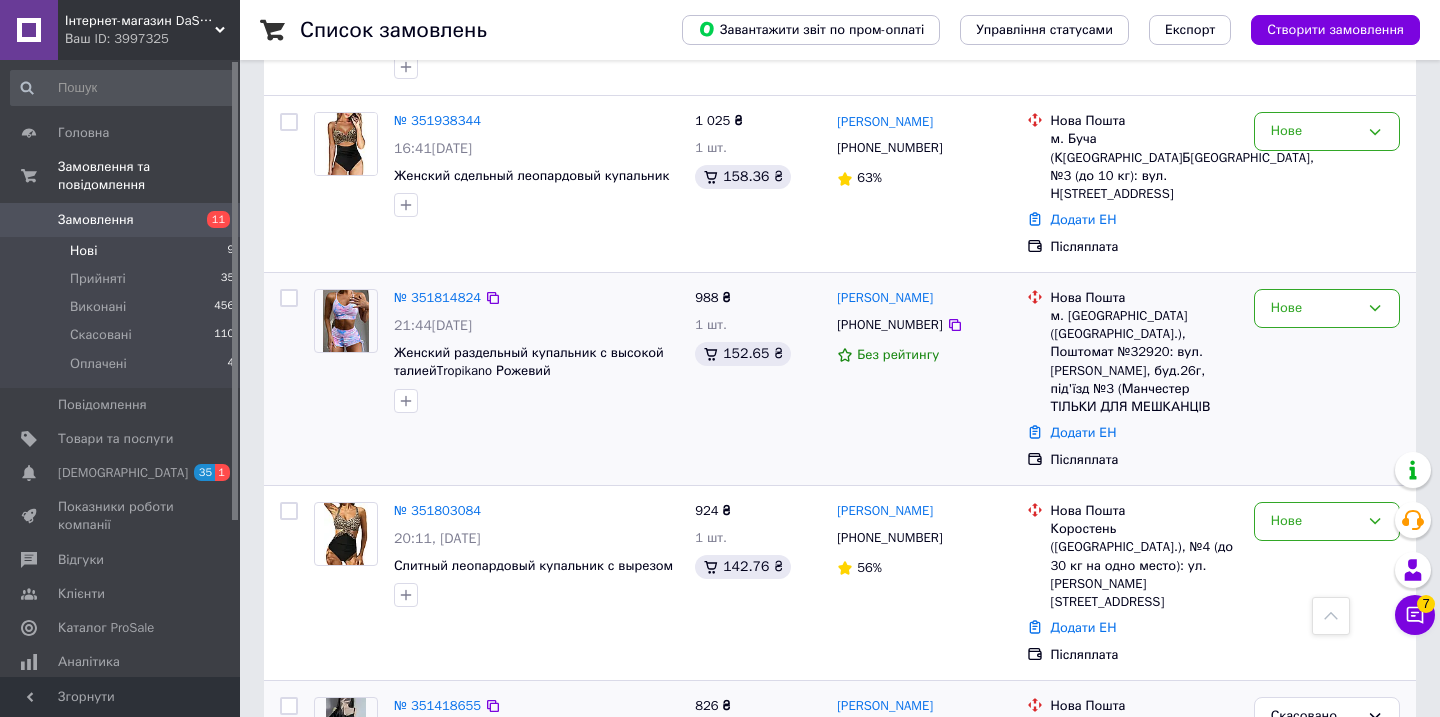 scroll, scrollTop: 1196, scrollLeft: 0, axis: vertical 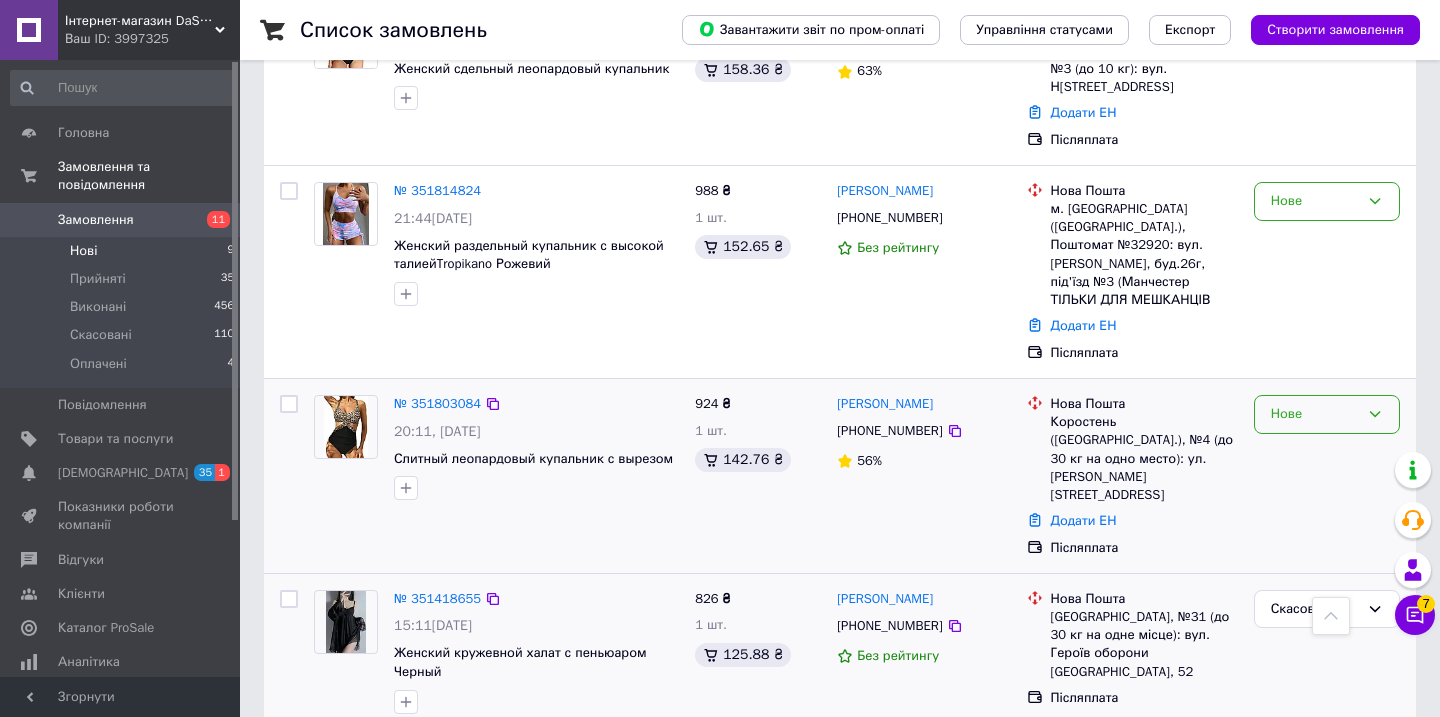 click on "Нове" at bounding box center [1327, 414] 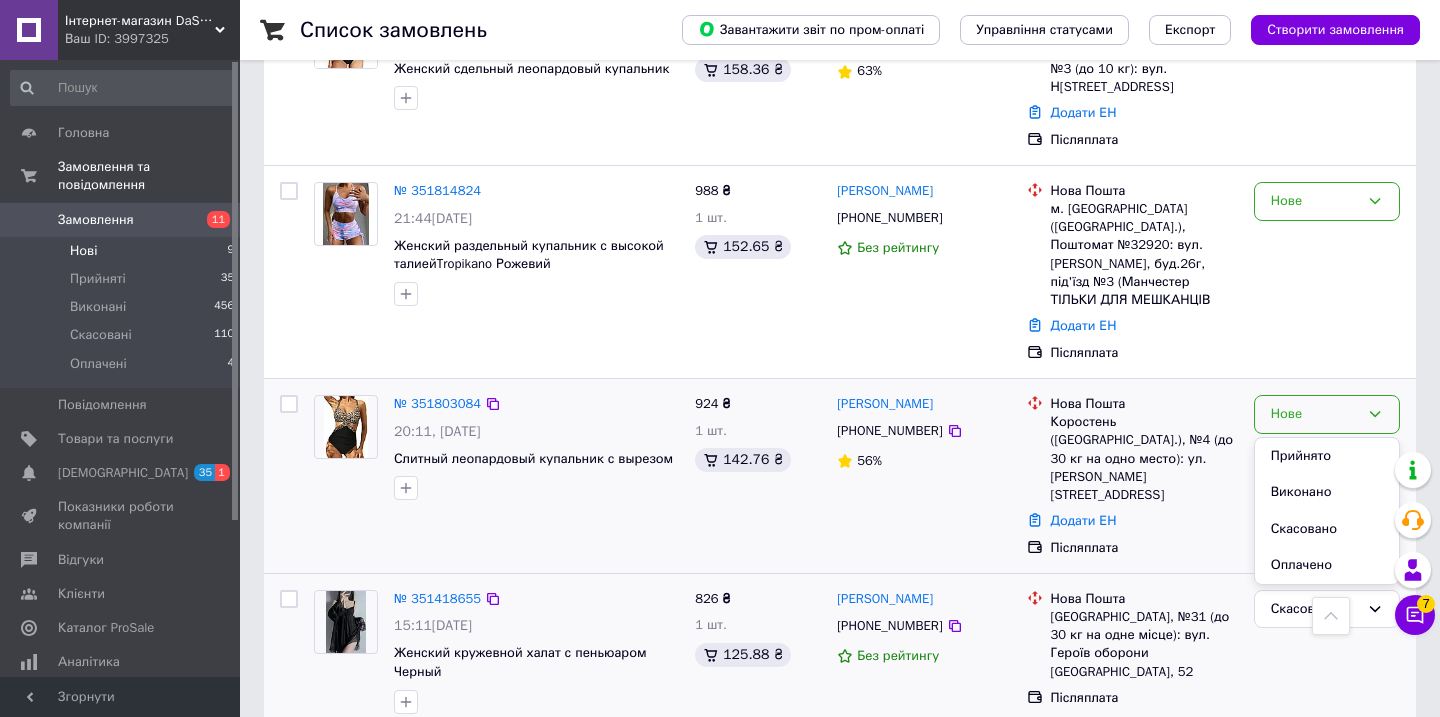 click on "Нове" at bounding box center [1315, 414] 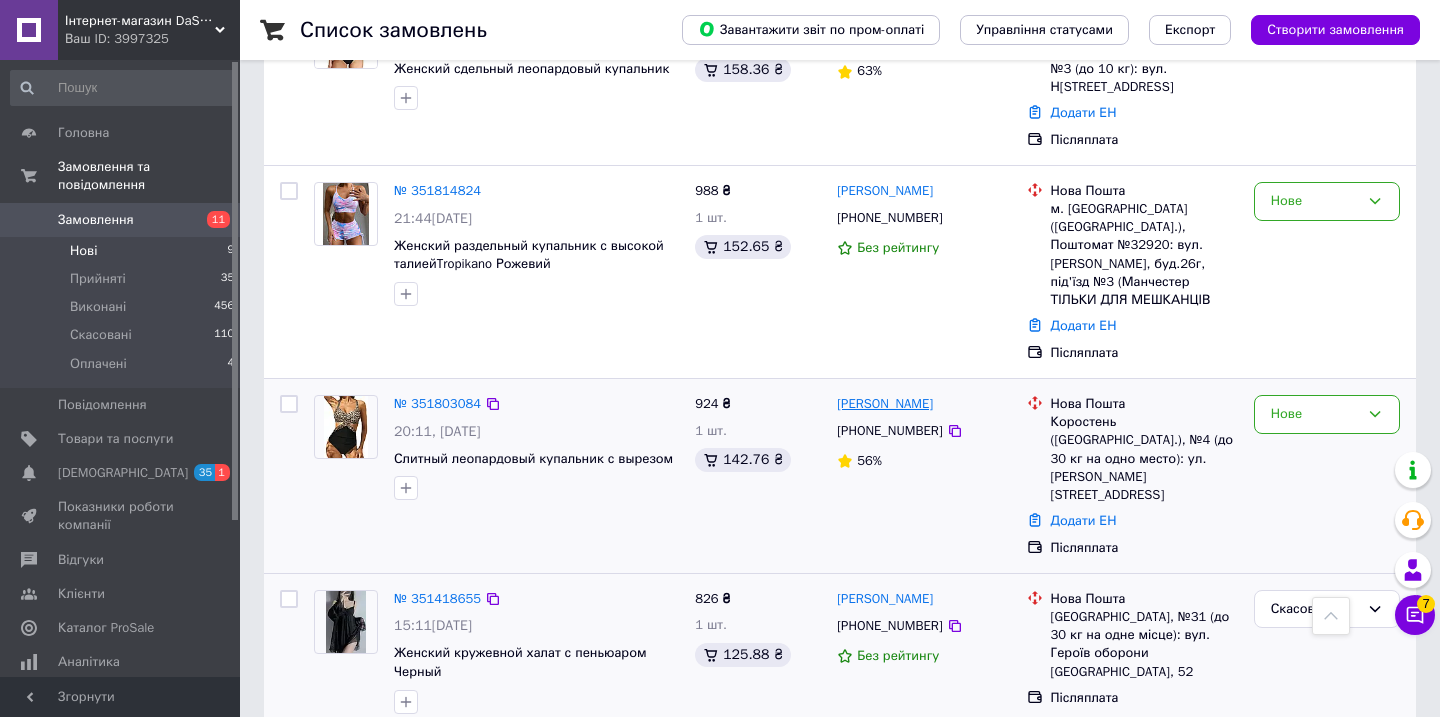 click on "[PERSON_NAME]" at bounding box center [885, 404] 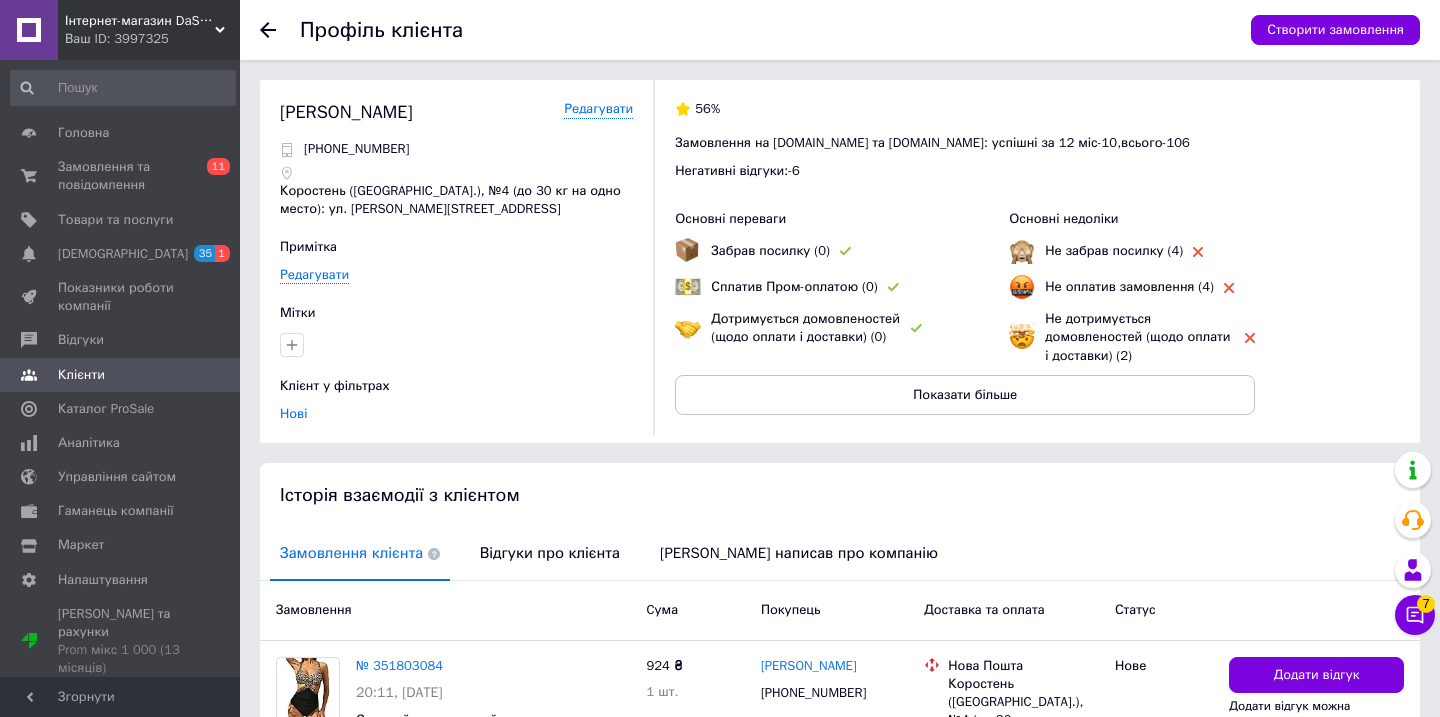 click on "Показати більше" at bounding box center (965, 395) 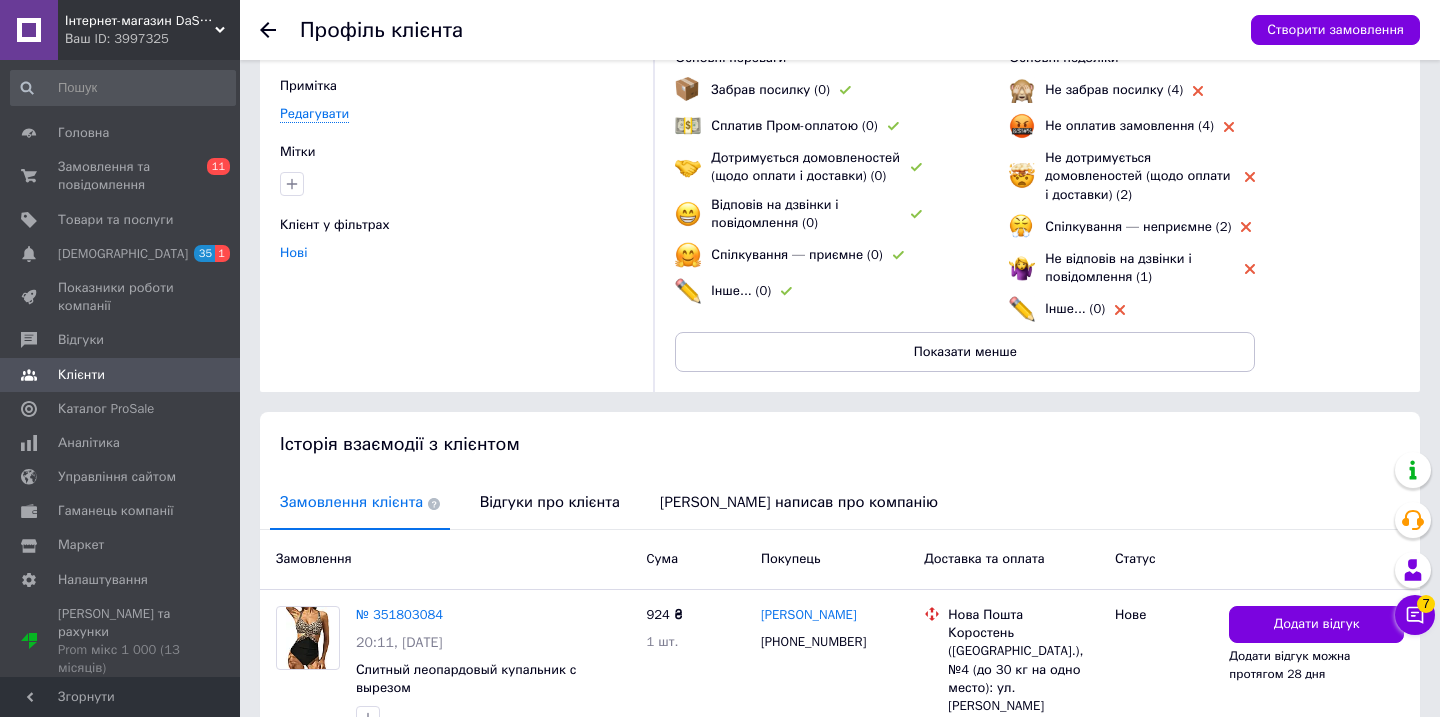 scroll, scrollTop: 308, scrollLeft: 0, axis: vertical 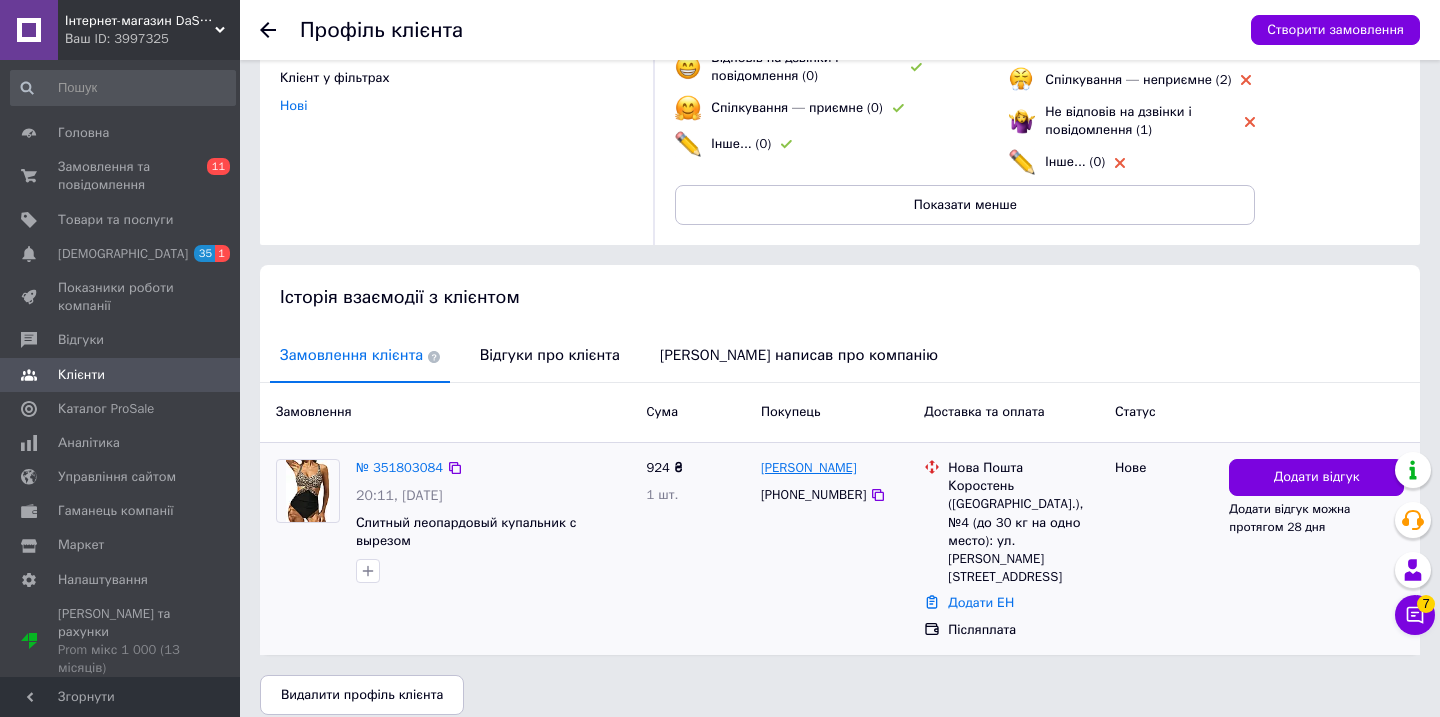 click on "[PERSON_NAME]" at bounding box center [809, 468] 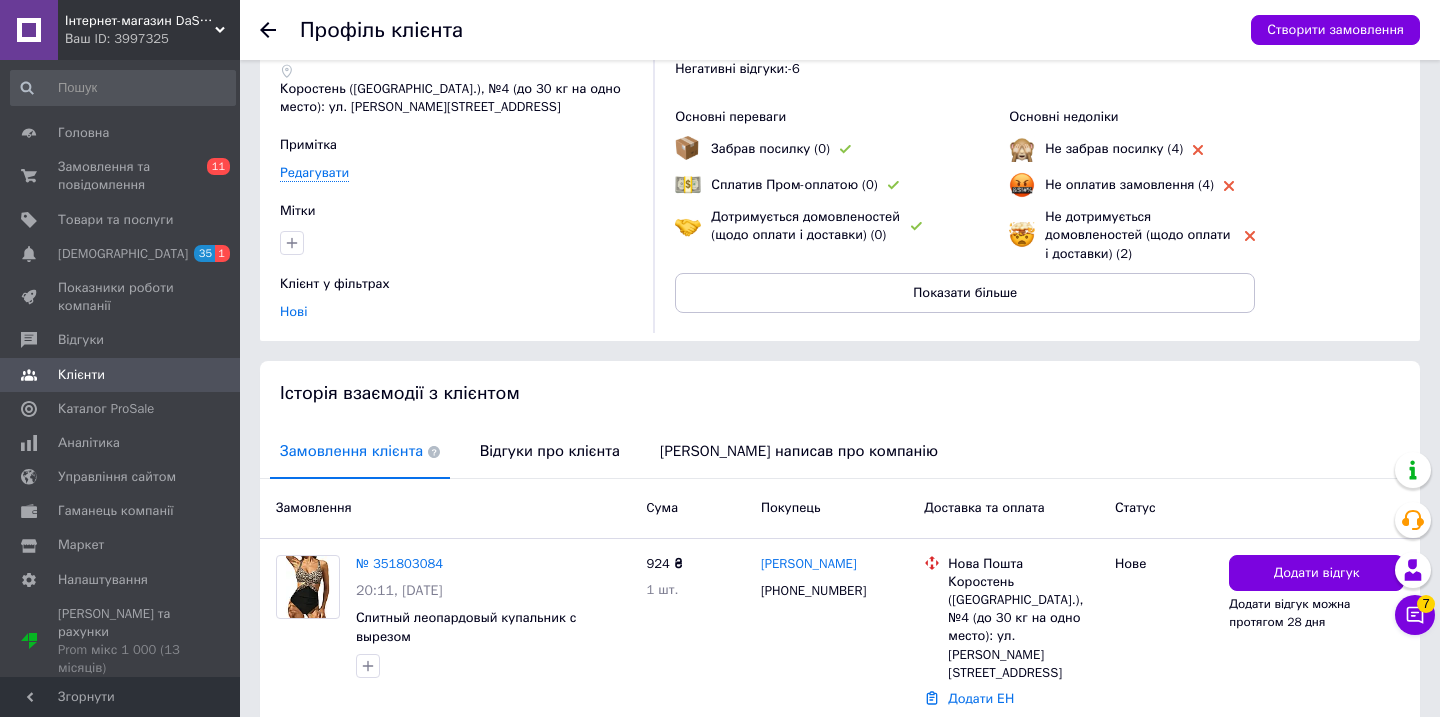 scroll, scrollTop: 197, scrollLeft: 0, axis: vertical 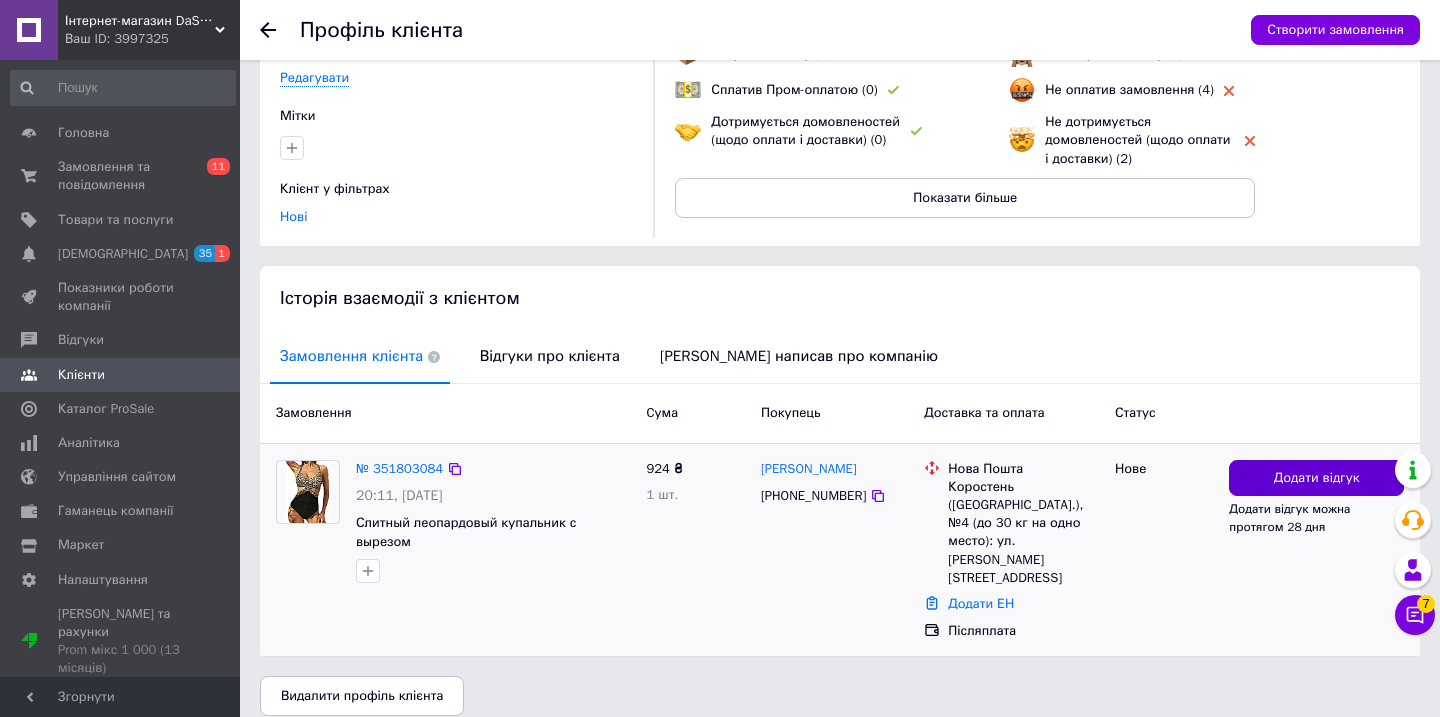 click on "Додати відгук" at bounding box center (1317, 478) 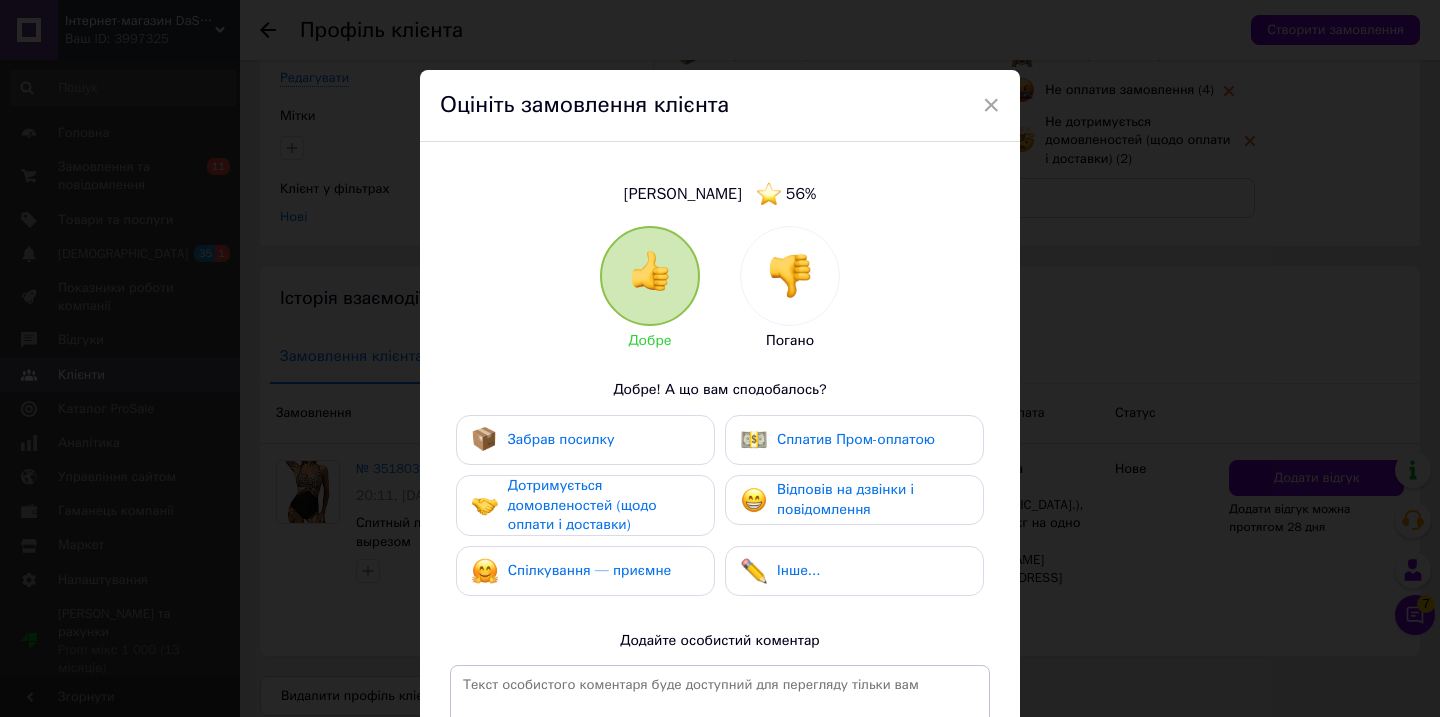 click at bounding box center (790, 276) 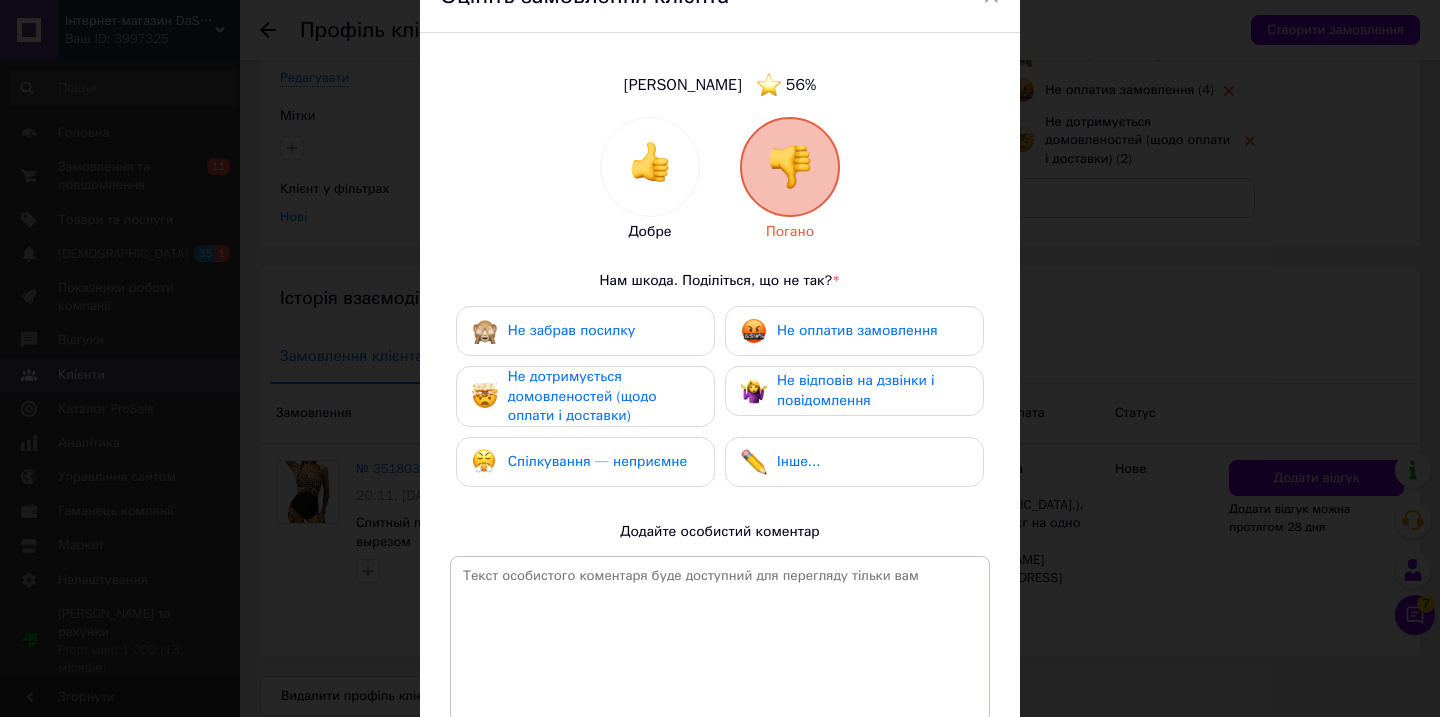 scroll, scrollTop: 113, scrollLeft: 0, axis: vertical 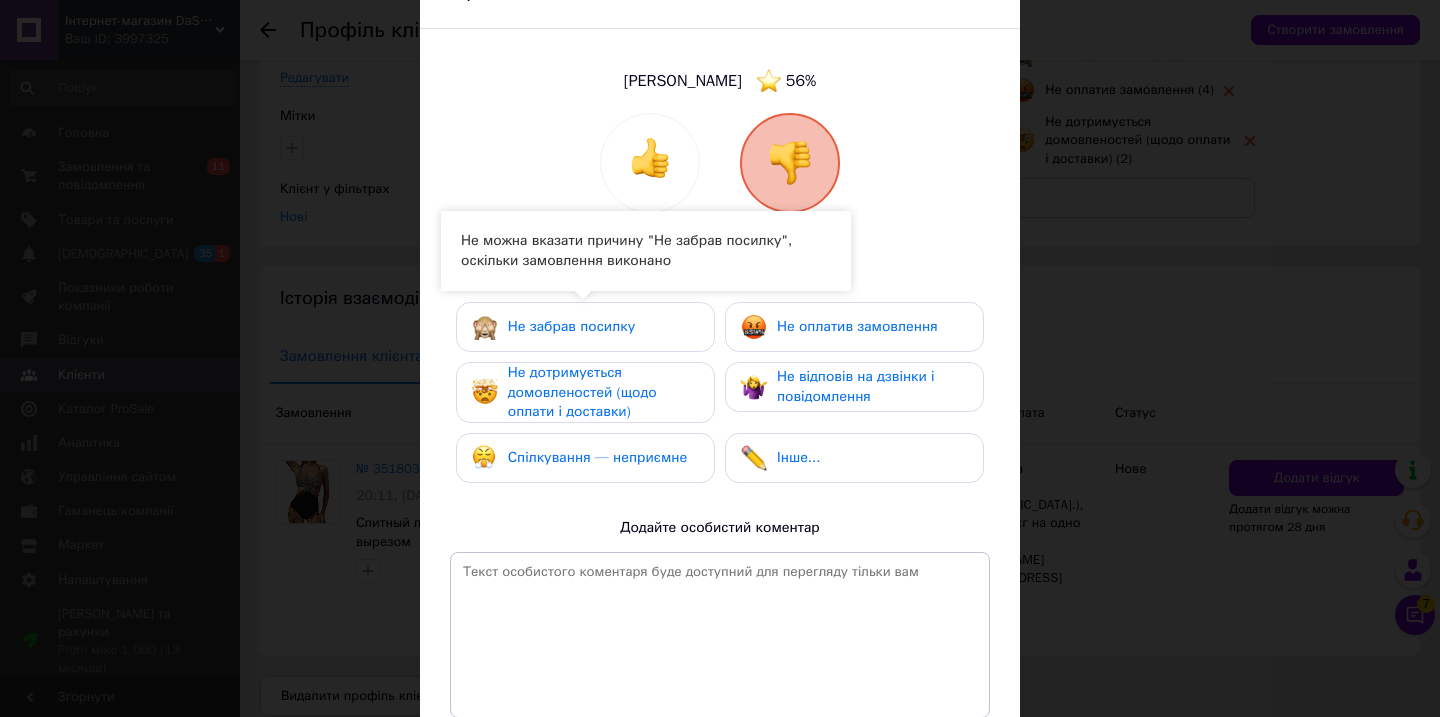 click on "Не дотримується домовленостей (щодо оплати і доставки)" at bounding box center [582, 392] 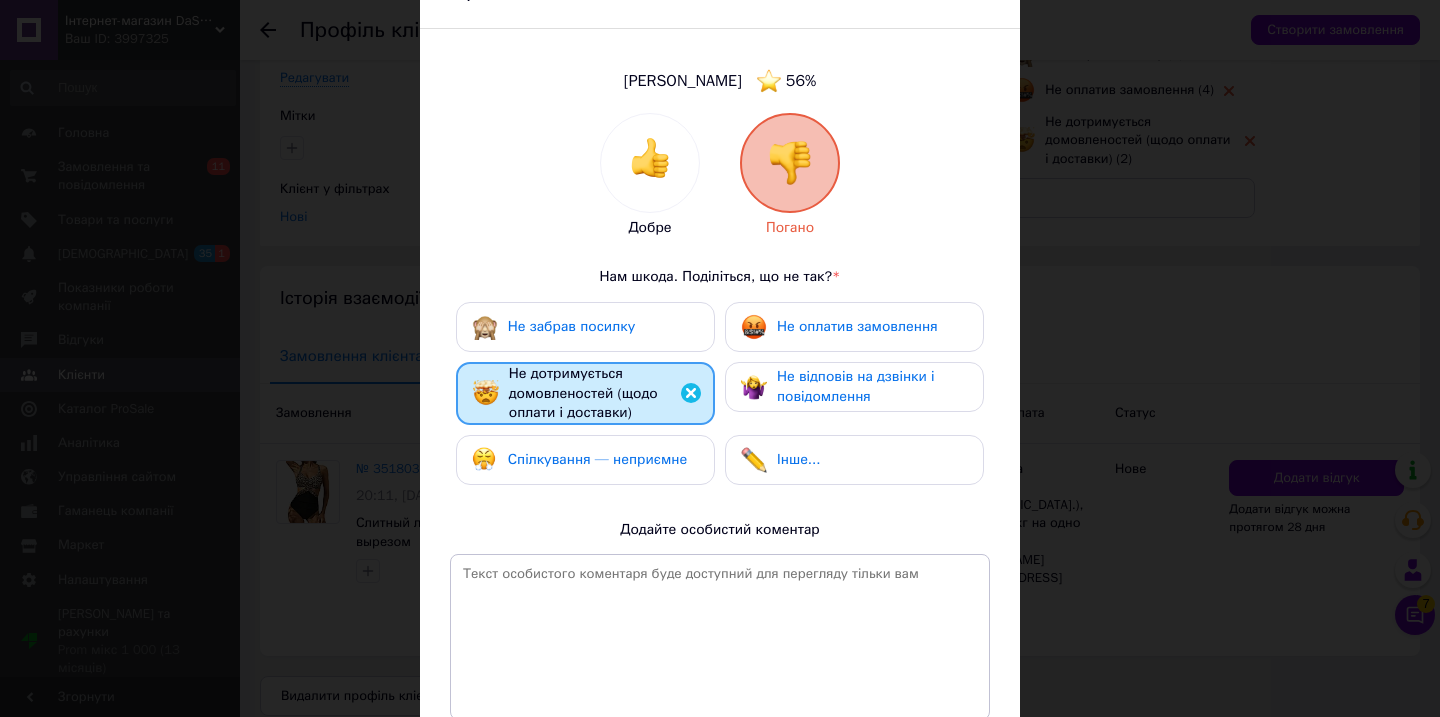 click on "Спілкування — неприємне" at bounding box center [597, 460] 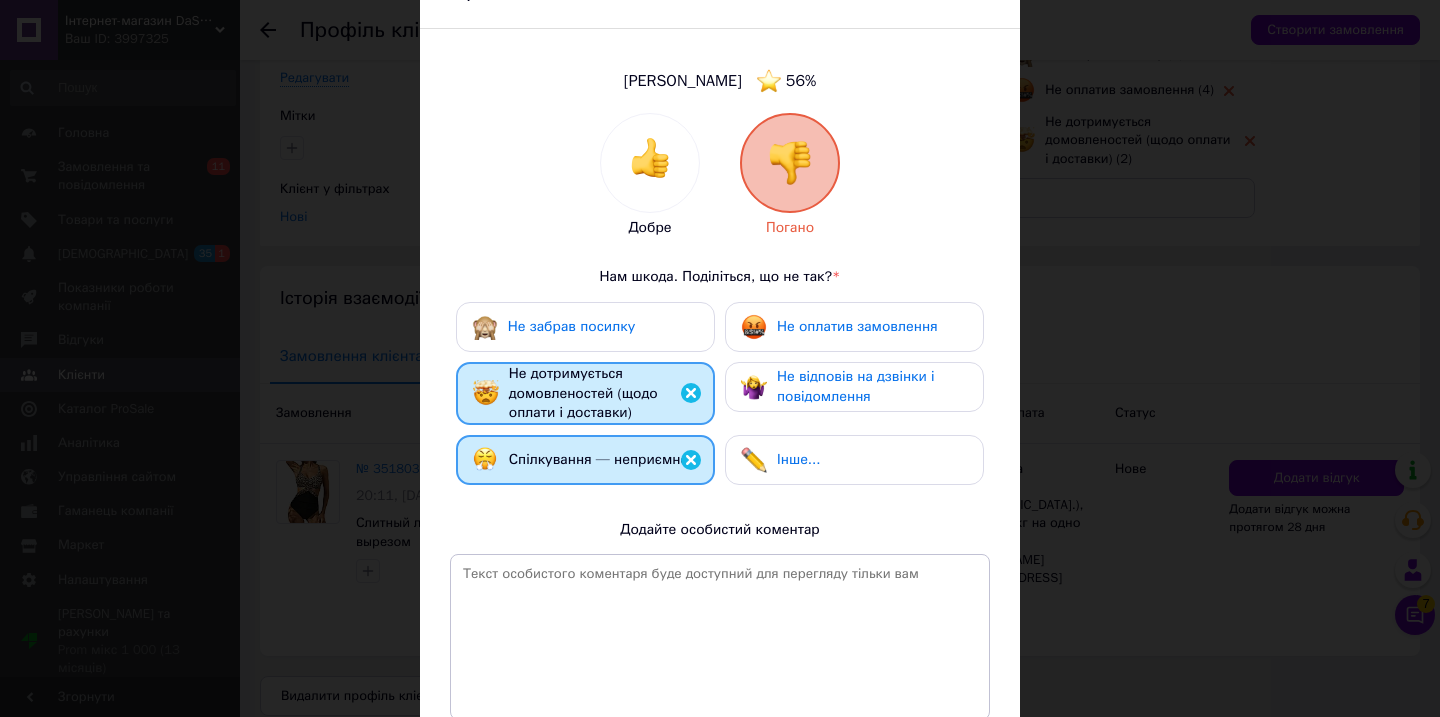 click on "Не оплатив замовлення" at bounding box center (839, 327) 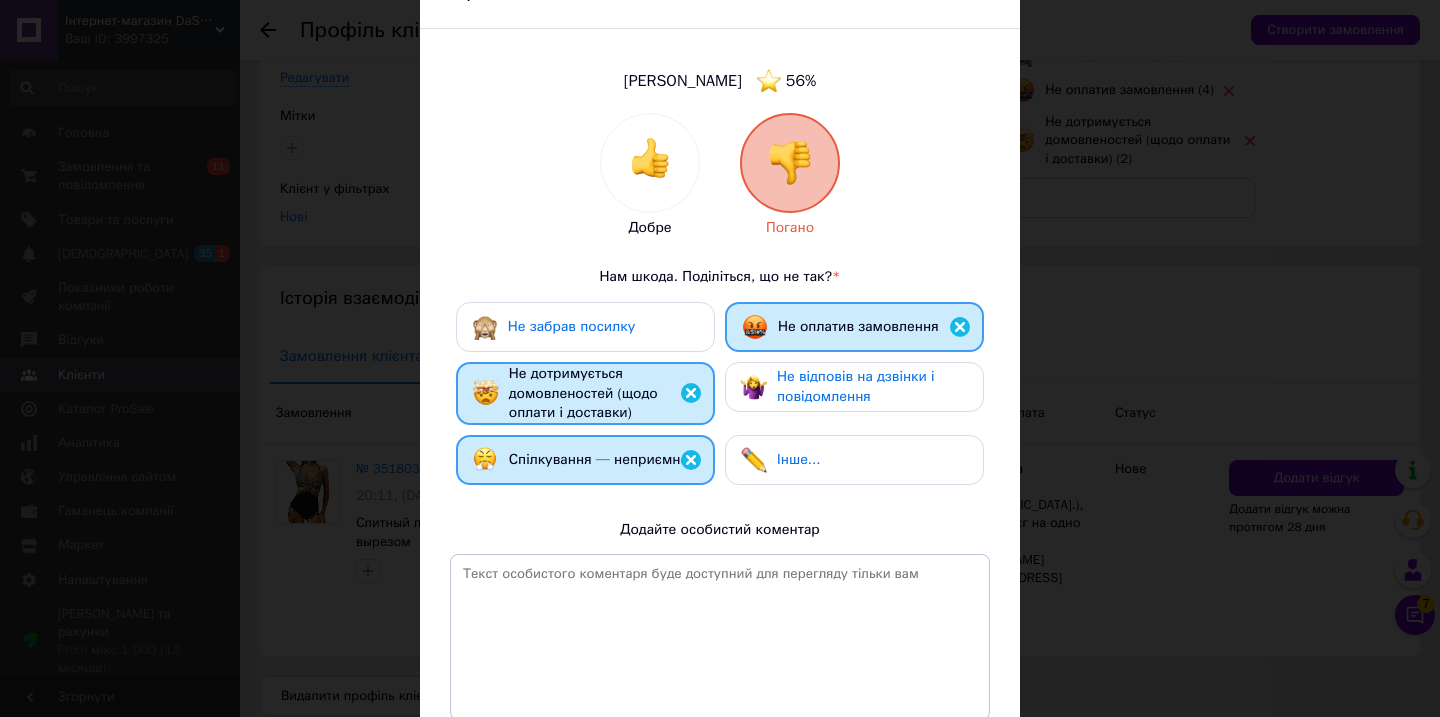 click on "Не відповів на дзвінки і повідомлення" at bounding box center (856, 386) 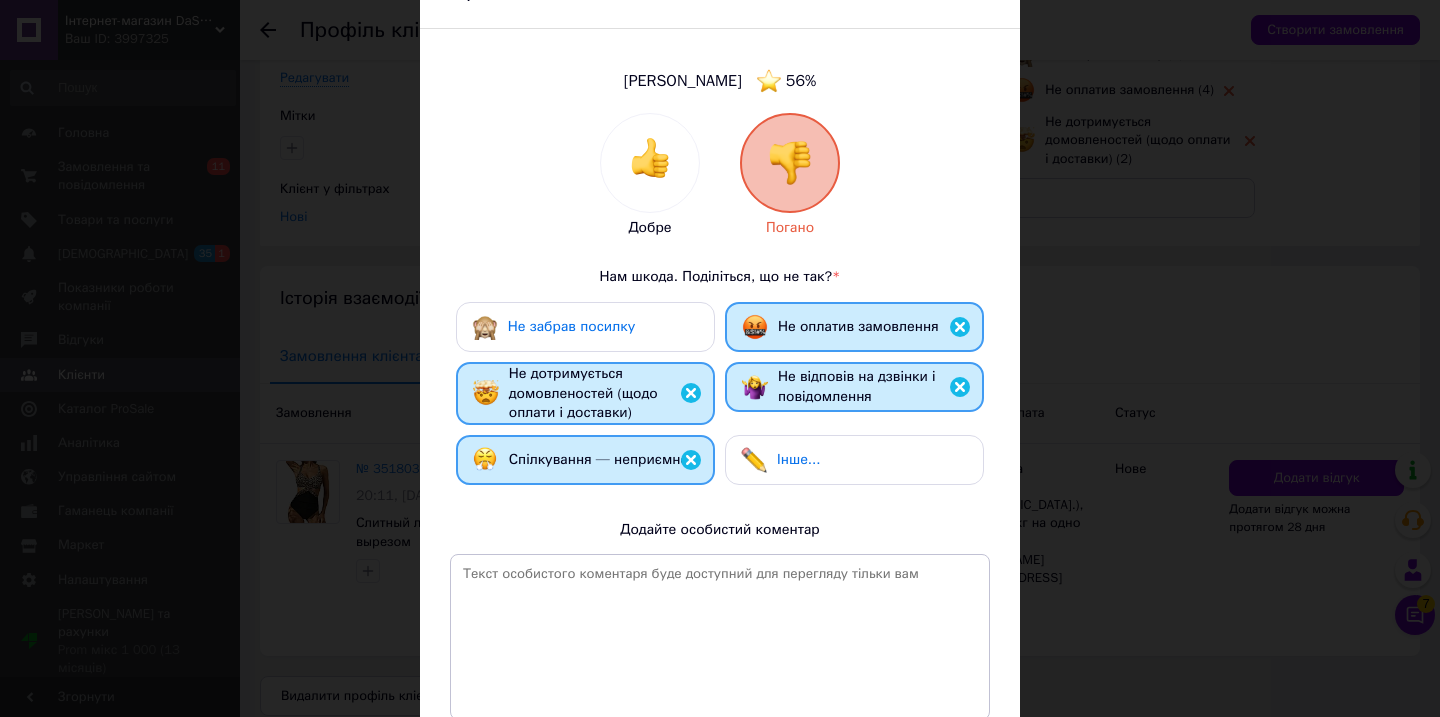 scroll, scrollTop: 270, scrollLeft: 0, axis: vertical 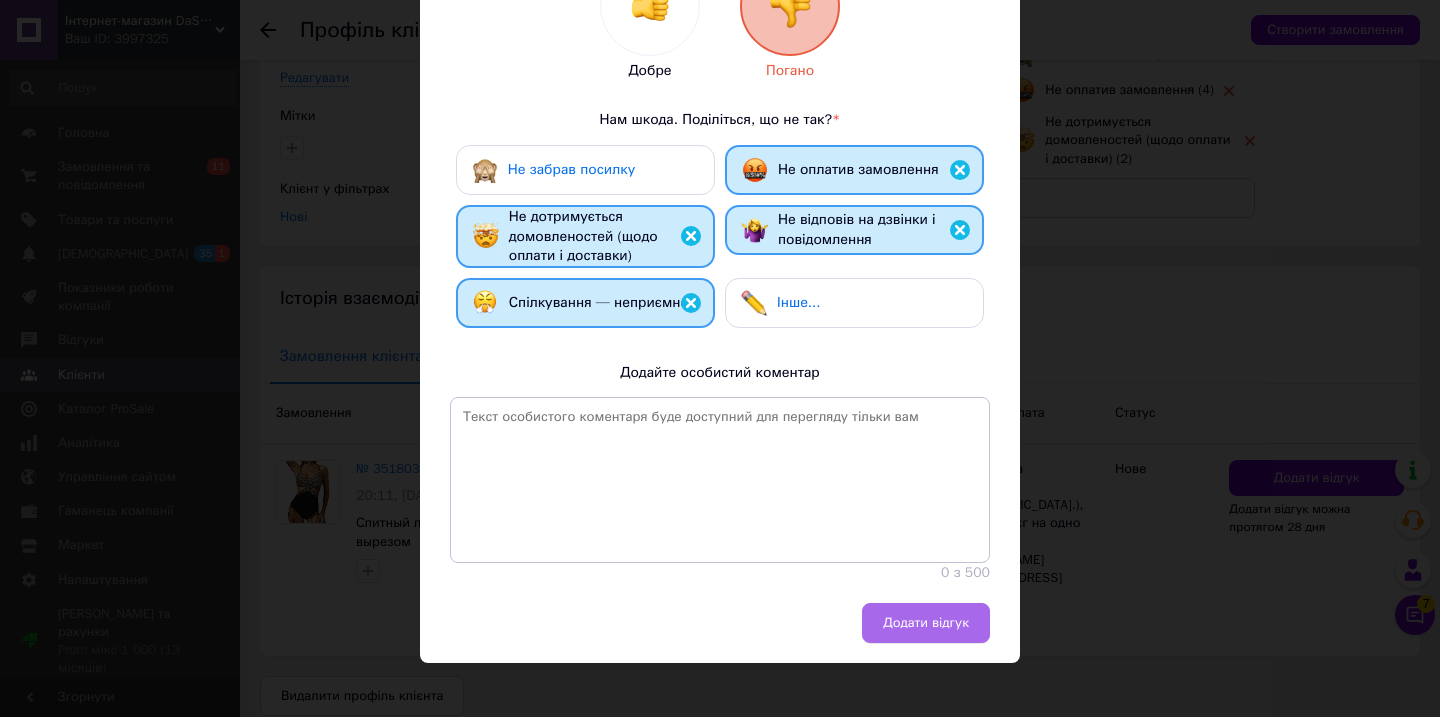 click on "Додати відгук" at bounding box center (926, 623) 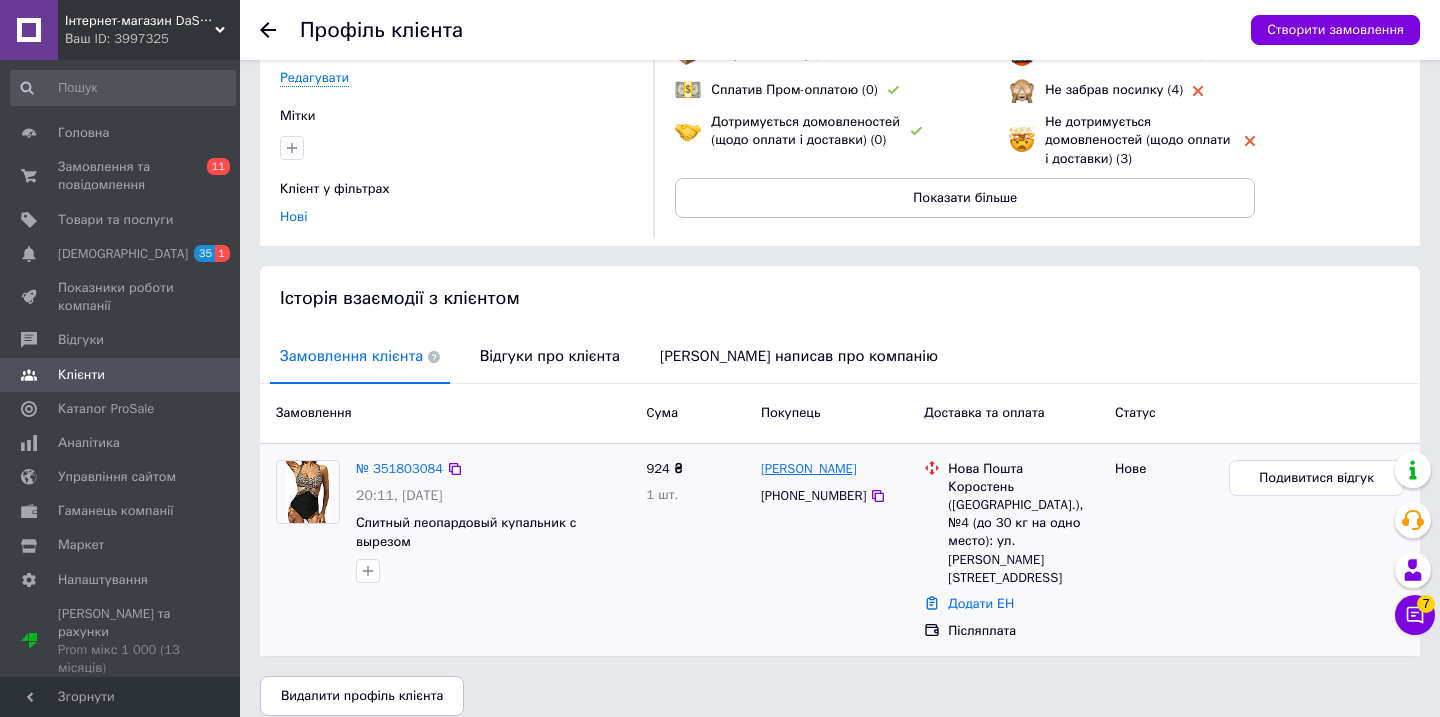scroll, scrollTop: 0, scrollLeft: 0, axis: both 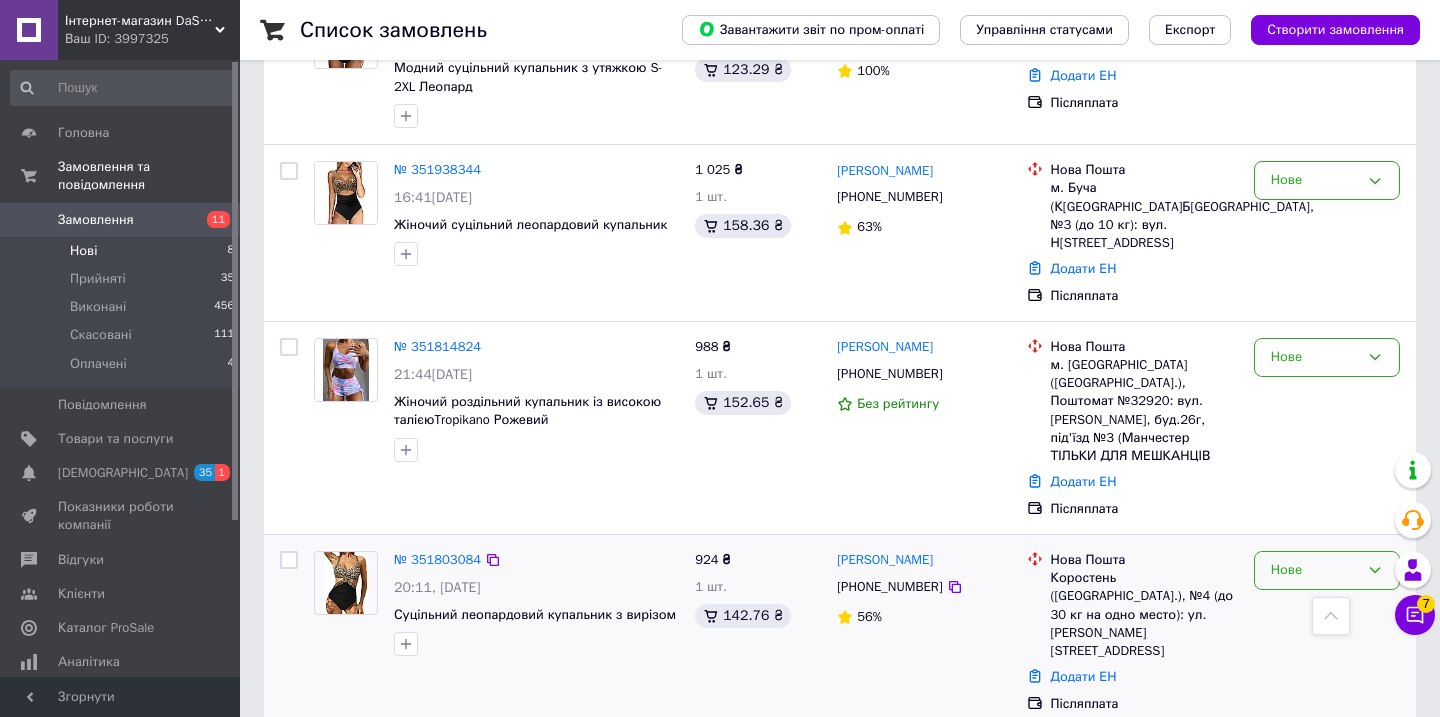 click on "Нове" at bounding box center (1315, 570) 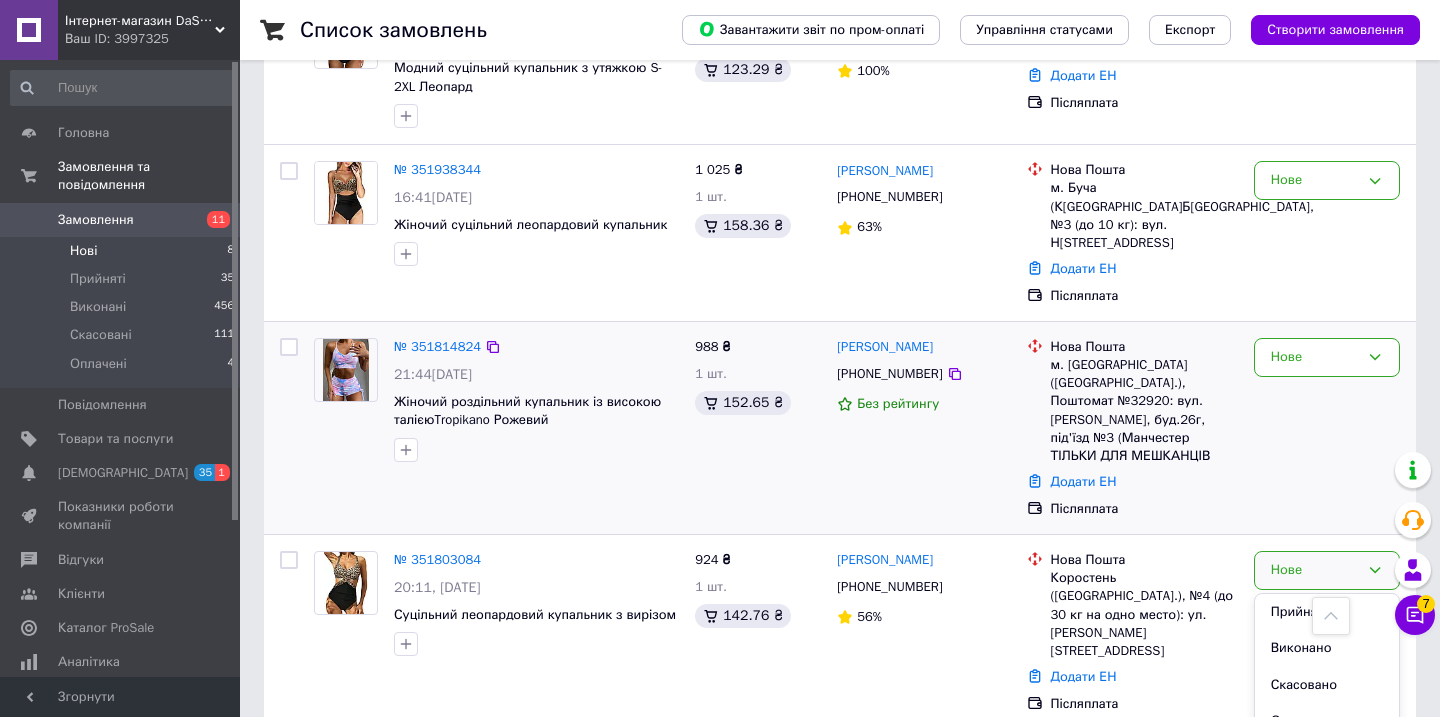 scroll, scrollTop: 1064, scrollLeft: 0, axis: vertical 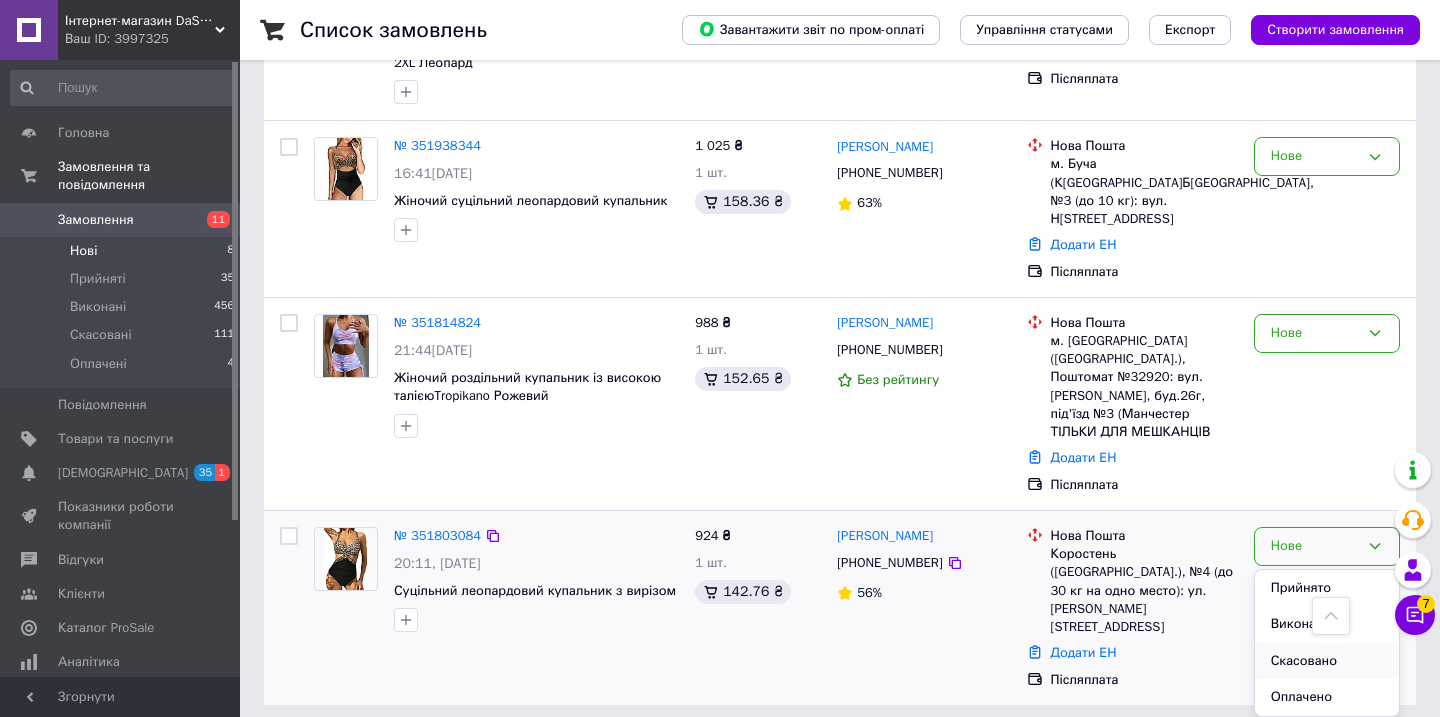 click on "Скасовано" at bounding box center (1327, 661) 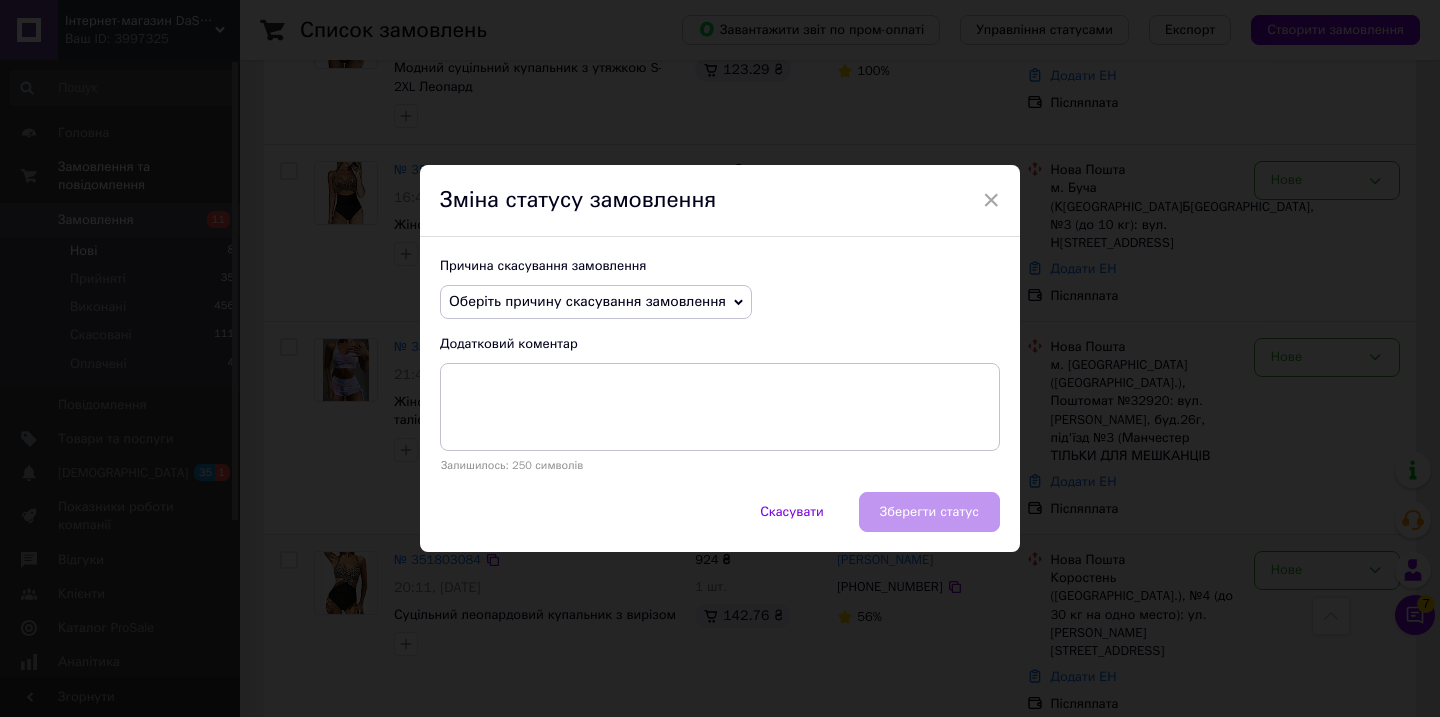 click on "Оберіть причину скасування замовлення" at bounding box center (587, 301) 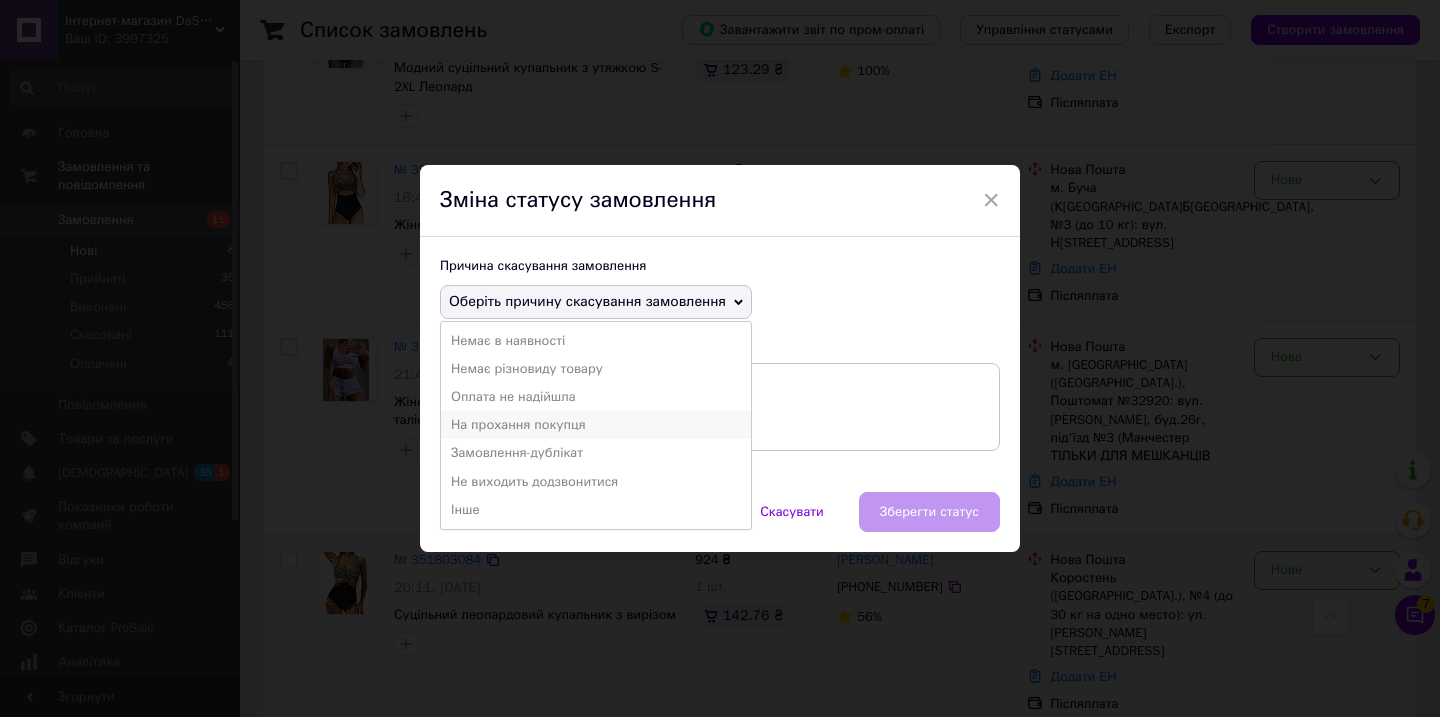 click on "На прохання покупця" at bounding box center [596, 425] 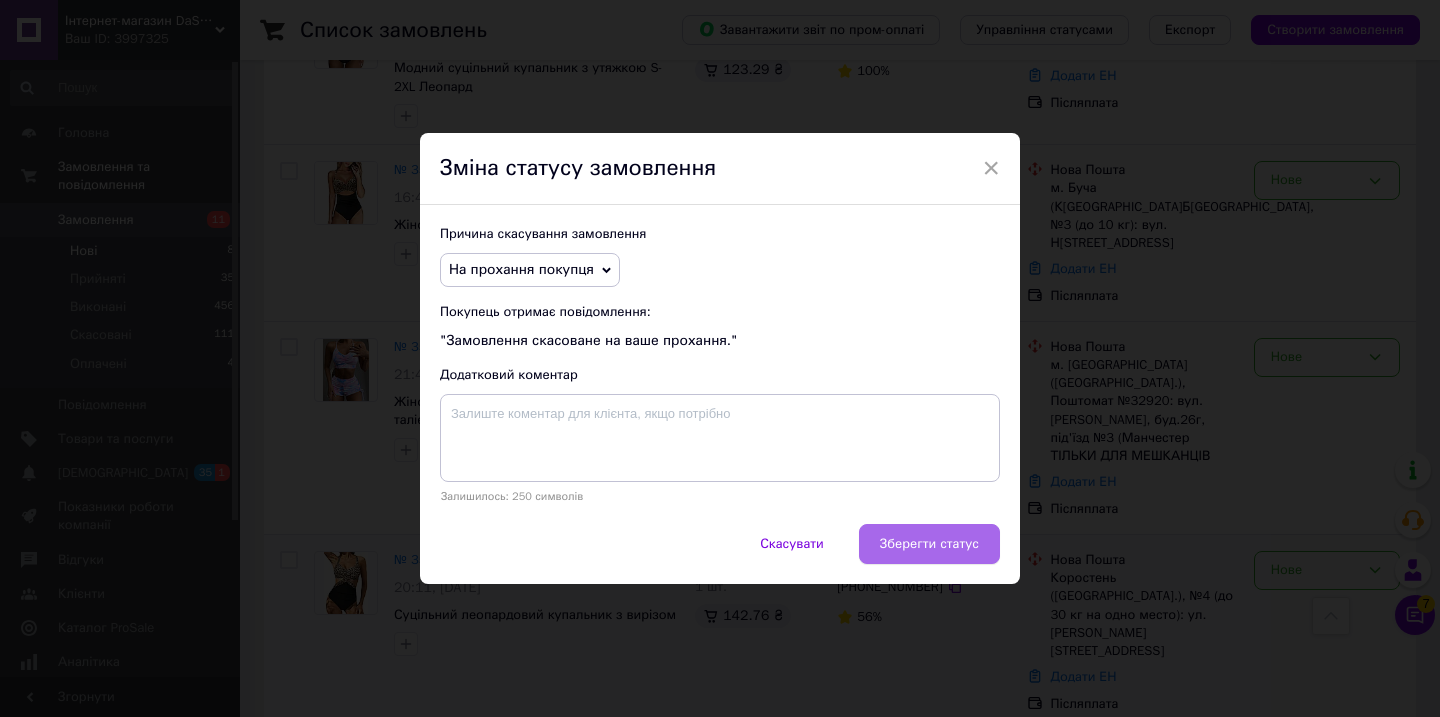 click on "Зберегти статус" at bounding box center (929, 544) 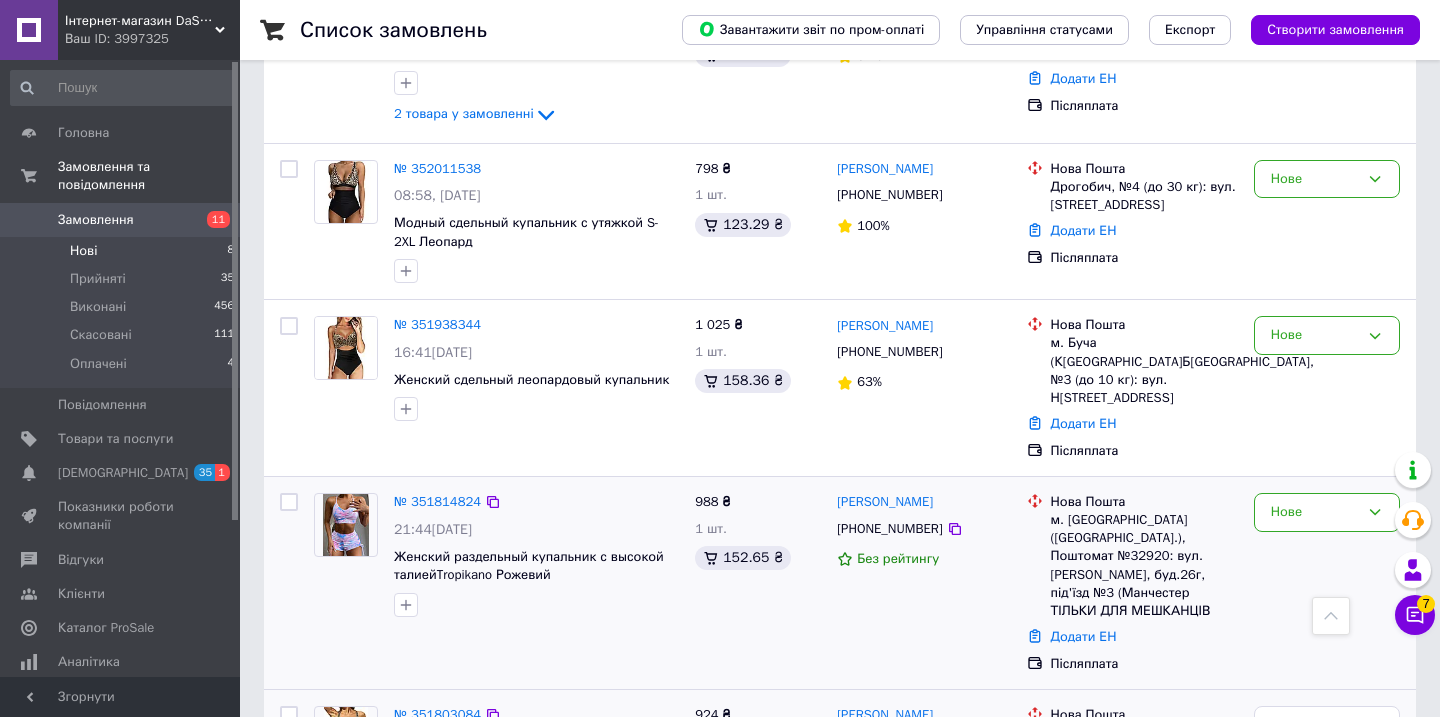 scroll, scrollTop: 876, scrollLeft: 0, axis: vertical 